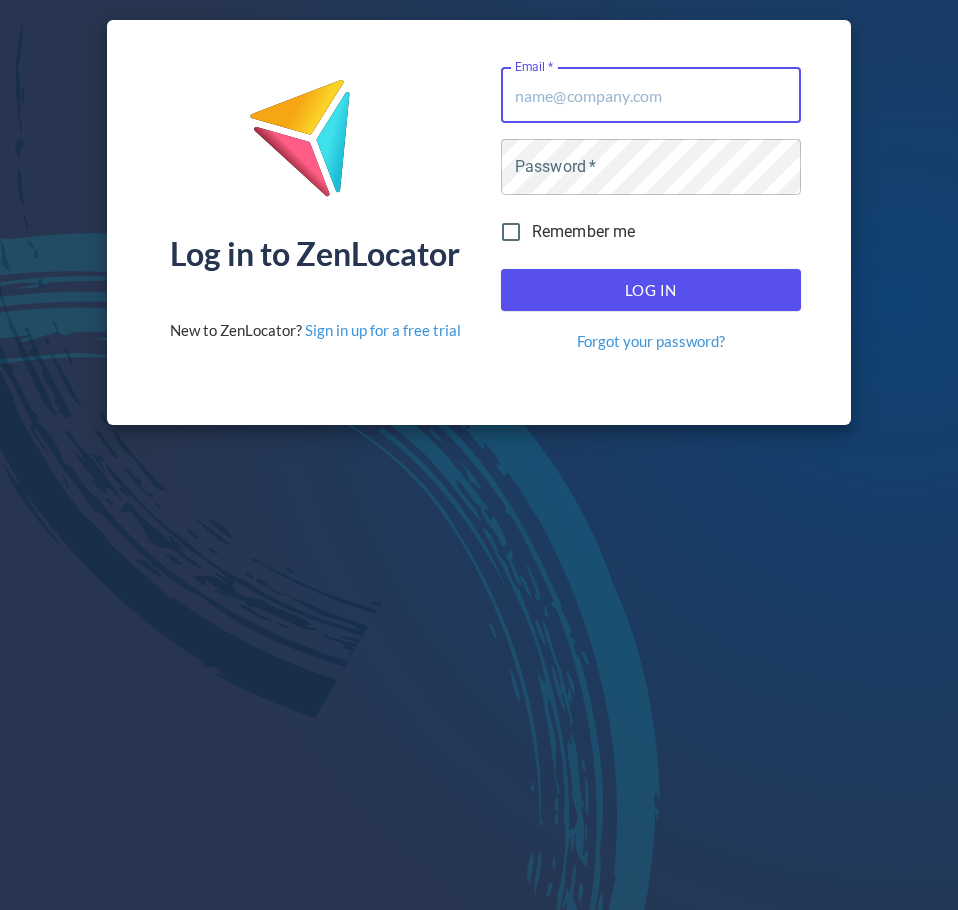 scroll, scrollTop: 0, scrollLeft: 0, axis: both 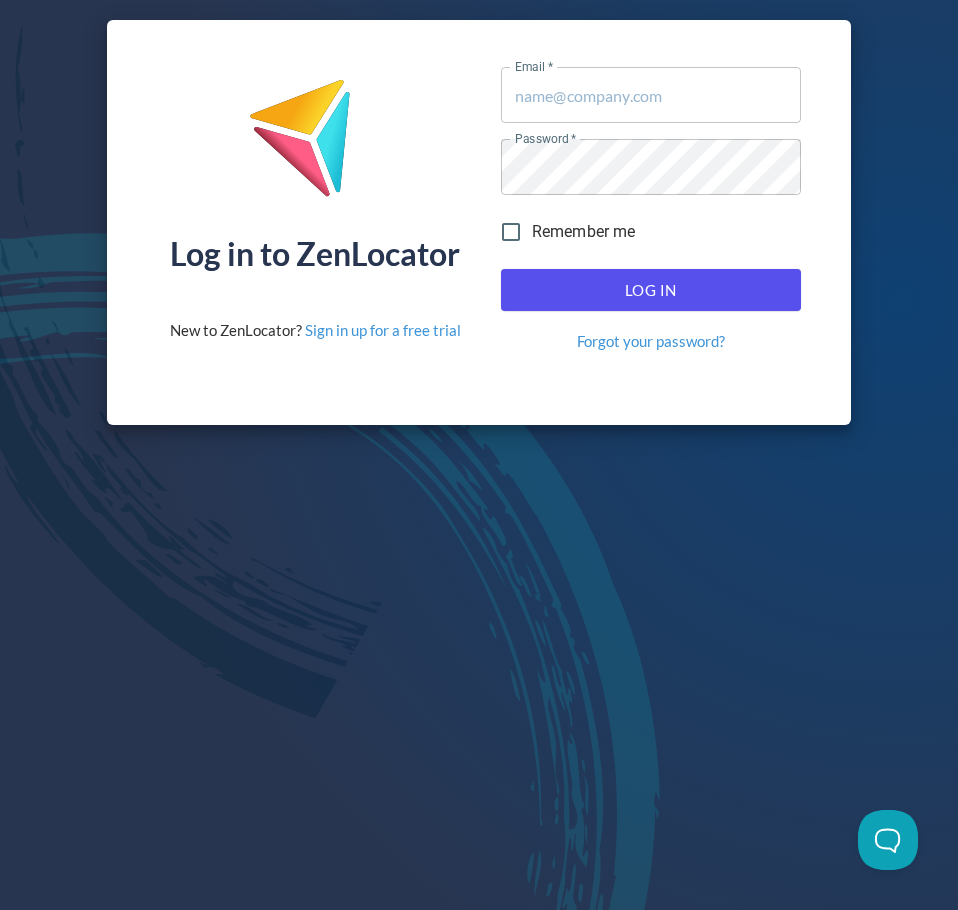 type on "[EMAIL_ADDRESS][DOMAIN_NAME]" 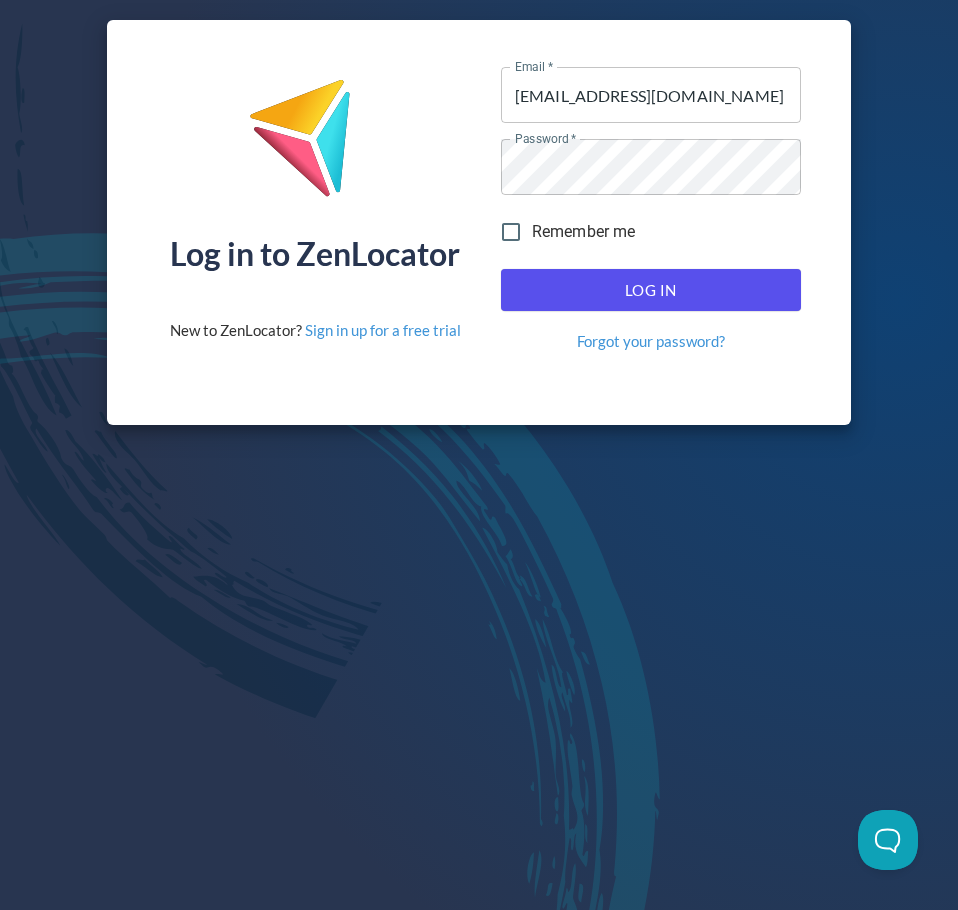 click on "Log In" at bounding box center [651, 290] 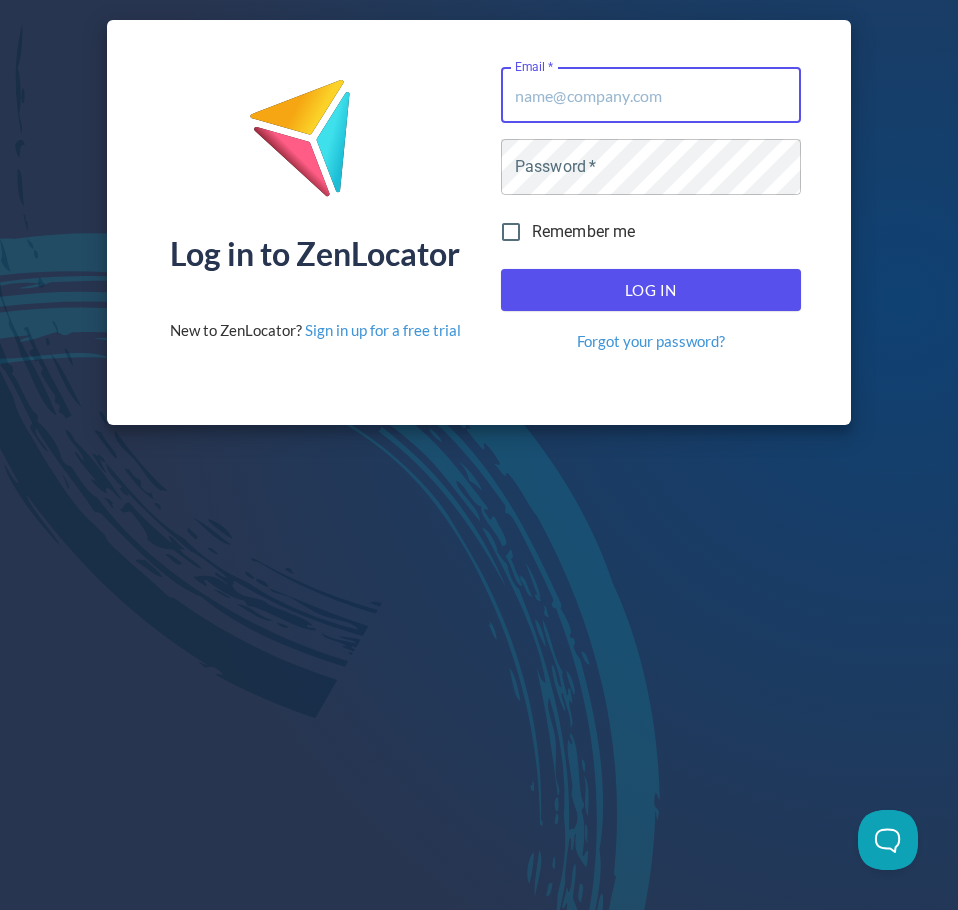 scroll, scrollTop: 0, scrollLeft: 0, axis: both 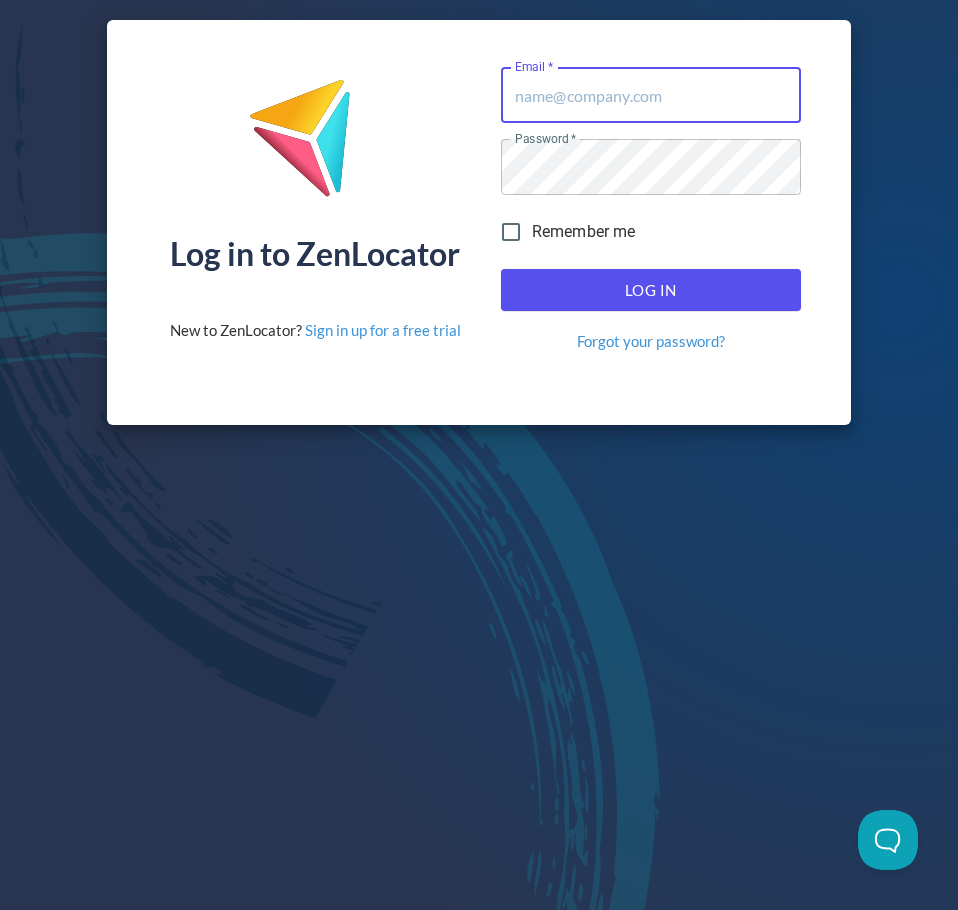 type on "[EMAIL_ADDRESS][DOMAIN_NAME]" 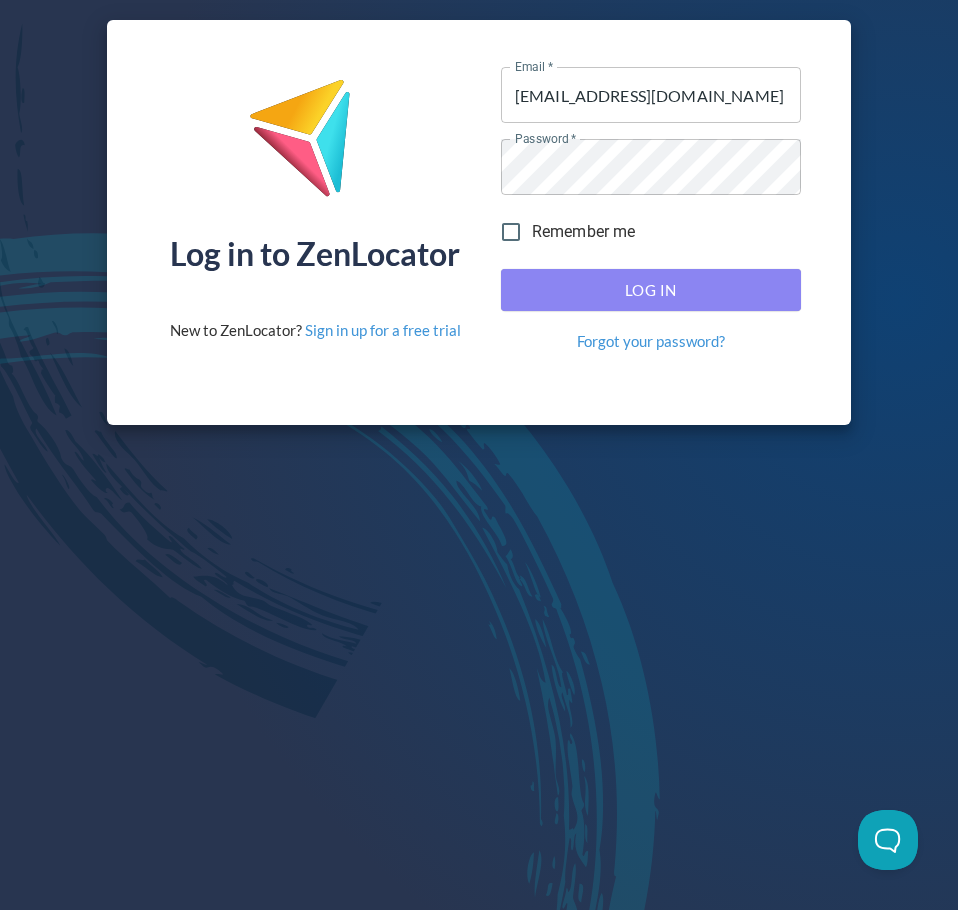 click on "Log In" at bounding box center (651, 290) 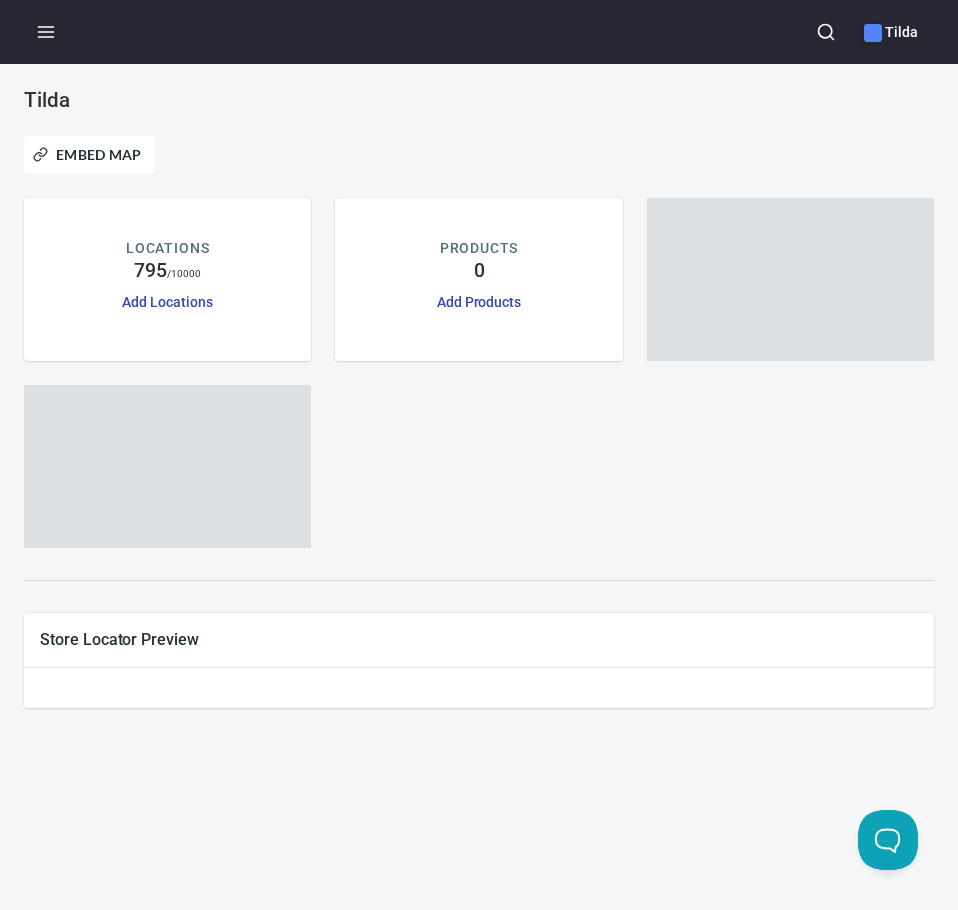 scroll, scrollTop: 0, scrollLeft: 0, axis: both 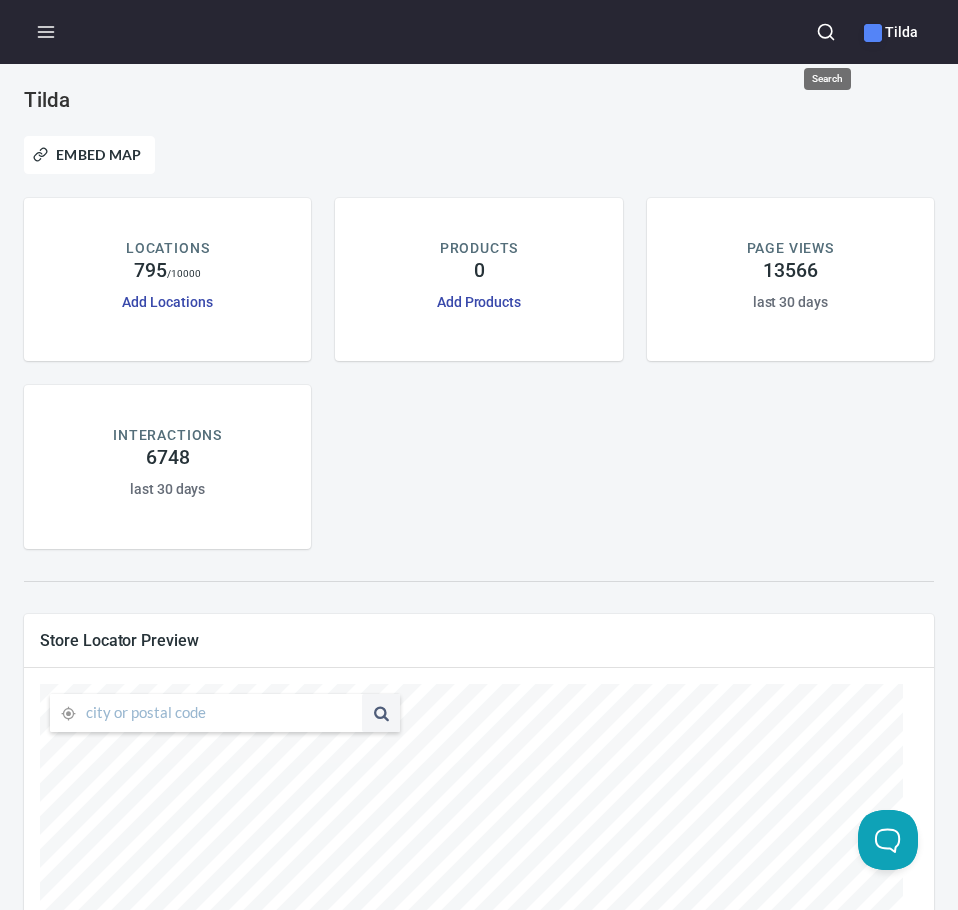 click 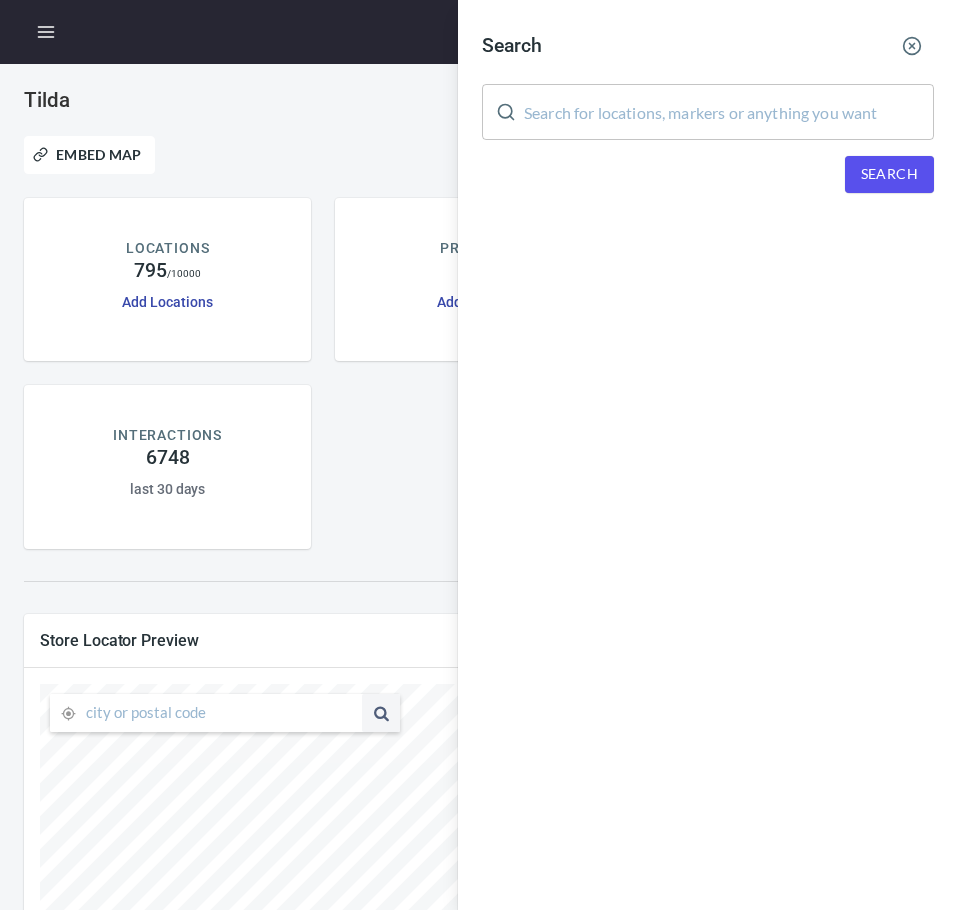 click at bounding box center (729, 112) 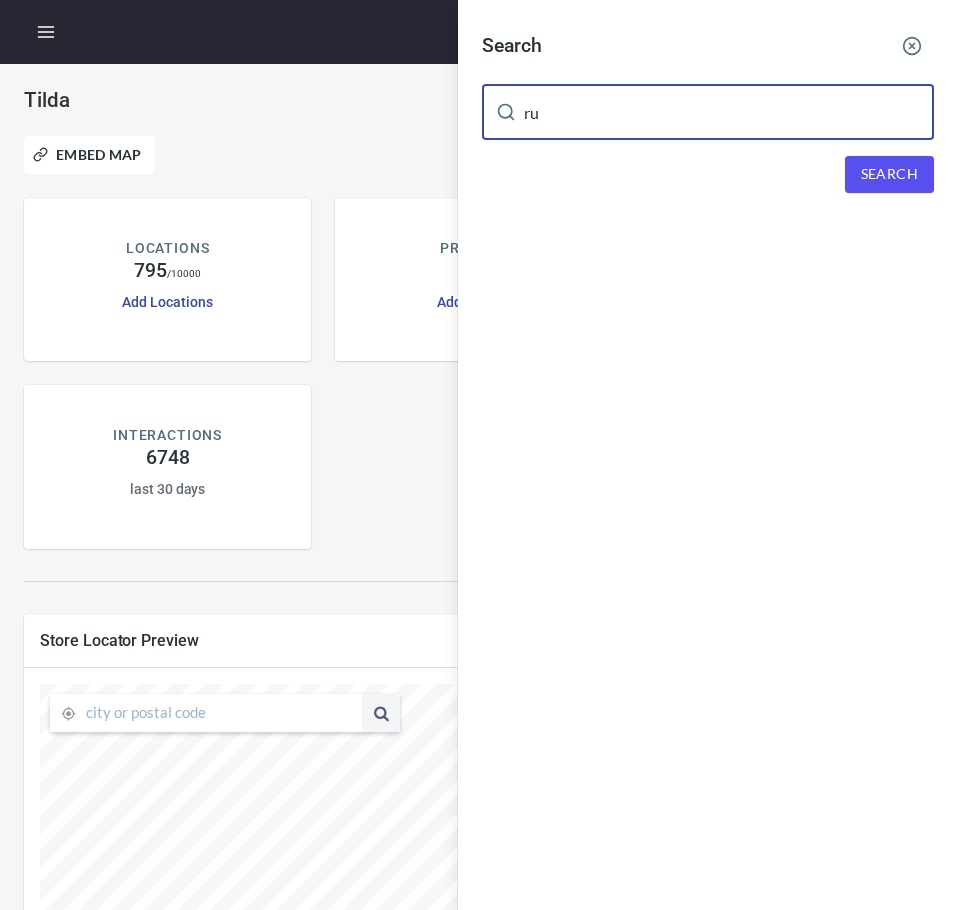 type on "r" 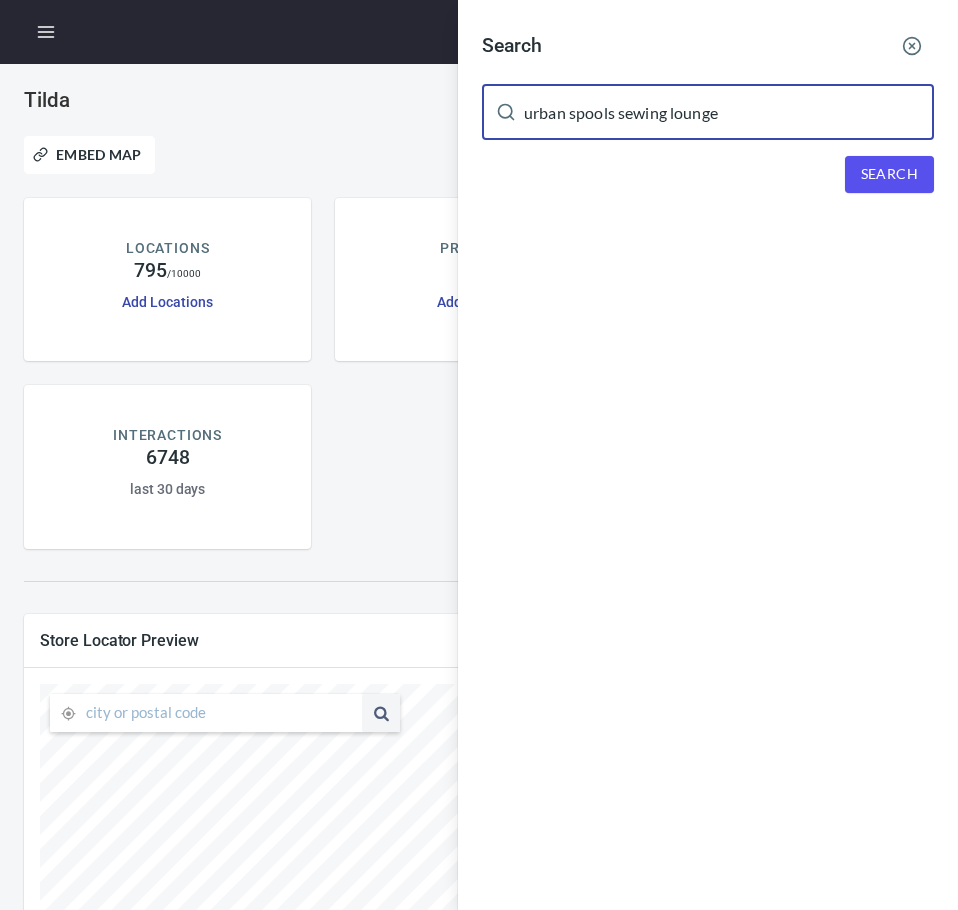 type on "urban spools sewing lounge" 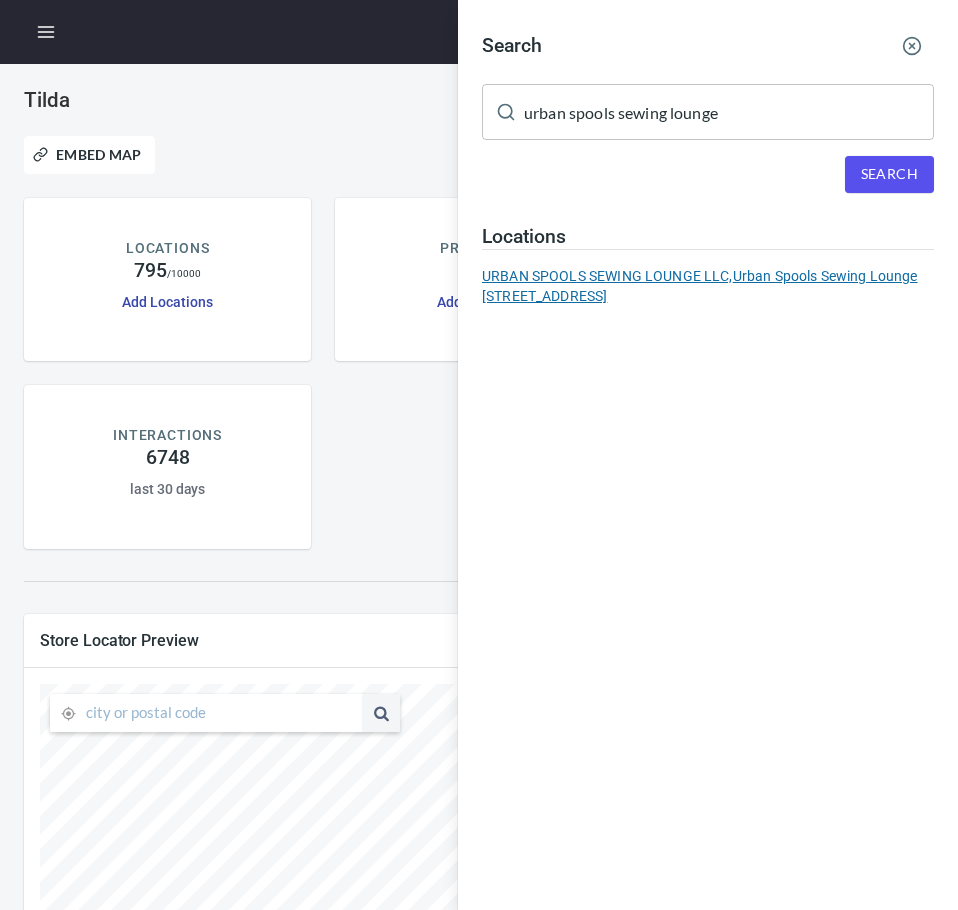 click on "URBAN SPOOLS SEWING LOUNGE LLC,  Urban Spools [GEOGRAPHIC_DATA]  [STREET_ADDRESS]" at bounding box center [708, 286] 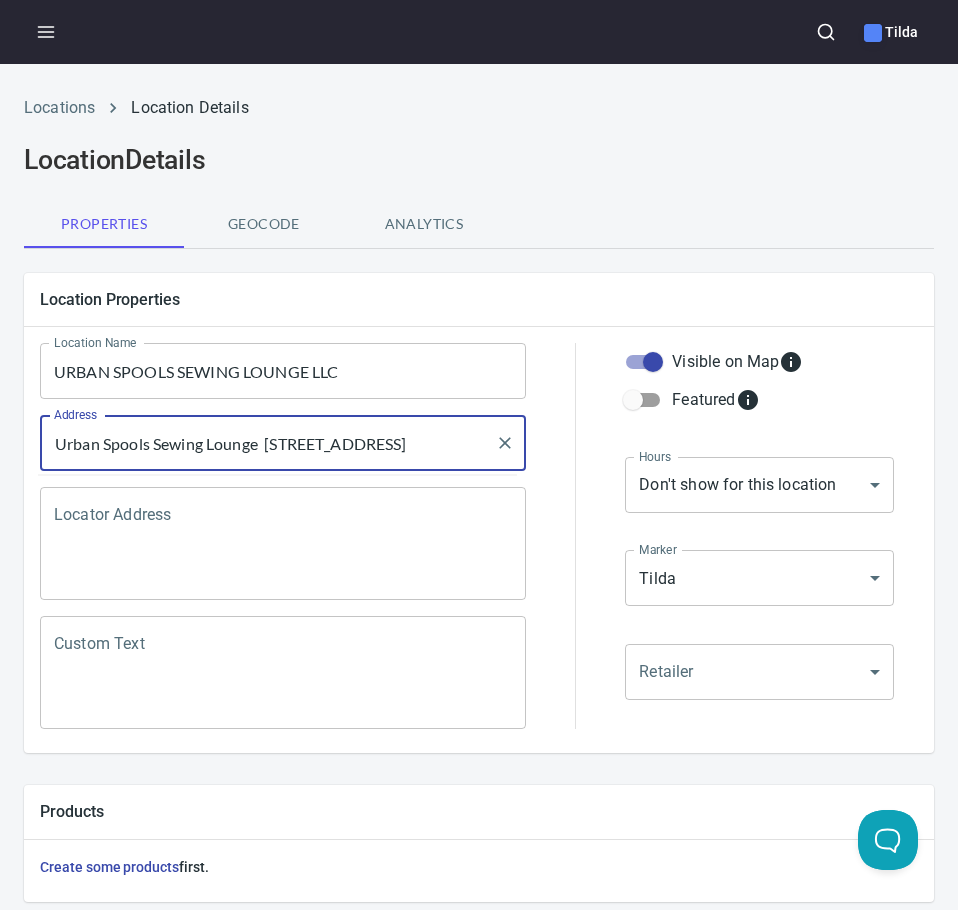 drag, startPoint x: 265, startPoint y: 441, endPoint x: -21, endPoint y: 447, distance: 286.06293 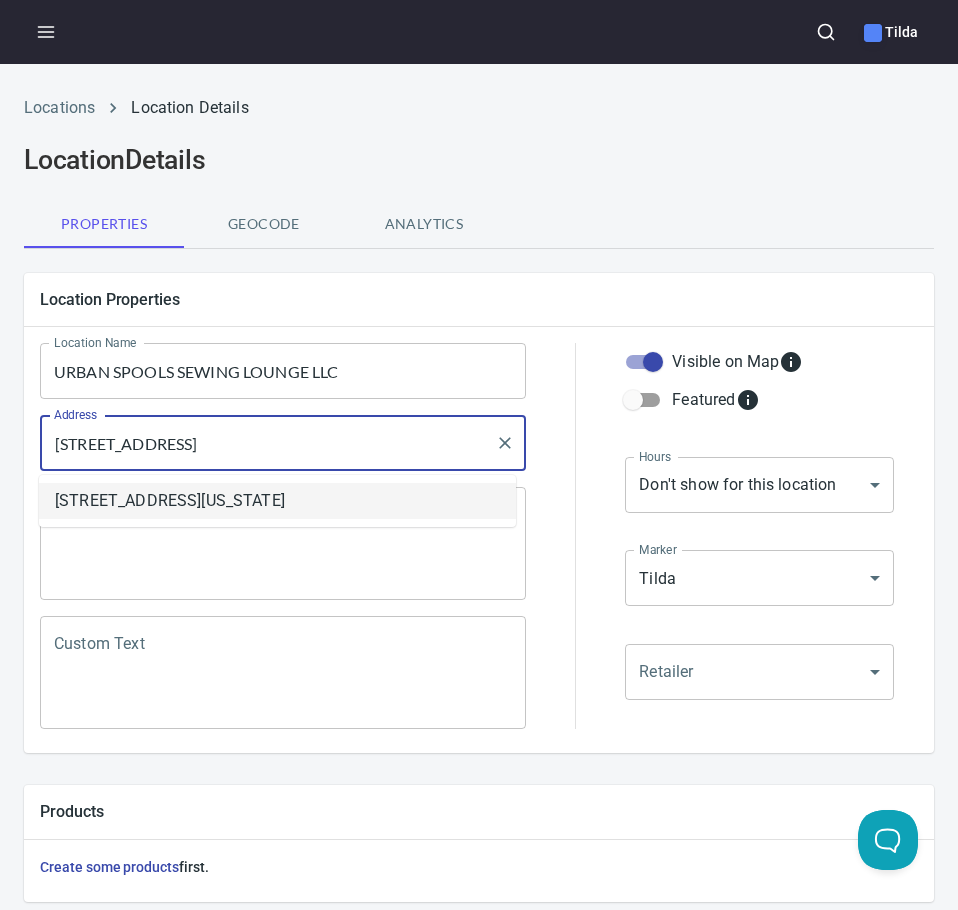 click on "[STREET_ADDRESS][US_STATE]" at bounding box center [277, 501] 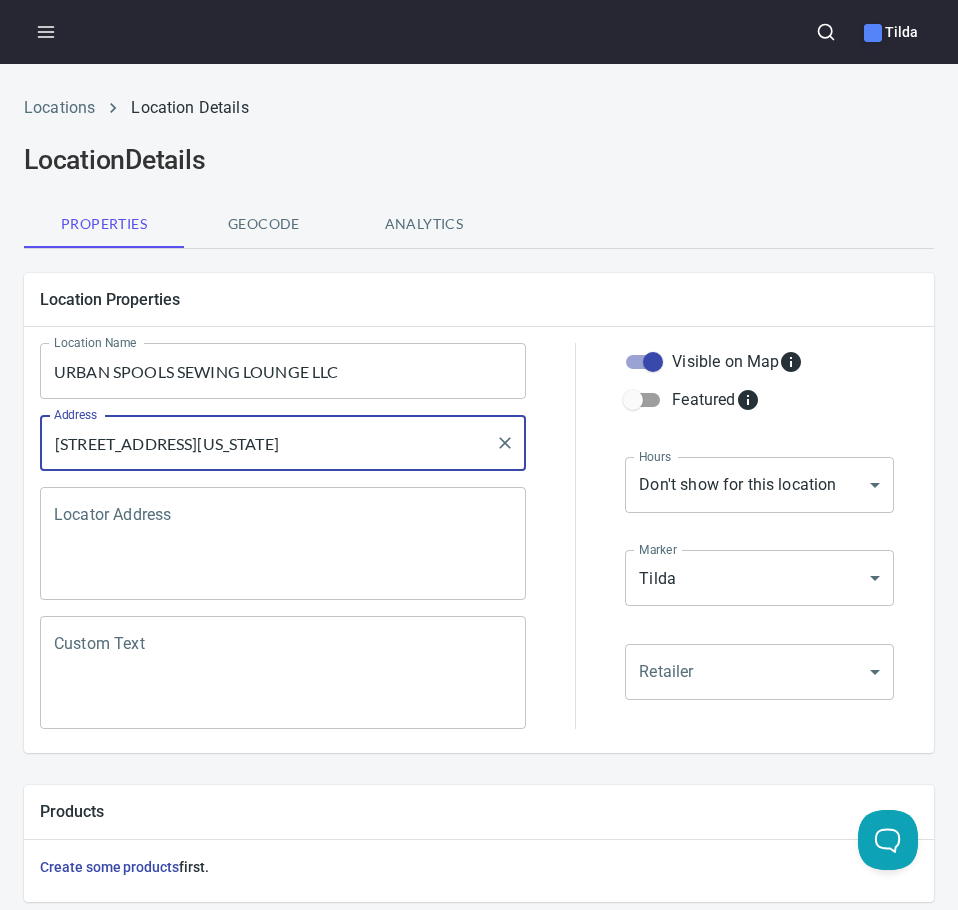 type on "[STREET_ADDRESS][US_STATE]" 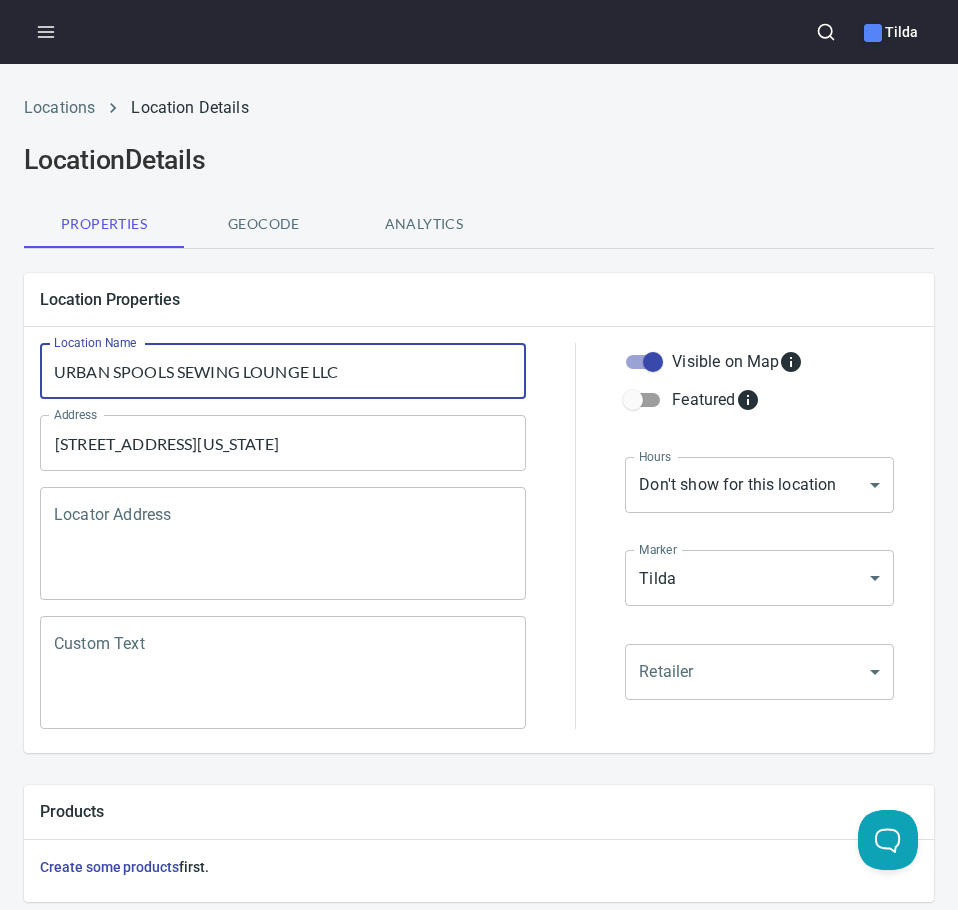drag, startPoint x: 112, startPoint y: 374, endPoint x: 65, endPoint y: 372, distance: 47.042534 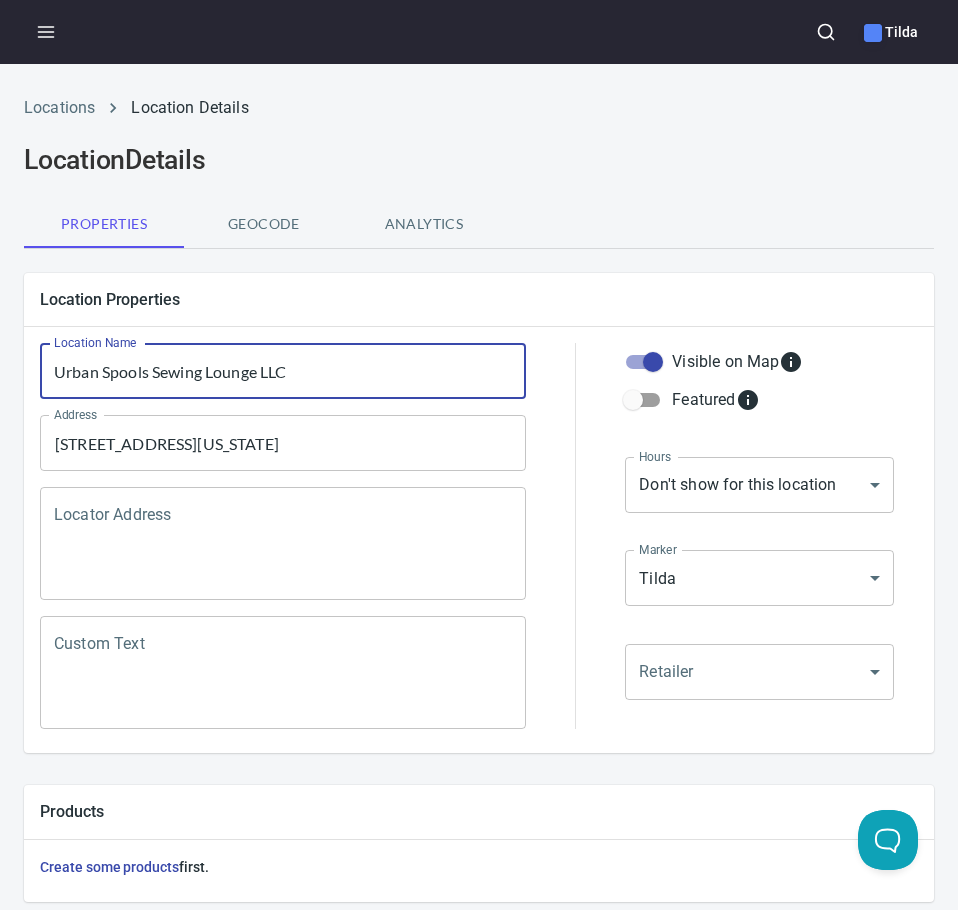 scroll, scrollTop: 602, scrollLeft: 0, axis: vertical 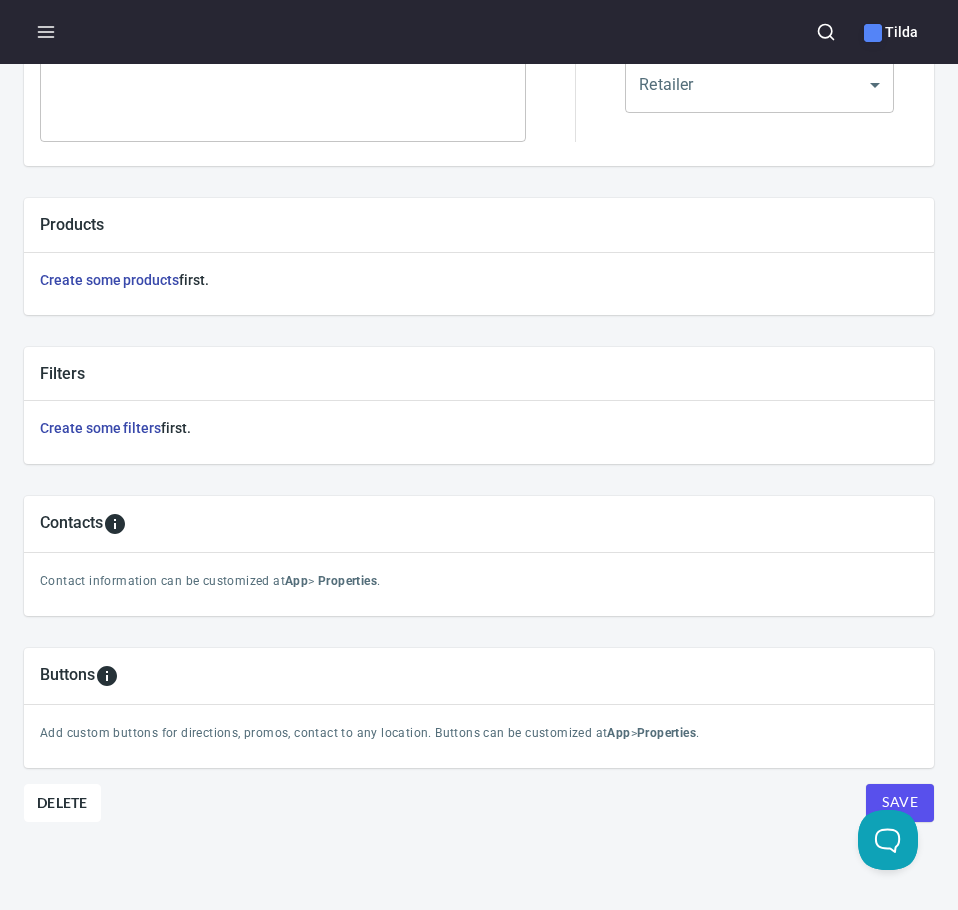 type on "Urban Spools Sewing Lounge LLC" 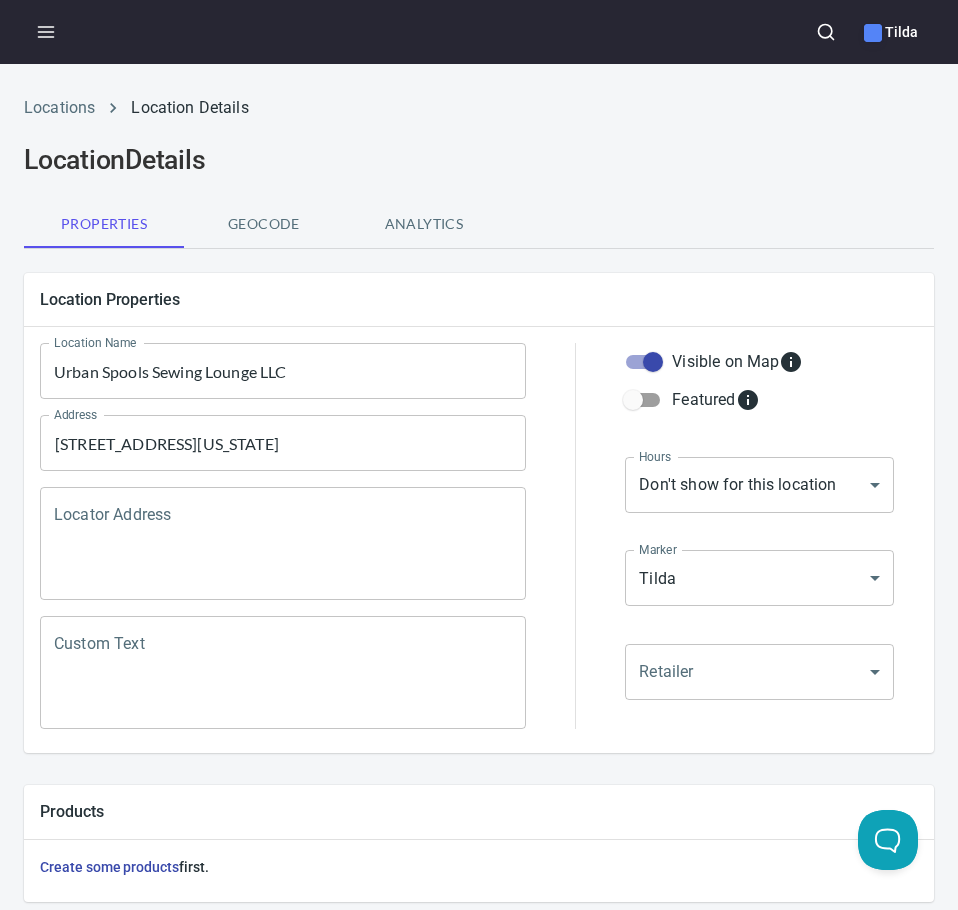 scroll, scrollTop: 602, scrollLeft: 0, axis: vertical 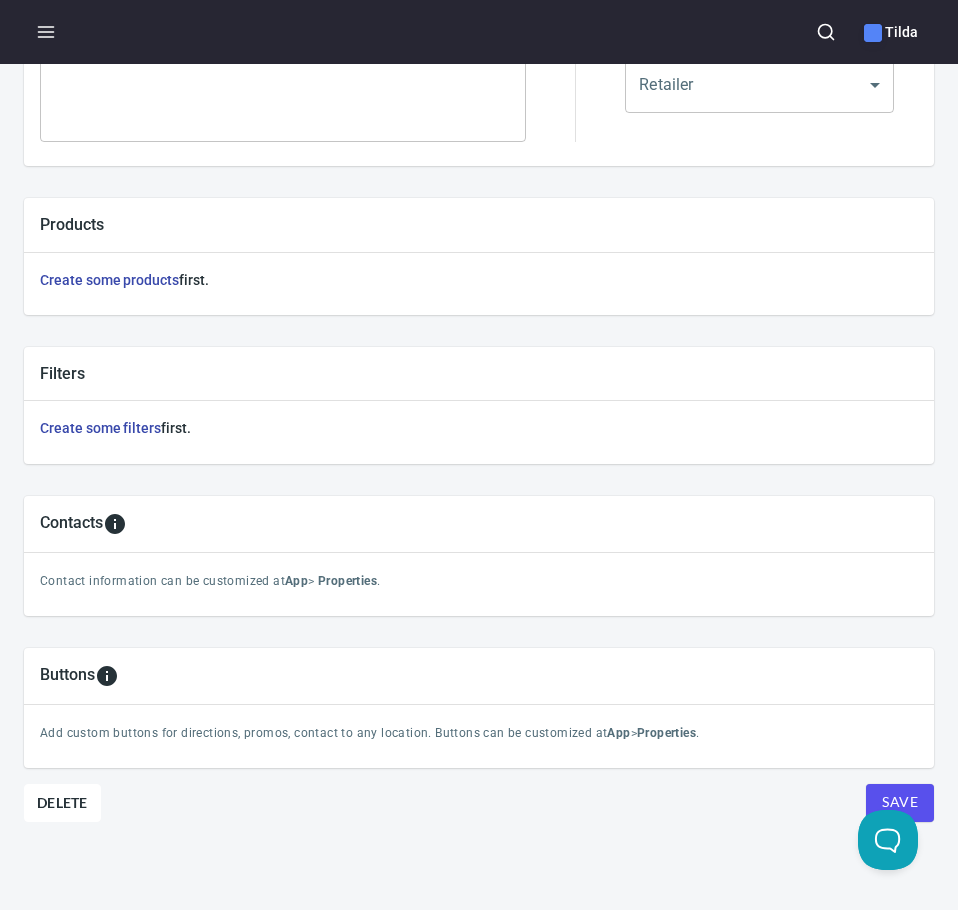 click on "Save" at bounding box center (900, 803) 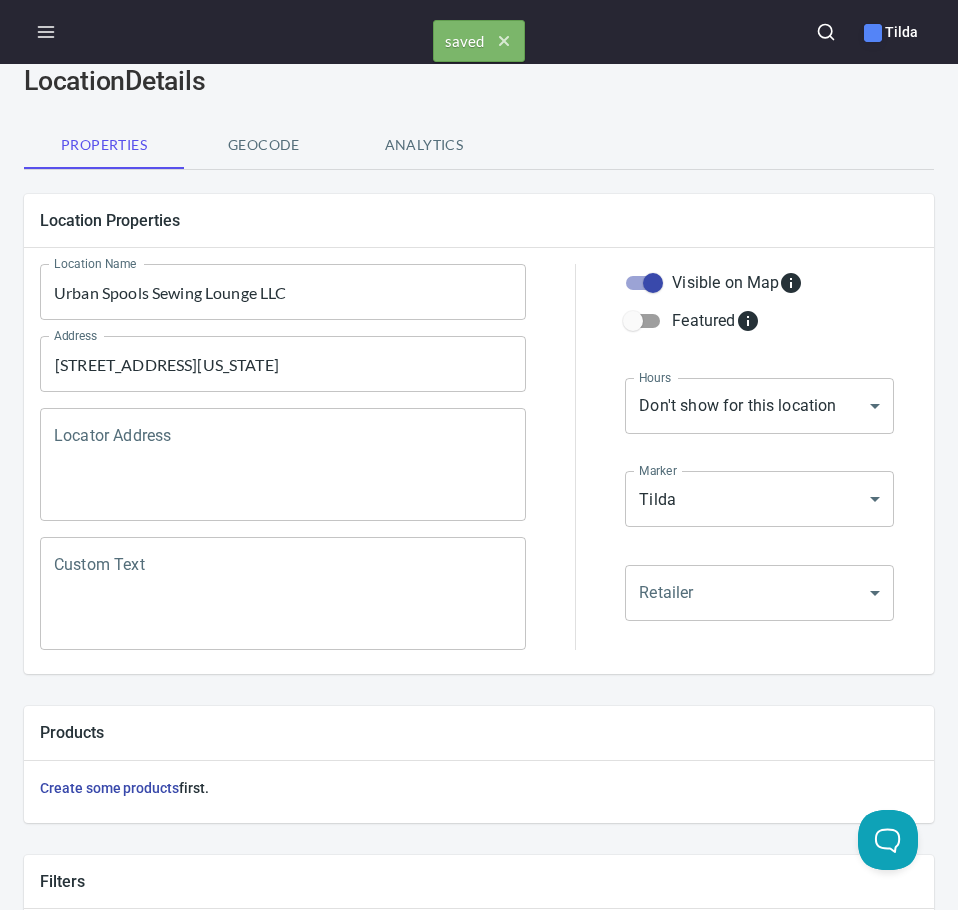 scroll, scrollTop: 0, scrollLeft: 0, axis: both 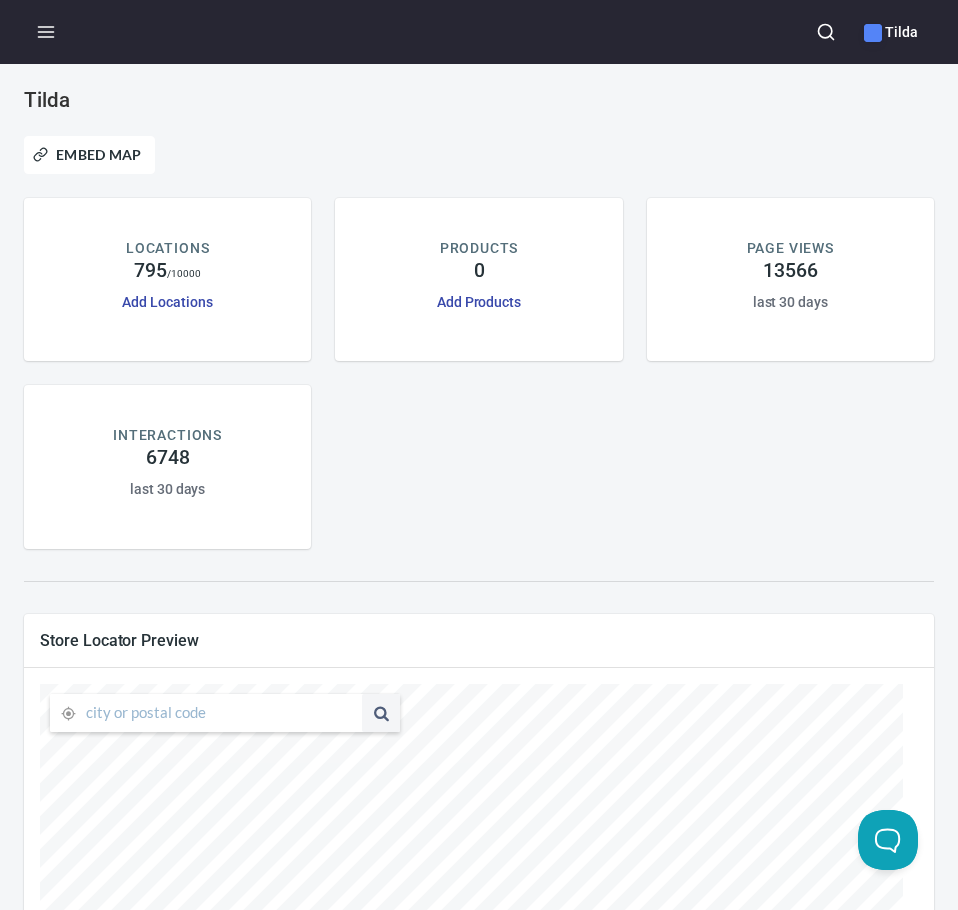 click 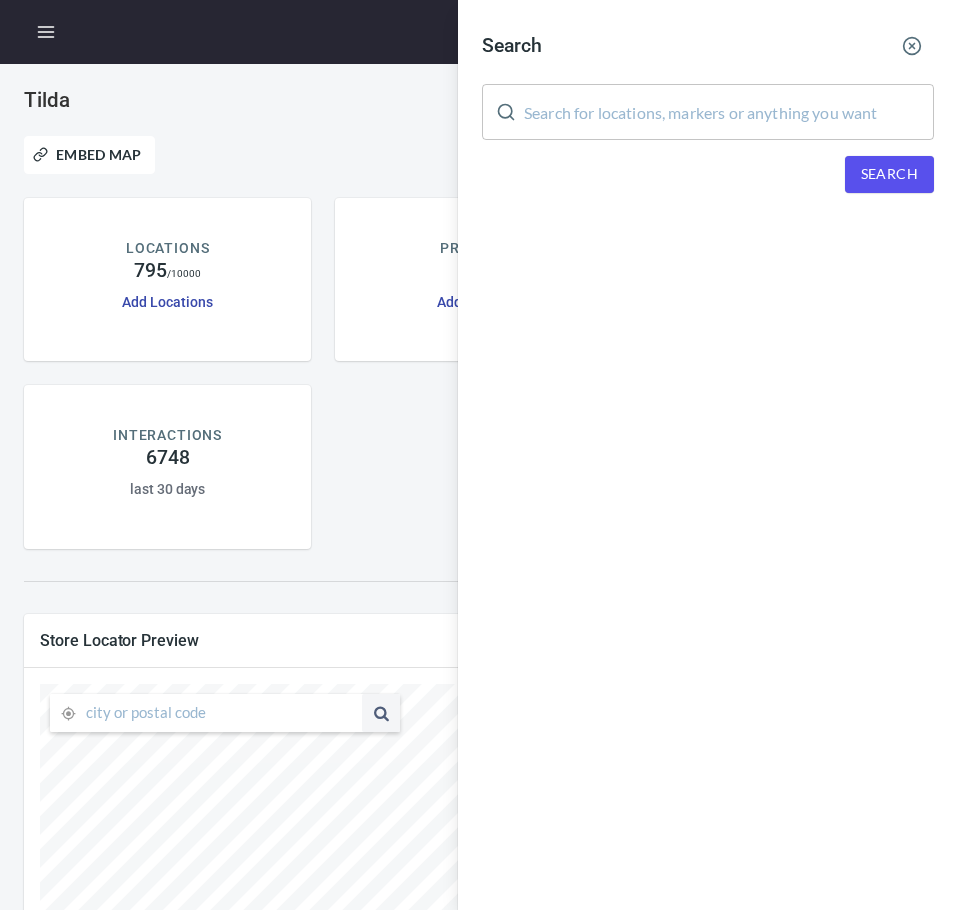 click at bounding box center [729, 112] 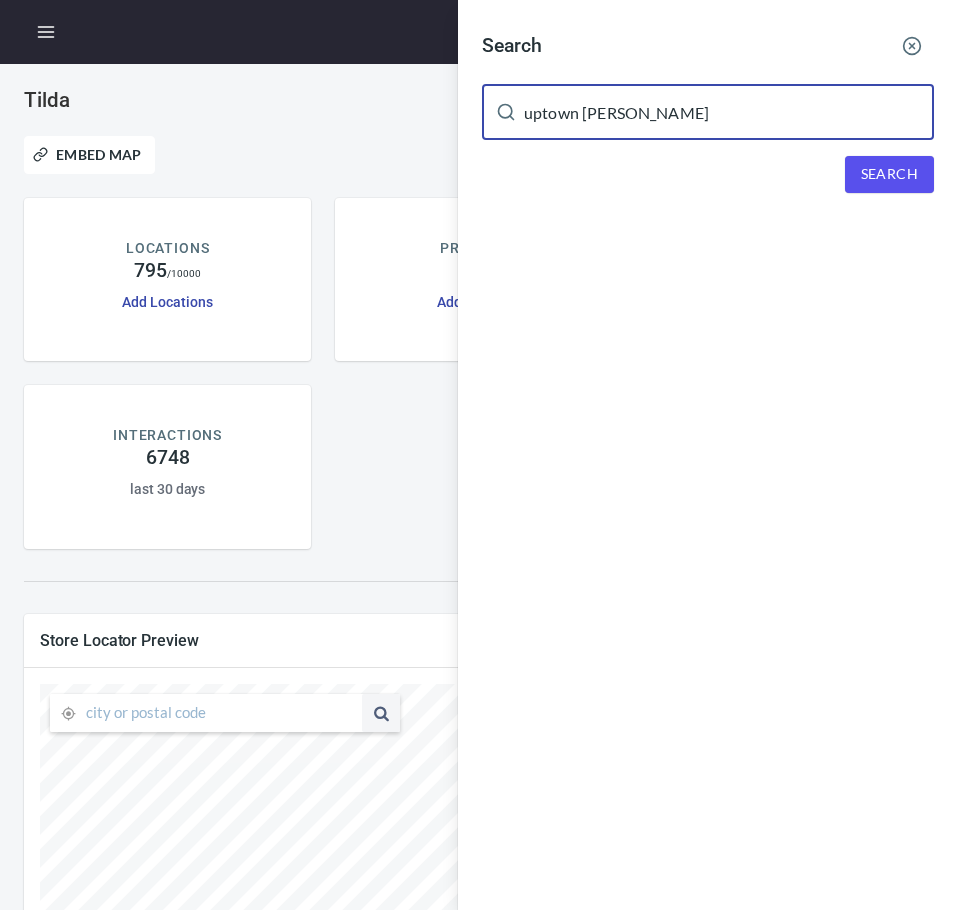 type on "uptown [PERSON_NAME]" 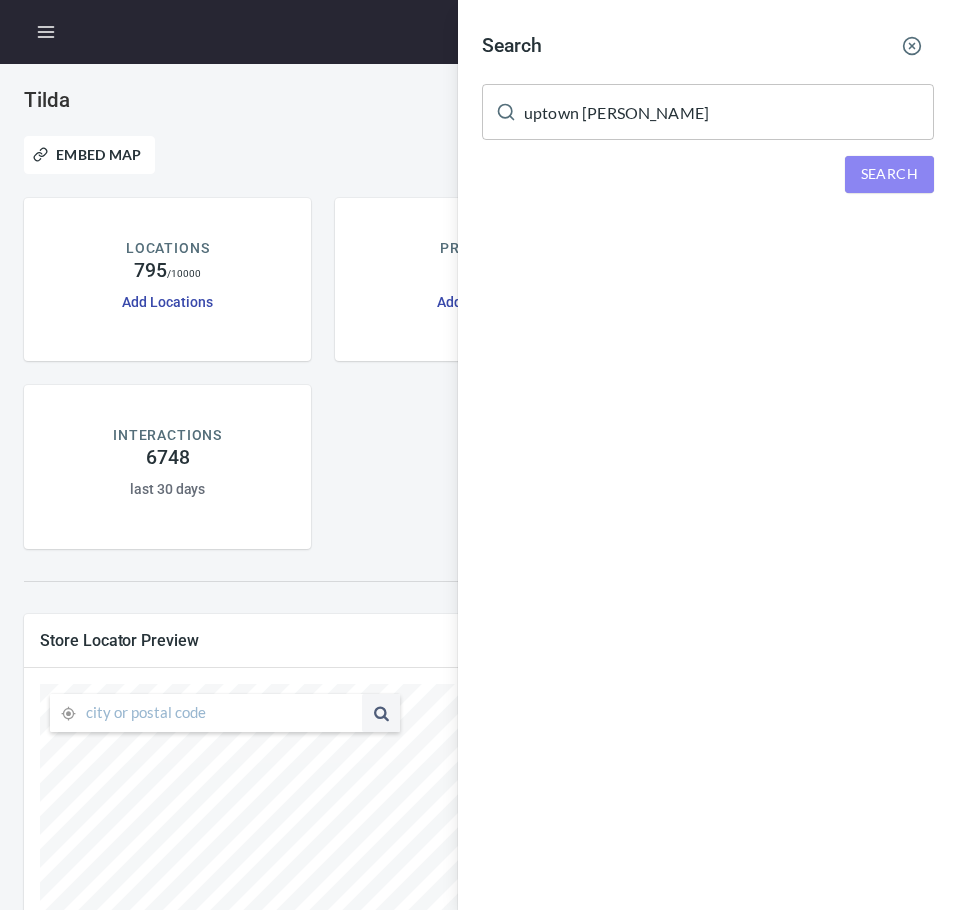 click on "Search" at bounding box center [889, 174] 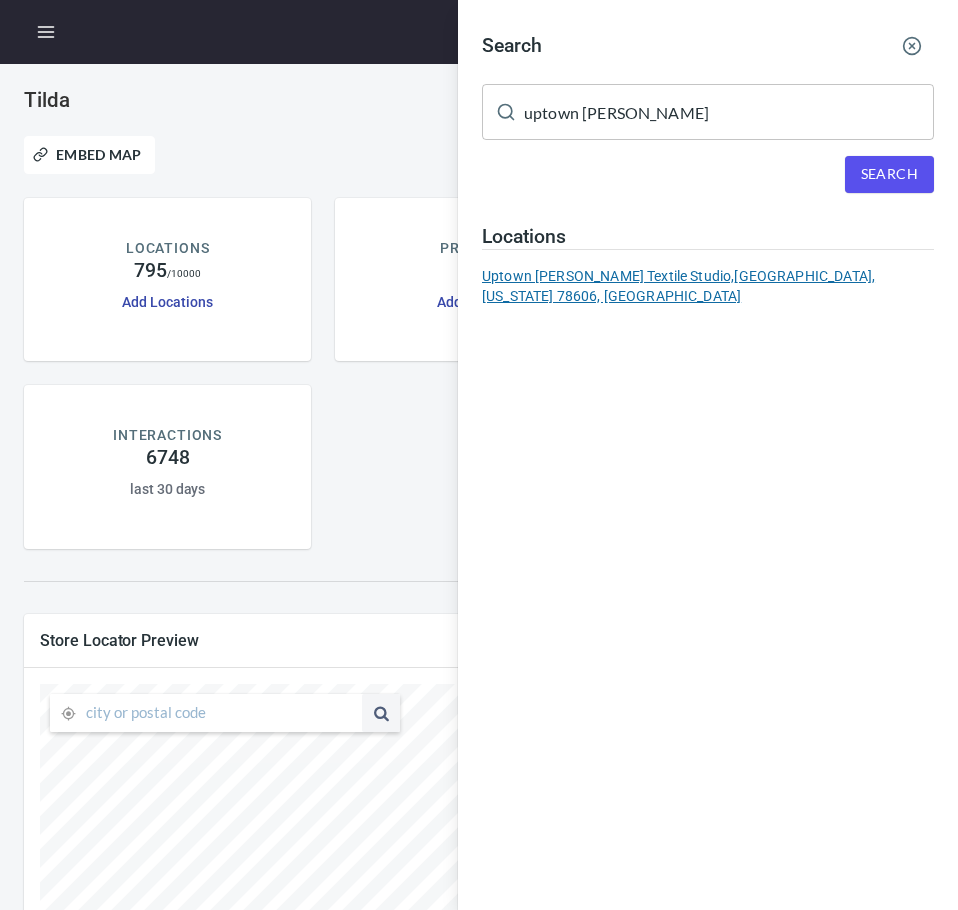 click on "Uptown [PERSON_NAME] [GEOGRAPHIC_DATA][PERSON_NAME][US_STATE], [GEOGRAPHIC_DATA]" at bounding box center [708, 286] 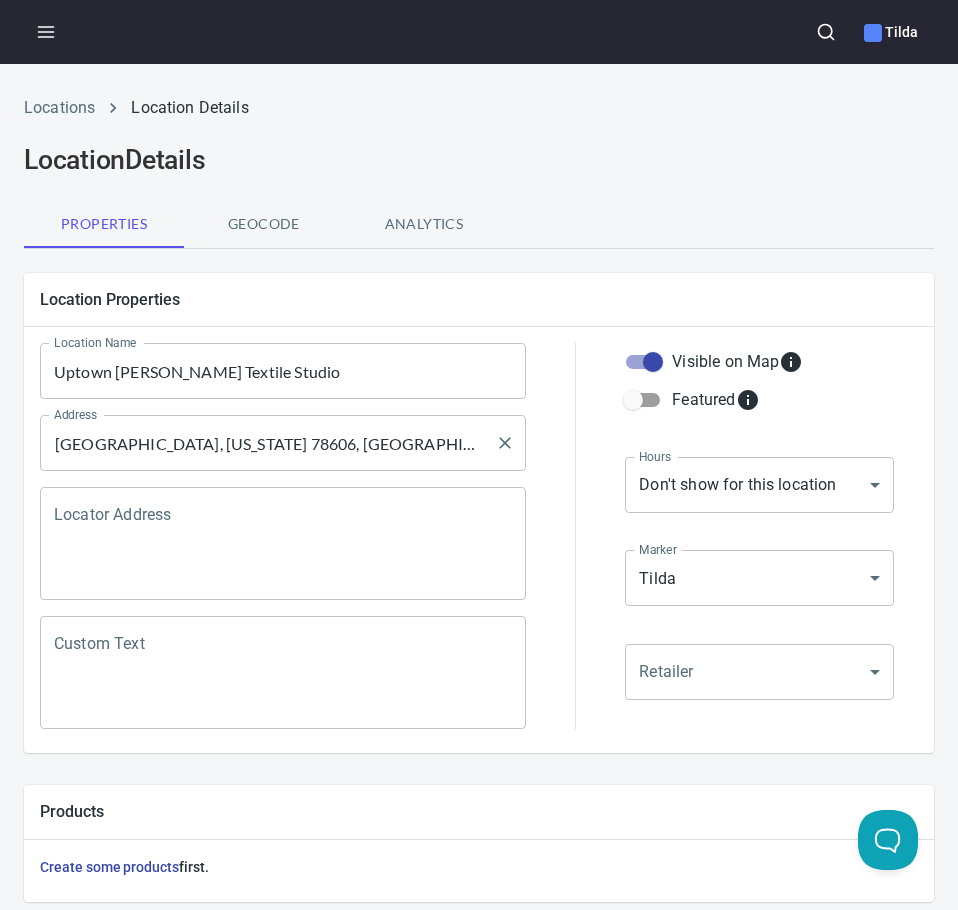 click on "[GEOGRAPHIC_DATA], [US_STATE] 78606, [GEOGRAPHIC_DATA]" at bounding box center [268, 443] 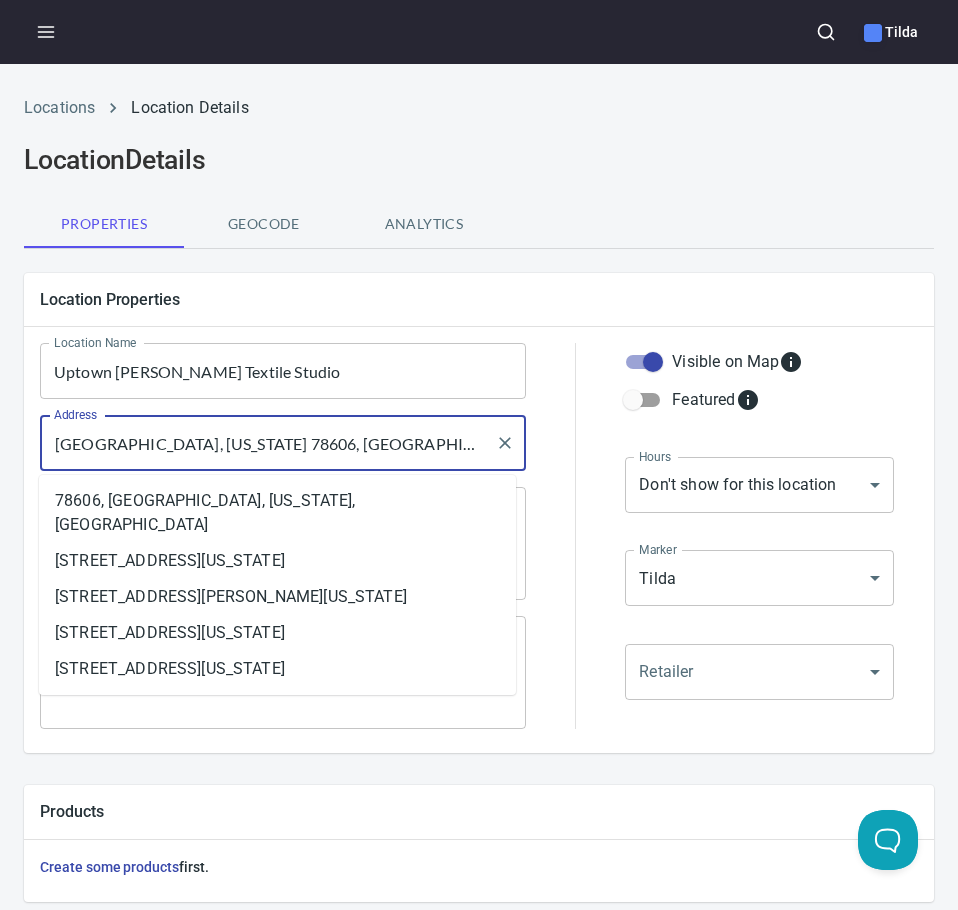 paste on "[STREET_ADDRESS]" 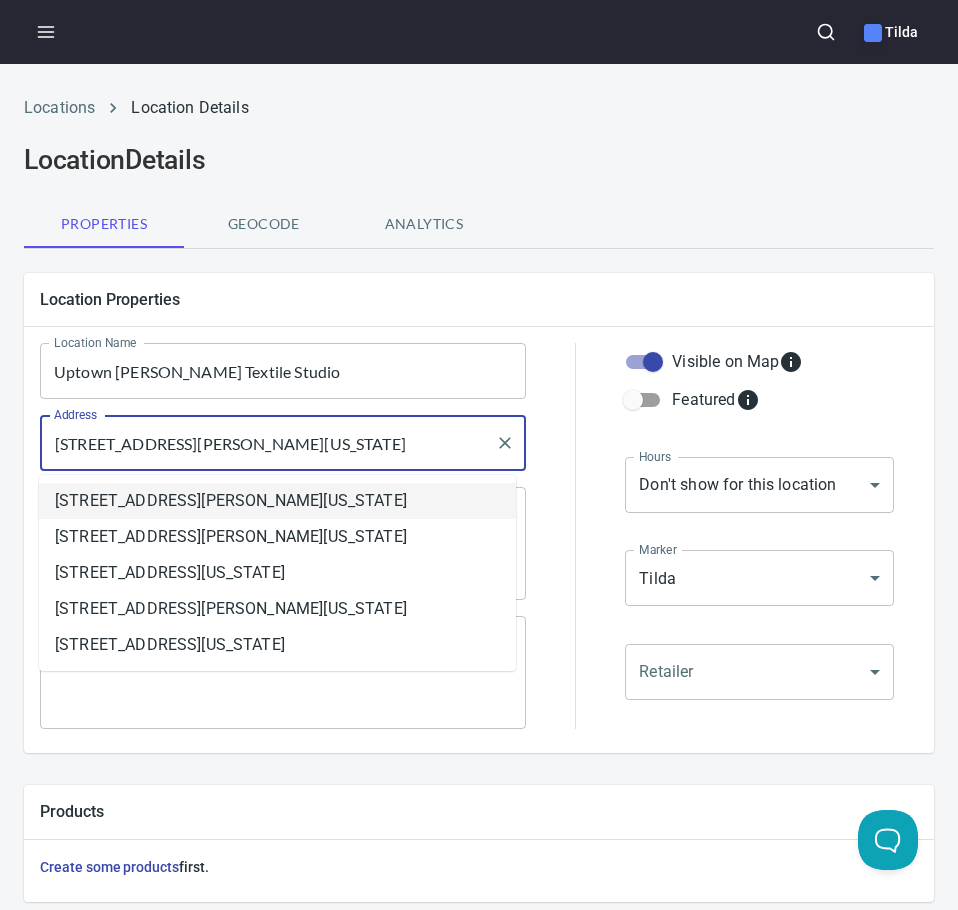 click on "[STREET_ADDRESS][PERSON_NAME][US_STATE]" at bounding box center [268, 443] 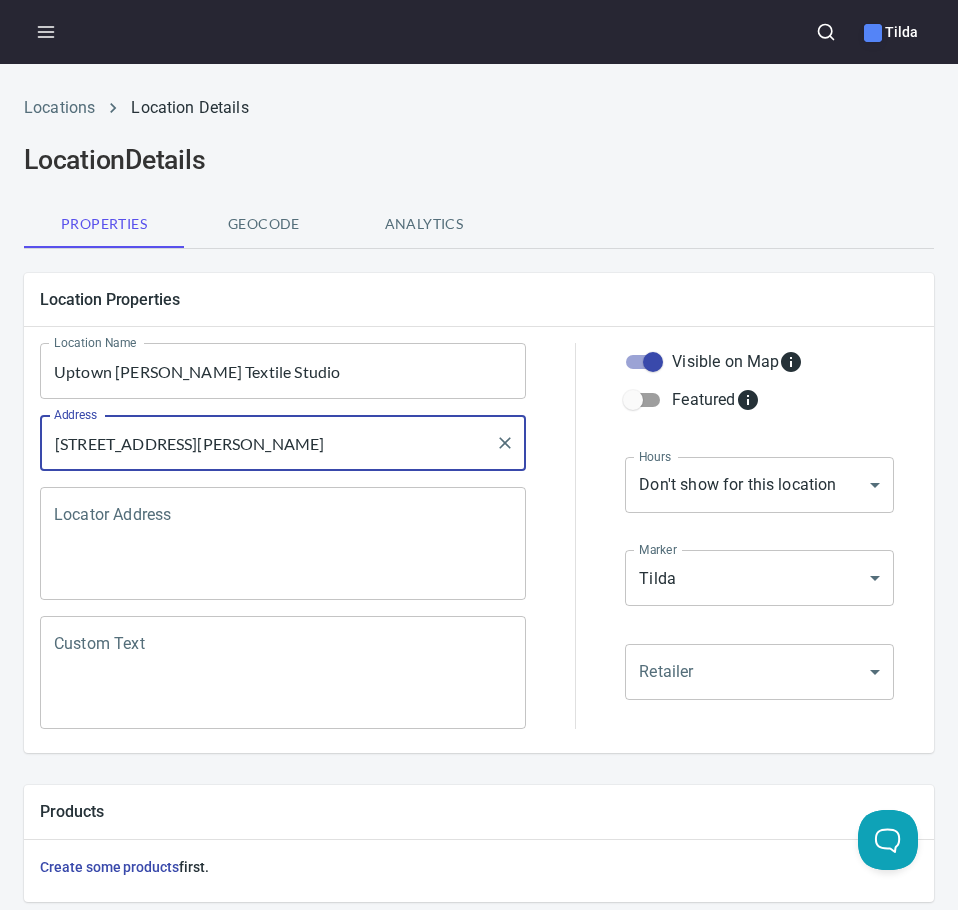 paste on "TX 78606" 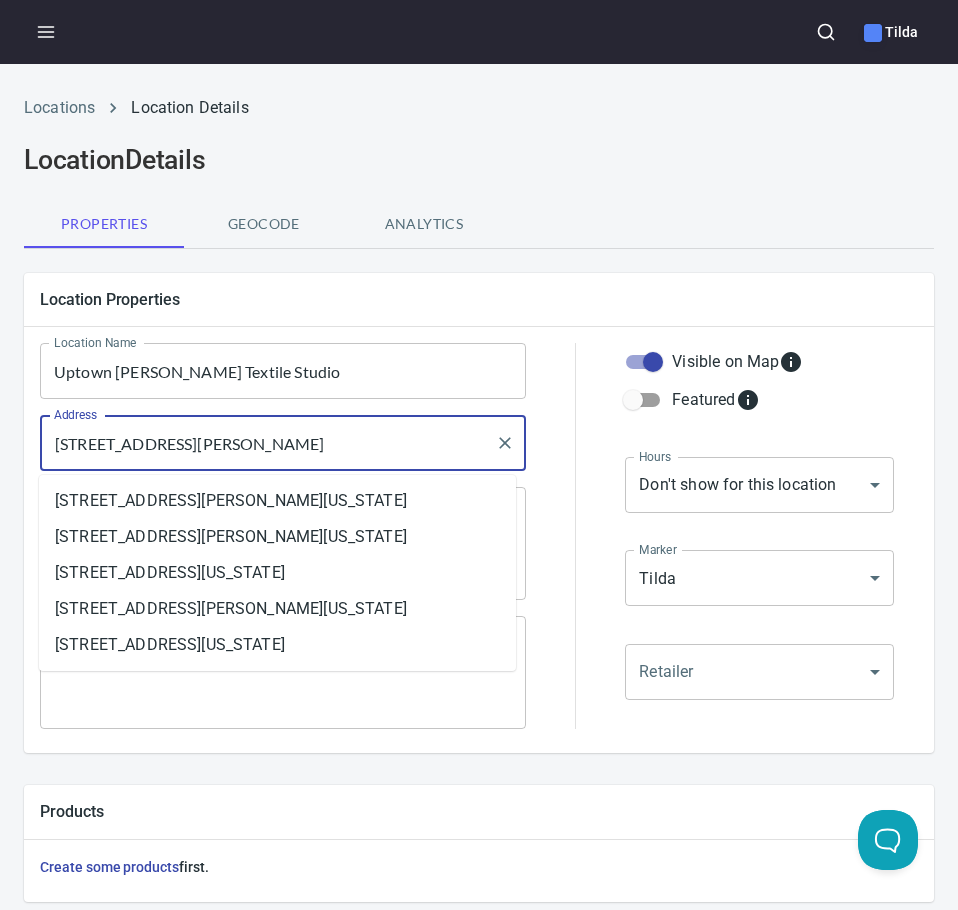 click on "[STREET_ADDRESS][PERSON_NAME]" at bounding box center (268, 443) 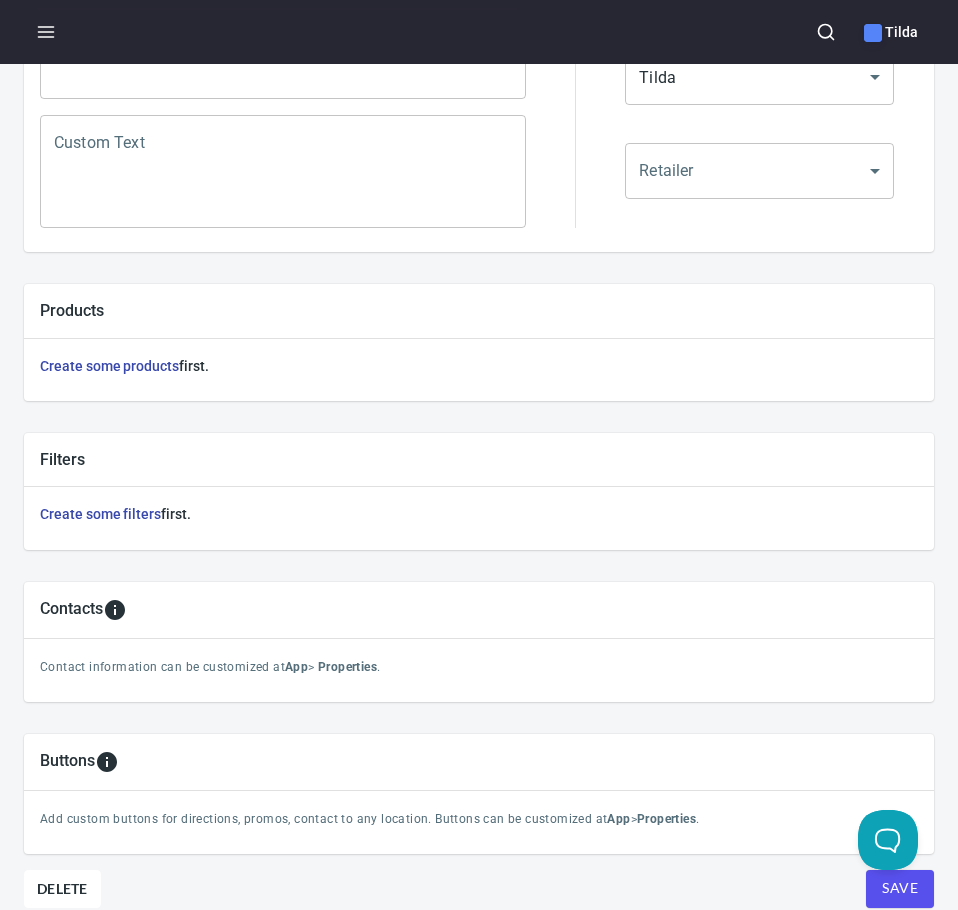 scroll, scrollTop: 602, scrollLeft: 0, axis: vertical 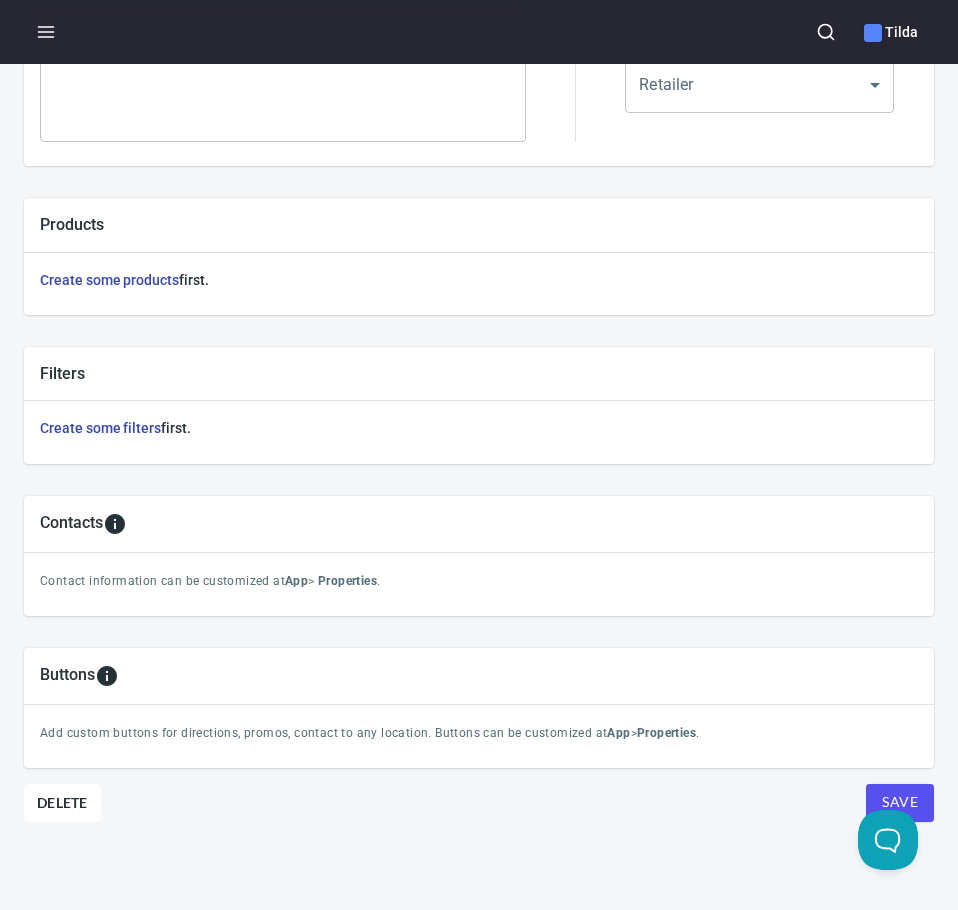 type on "[STREET_ADDRESS][PERSON_NAME]" 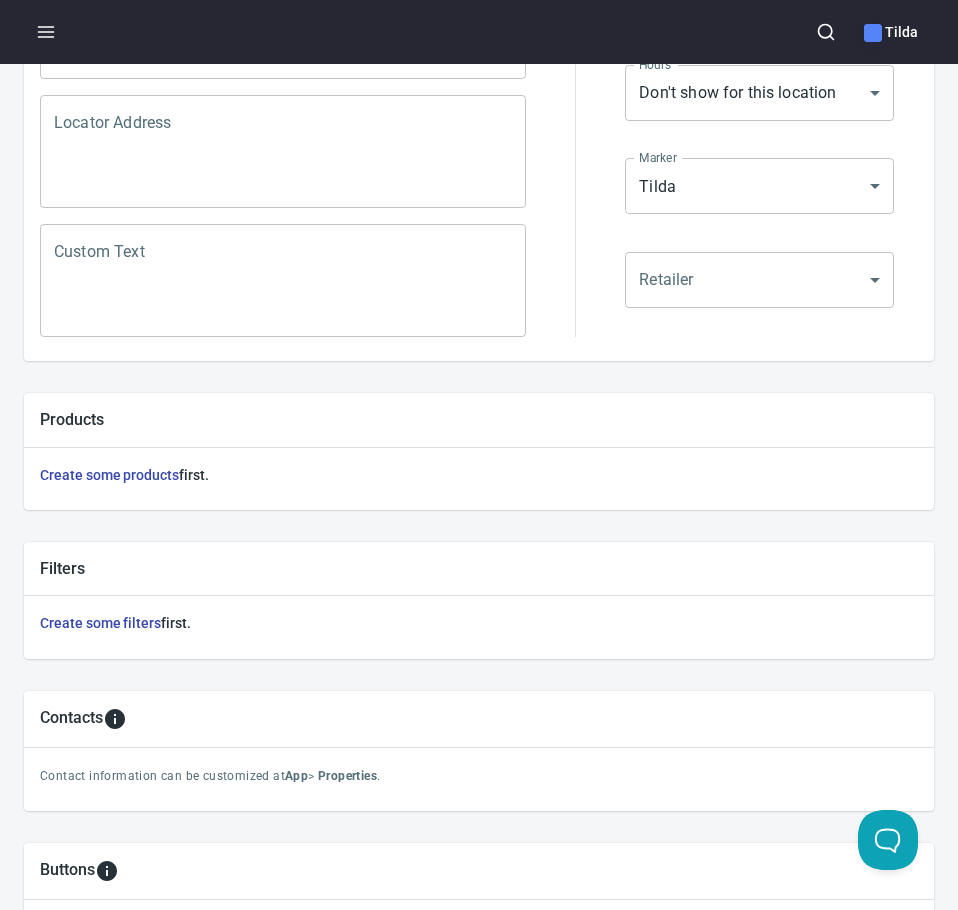 scroll, scrollTop: 602, scrollLeft: 0, axis: vertical 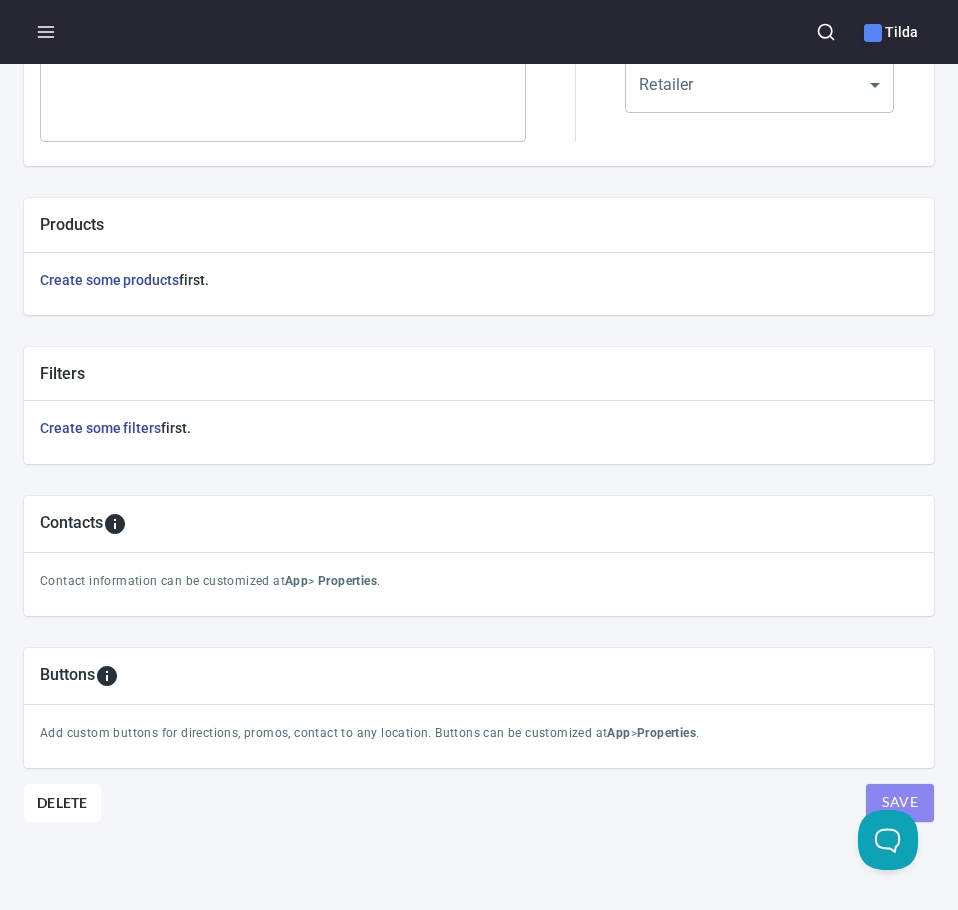 click on "Save" at bounding box center (900, 802) 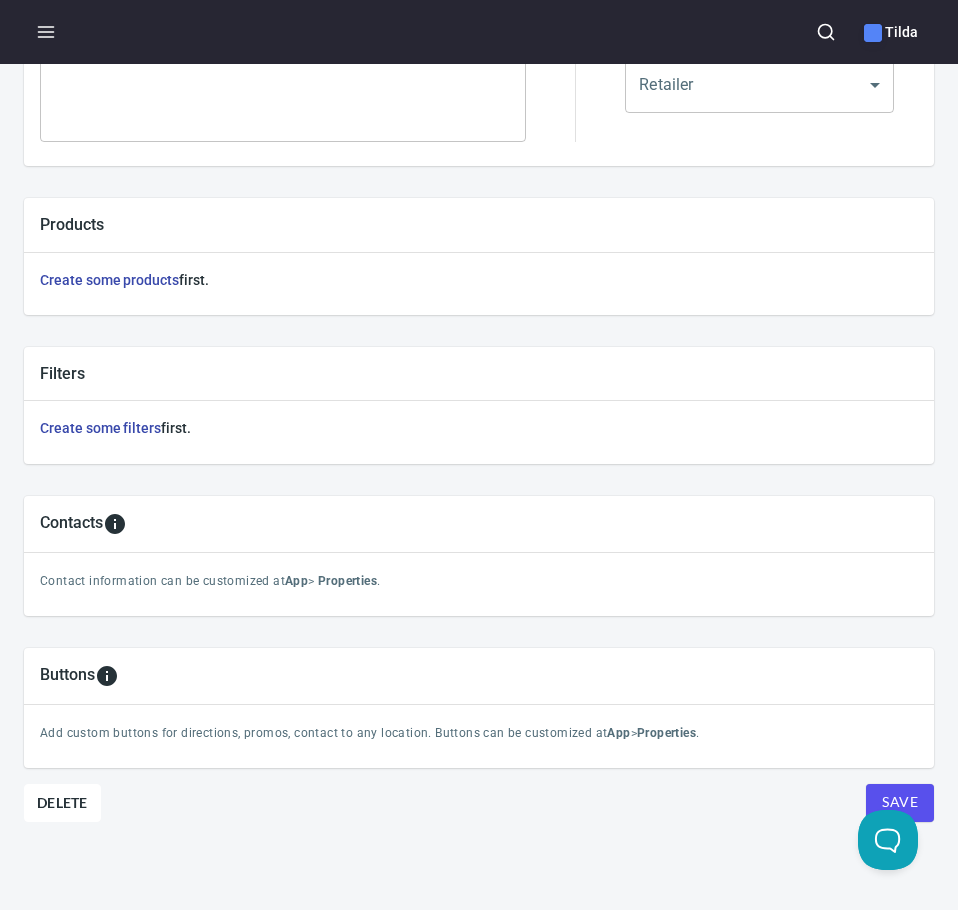 scroll, scrollTop: 0, scrollLeft: 0, axis: both 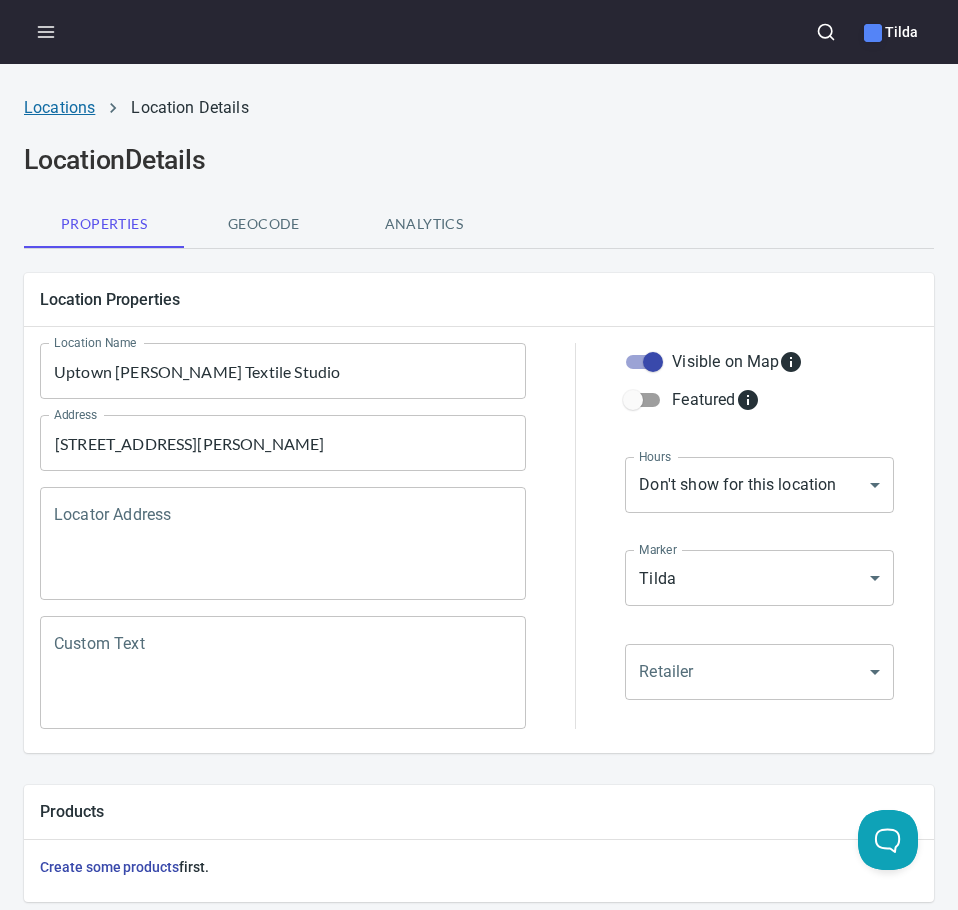 click on "Locations" at bounding box center (59, 107) 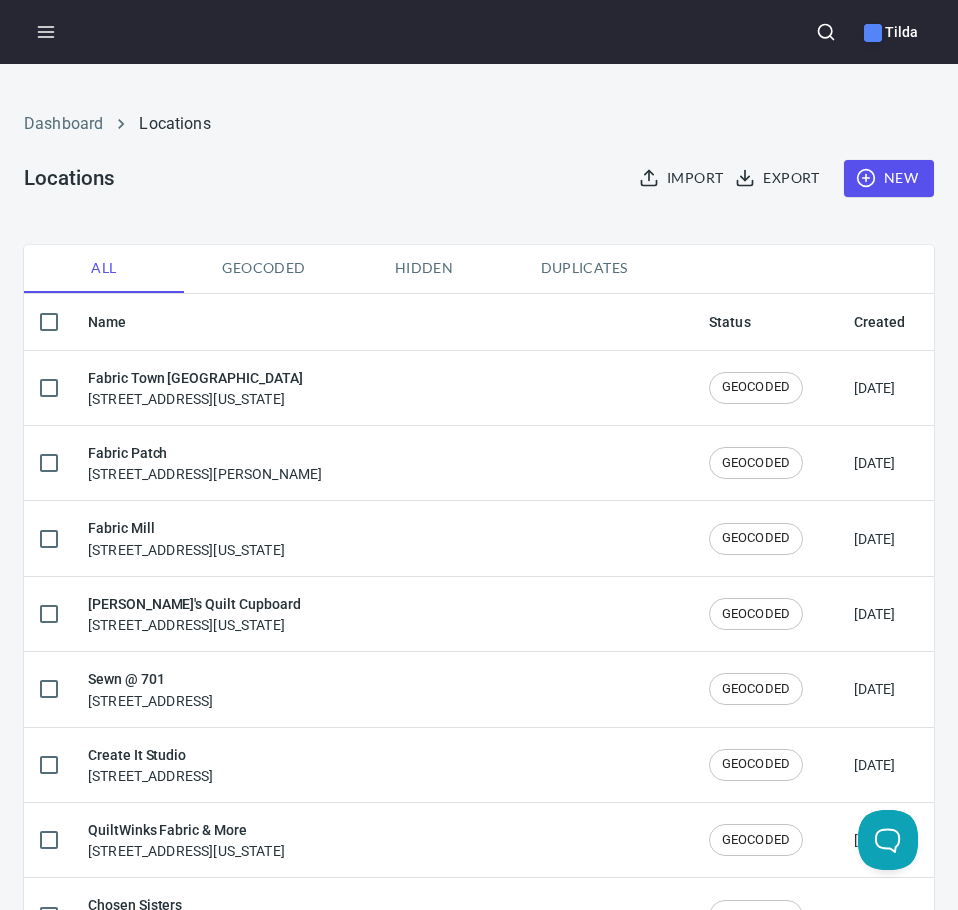 checkbox on "false" 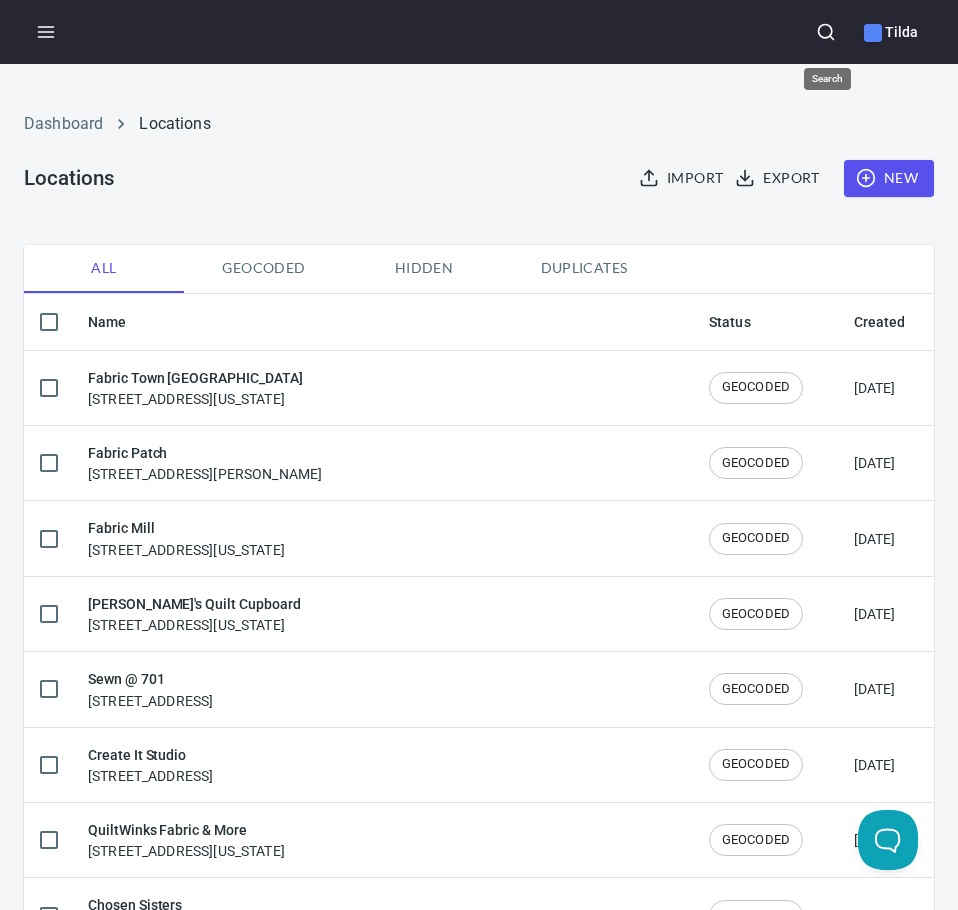 click 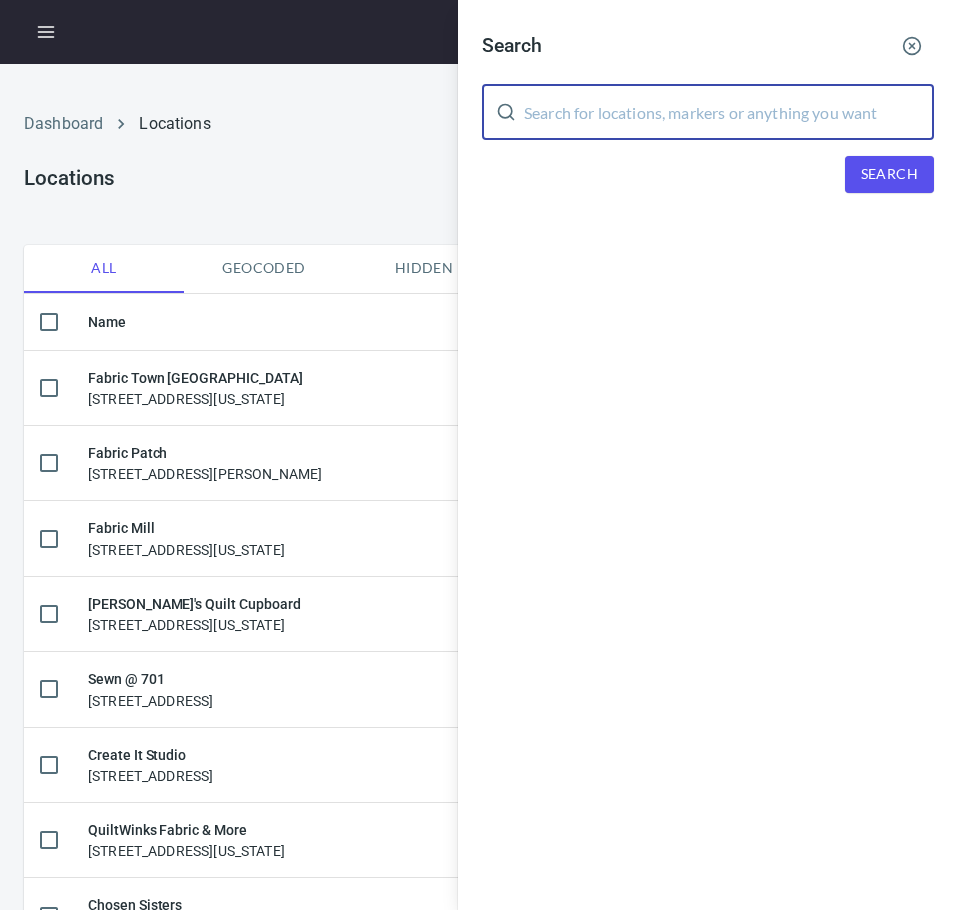 click at bounding box center (729, 112) 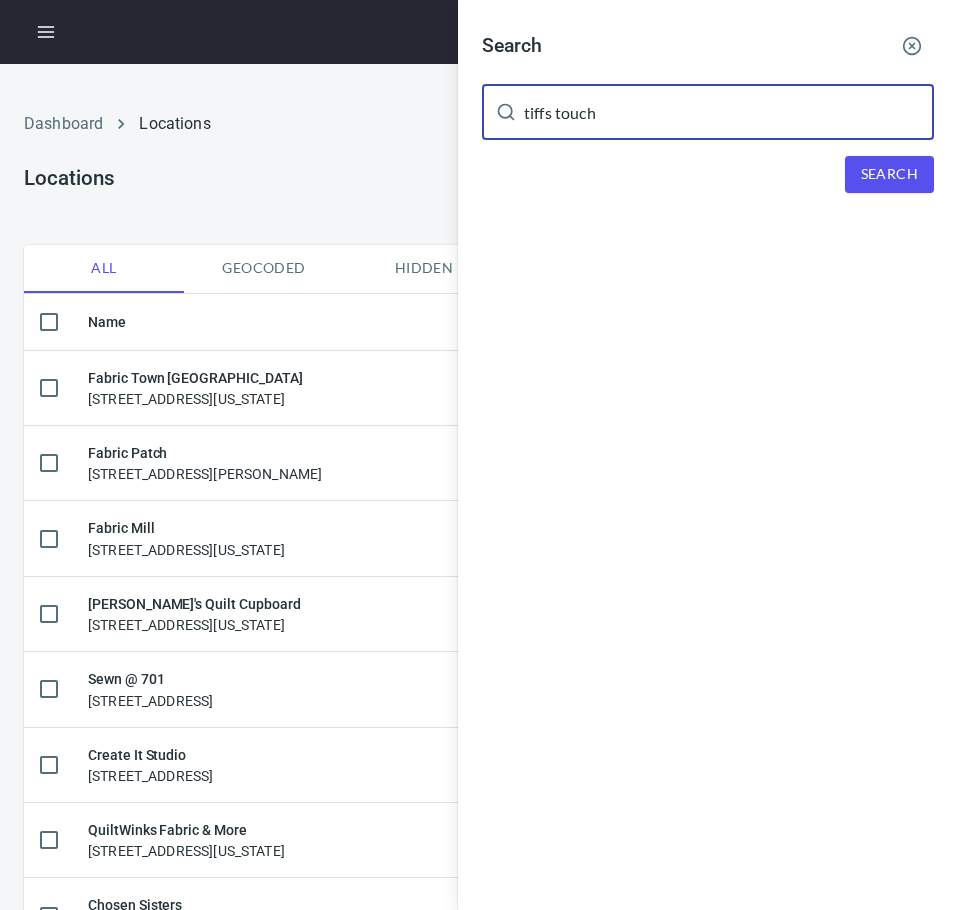 type on "tiffs touch" 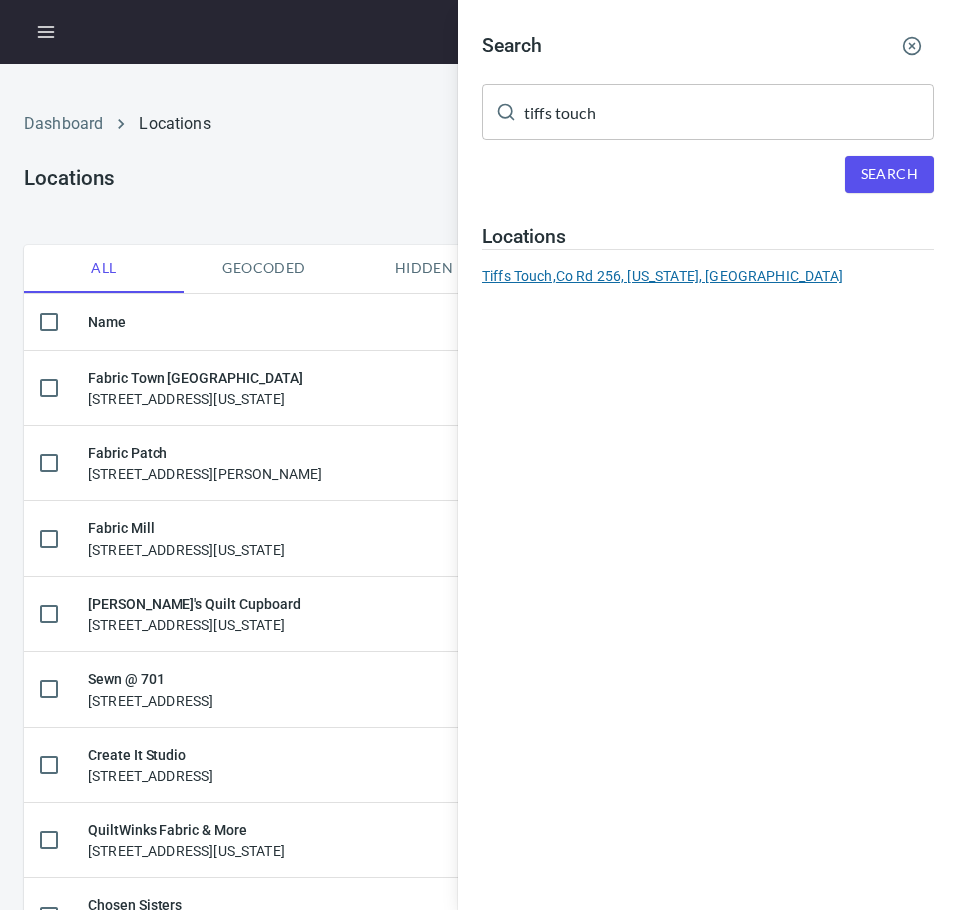 click on "Tiffs Touch,  Co Rd 256, [US_STATE], [GEOGRAPHIC_DATA]" at bounding box center (708, 276) 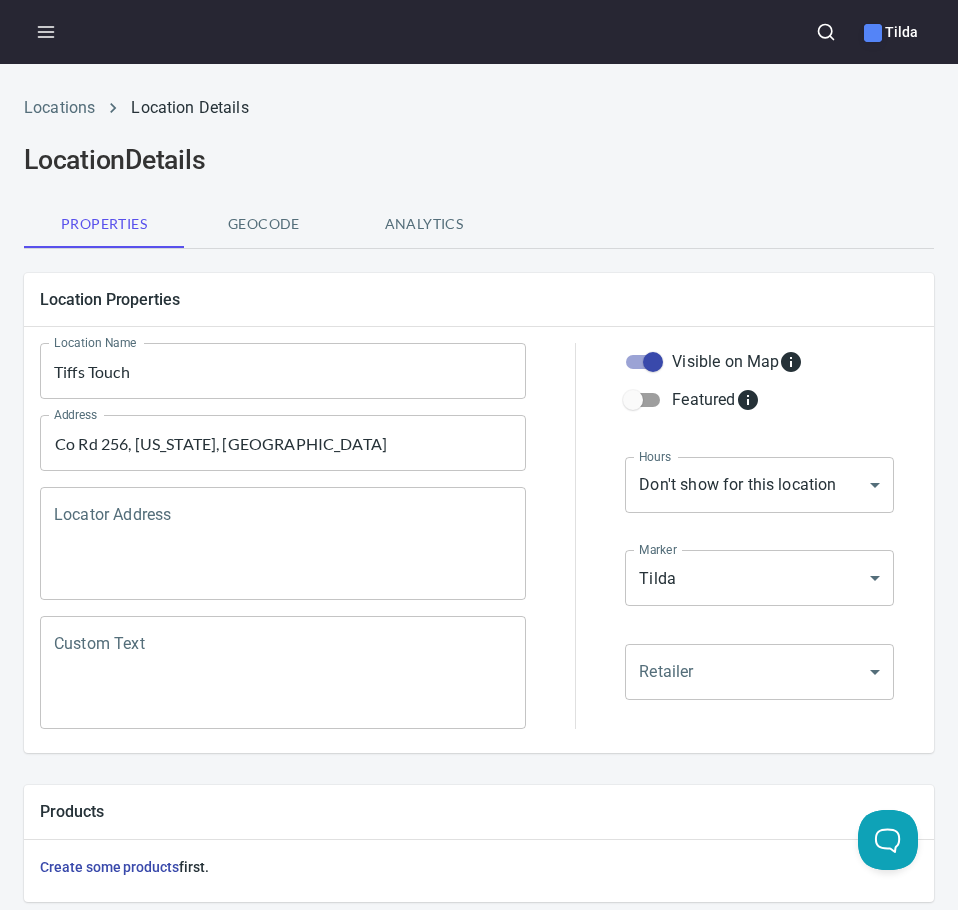 scroll, scrollTop: 602, scrollLeft: 0, axis: vertical 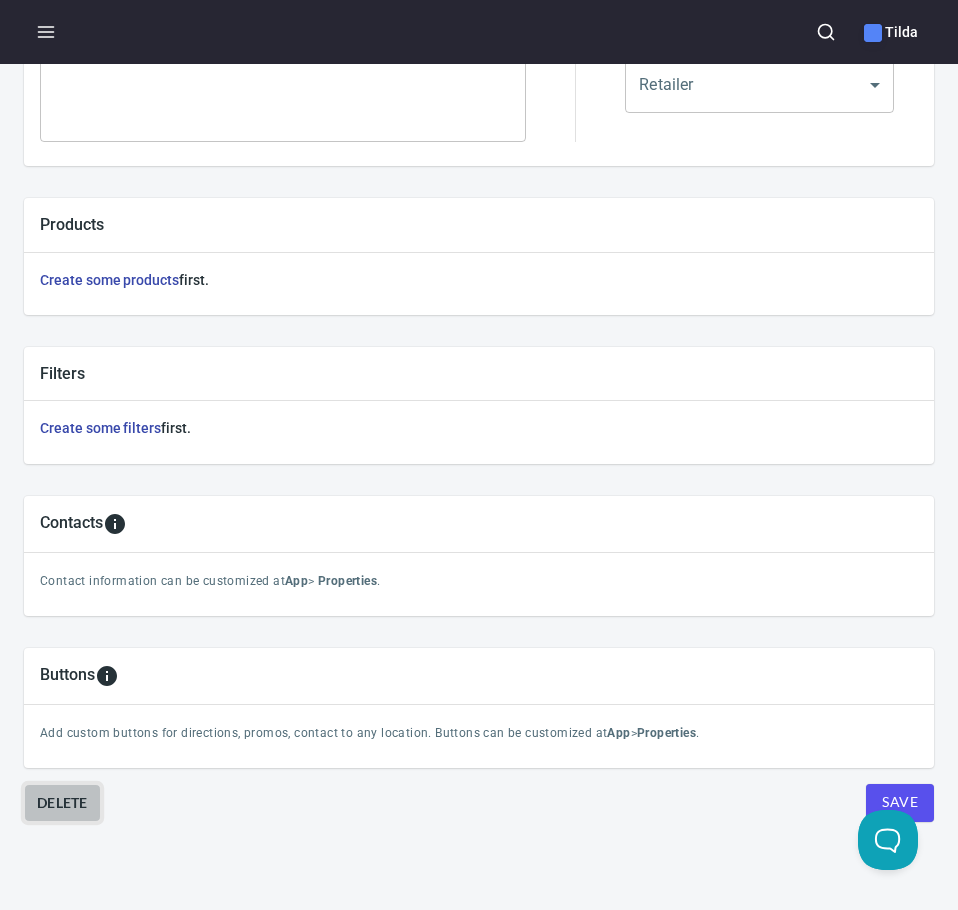 click on "Delete" at bounding box center [62, 803] 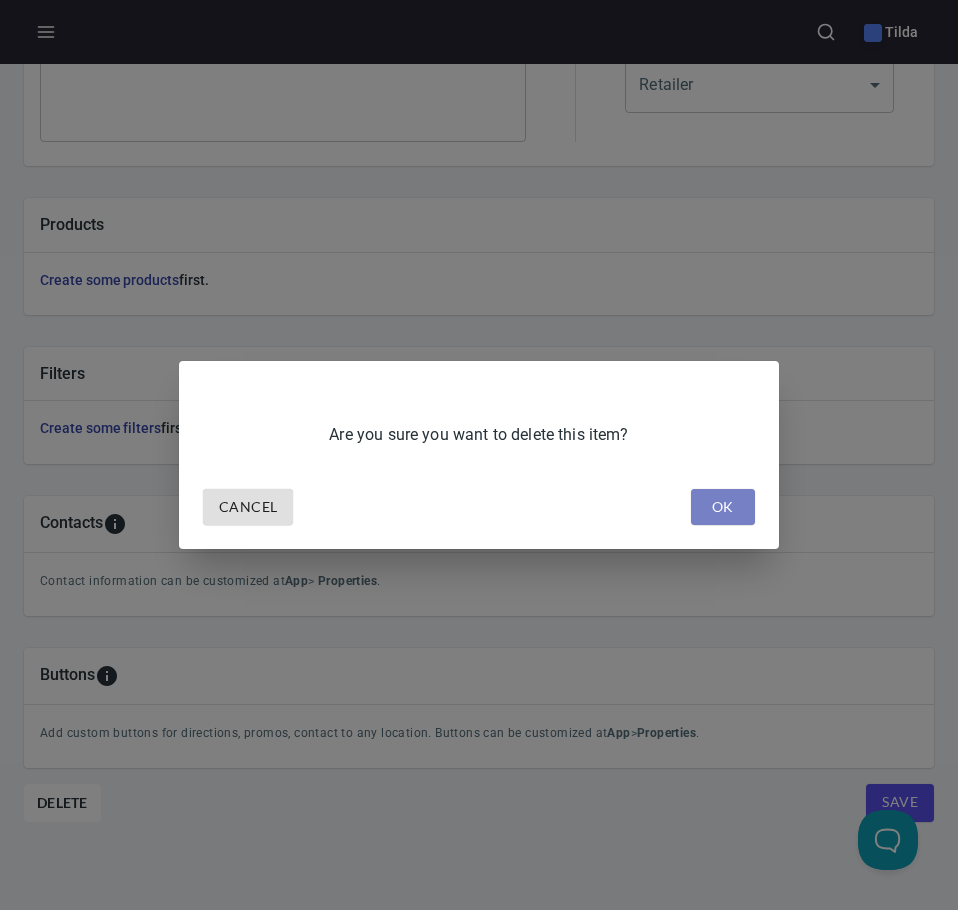 click on "OK" at bounding box center [723, 507] 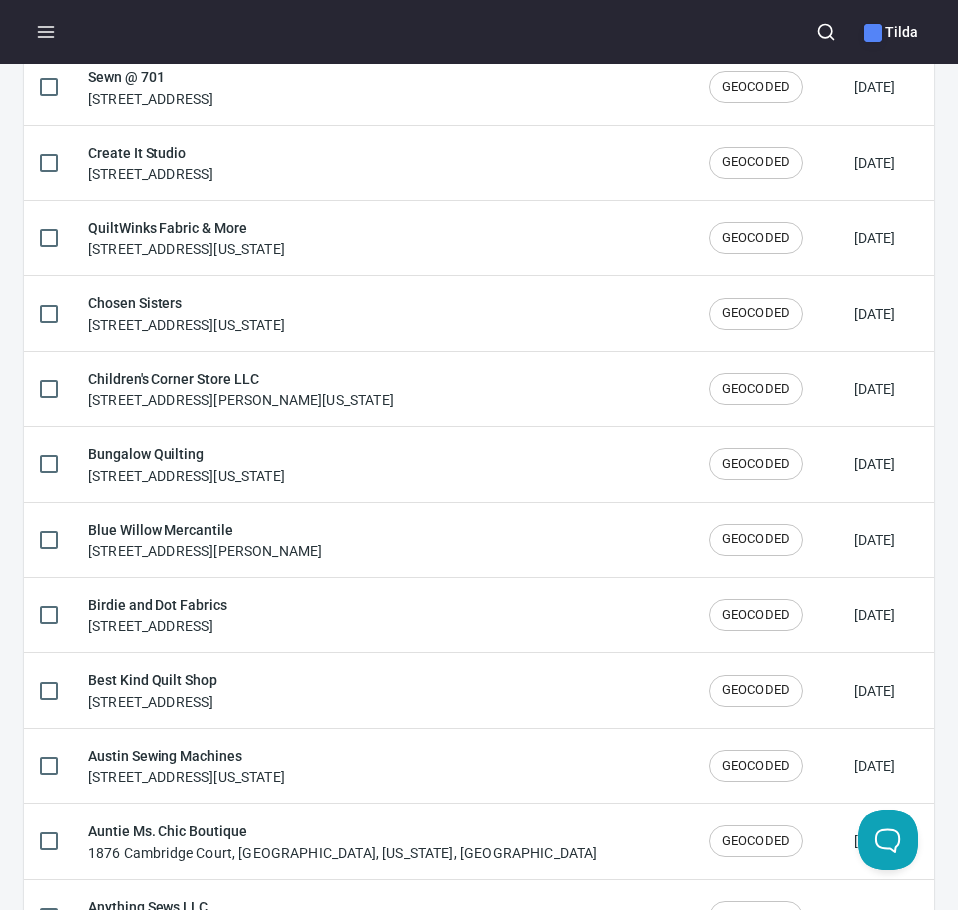 scroll, scrollTop: 0, scrollLeft: 0, axis: both 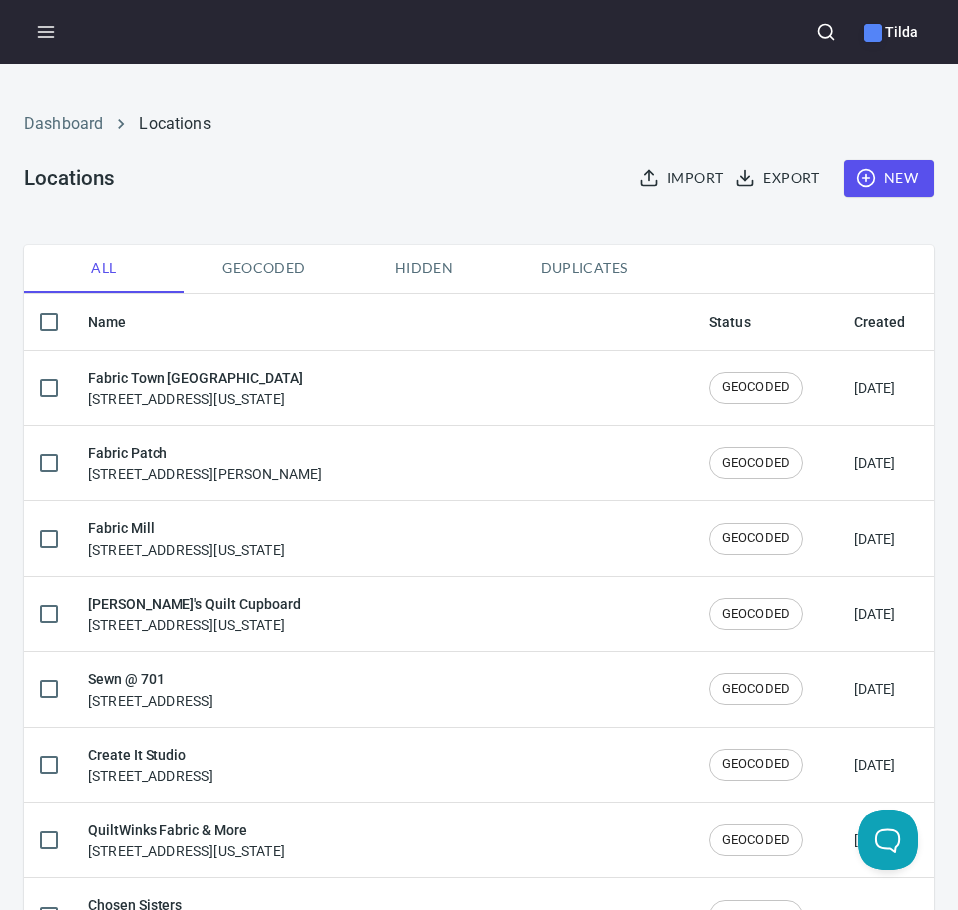 click on "Dashboard Locations Locations Import Export New All Geocoded Hidden Duplicates Name Status Created Fabric Town [GEOGRAPHIC_DATA] [STREET_ADDRESS][US_STATE] GEOCODED [DATE] Fabric Patch [STREET_ADDRESS][PERSON_NAME] GEOCODED [DATE] [GEOGRAPHIC_DATA] [STREET_ADDRESS][US_STATE] GEOCODED [DATE] [PERSON_NAME]'s Quilt Cupboard [STREET_ADDRESS][US_STATE] GEOCODED [DATE] Sewn @ [STREET_ADDRESS] GEOCODED [DATE] Create It Studio [STREET_ADDRESS] GEOCODED [DATE] QuiltWinks Fabric & More [STREET_ADDRESS][US_STATE] GEOCODED [DATE] Chosen Sisters [STREET_ADDRESS][US_STATE] GEOCODED [DATE] Children's Corner Store LLC [STREET_ADDRESS][PERSON_NAME][US_STATE] GEOCODED [DATE] Bungalow Quilting [STREET_ADDRESS][US_STATE] GEOCODED [DATE] Blue Willow Mercantile" at bounding box center (479, 2130) 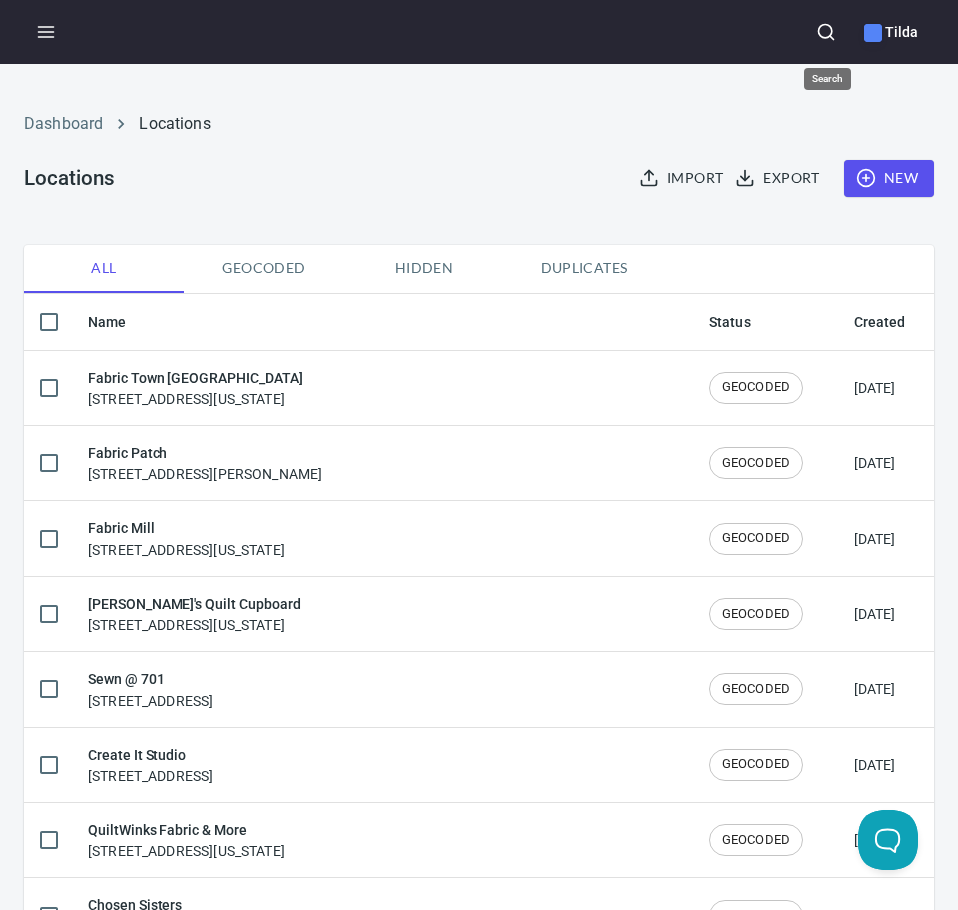 click 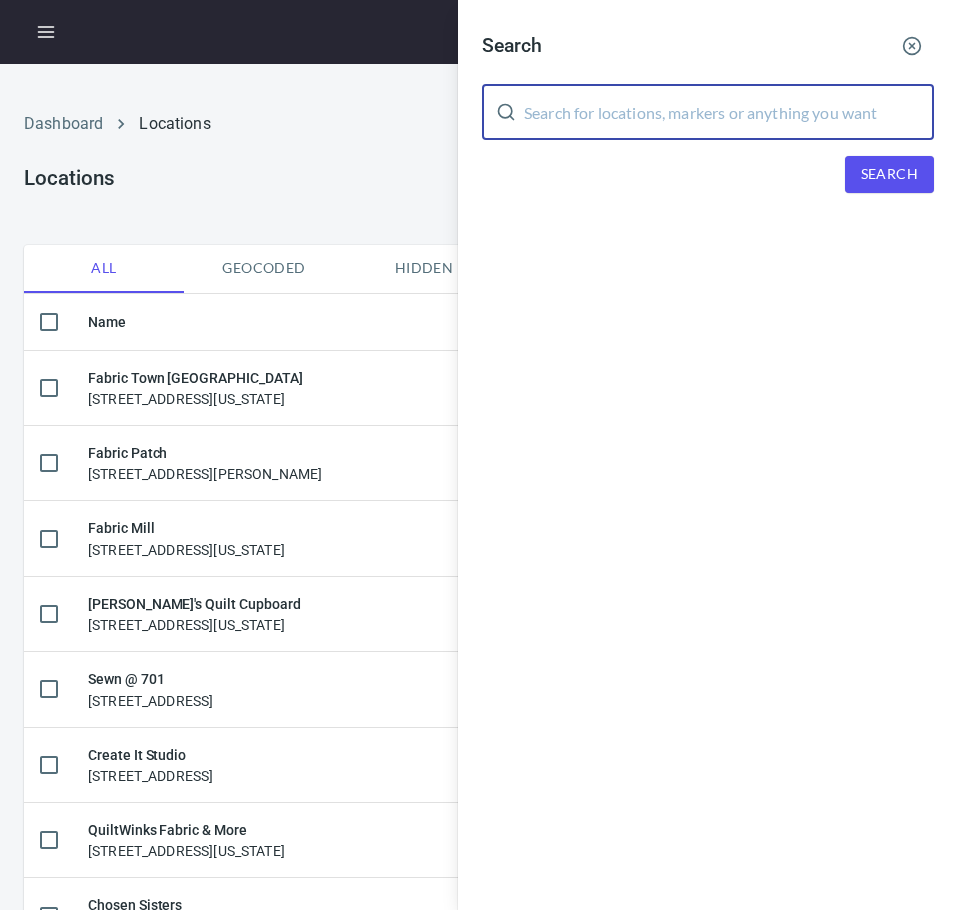 click at bounding box center [729, 112] 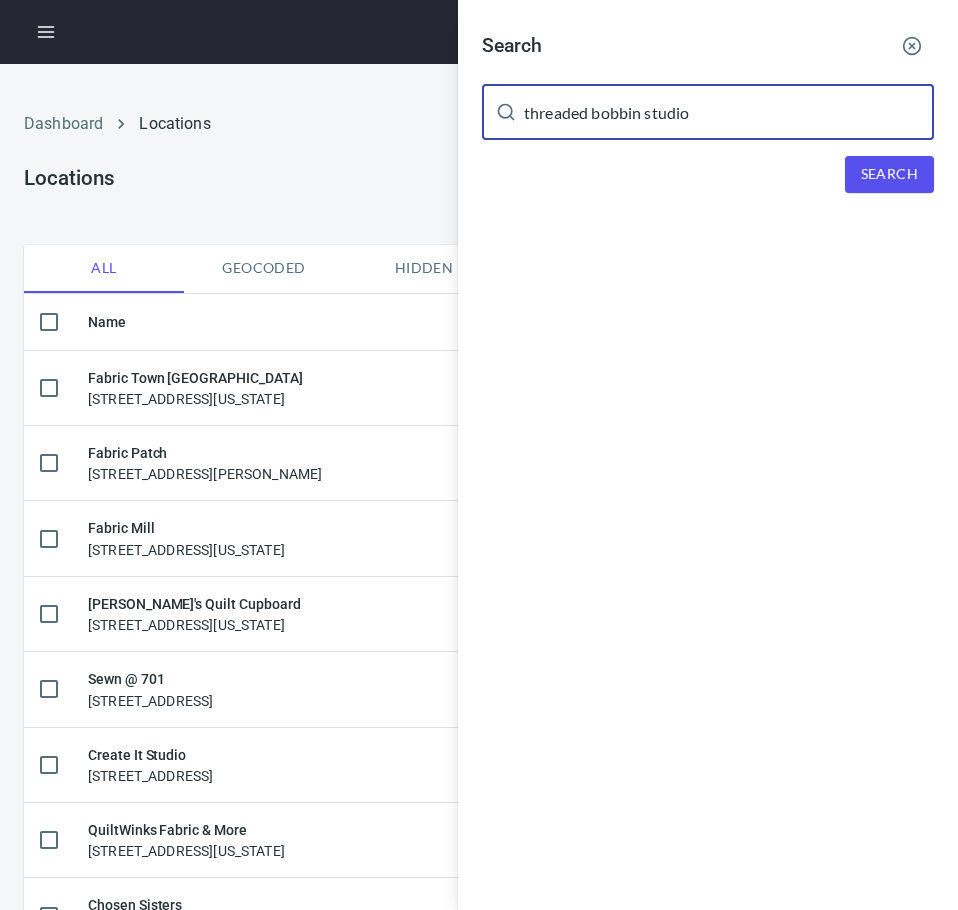 click on "Search" at bounding box center [889, 174] 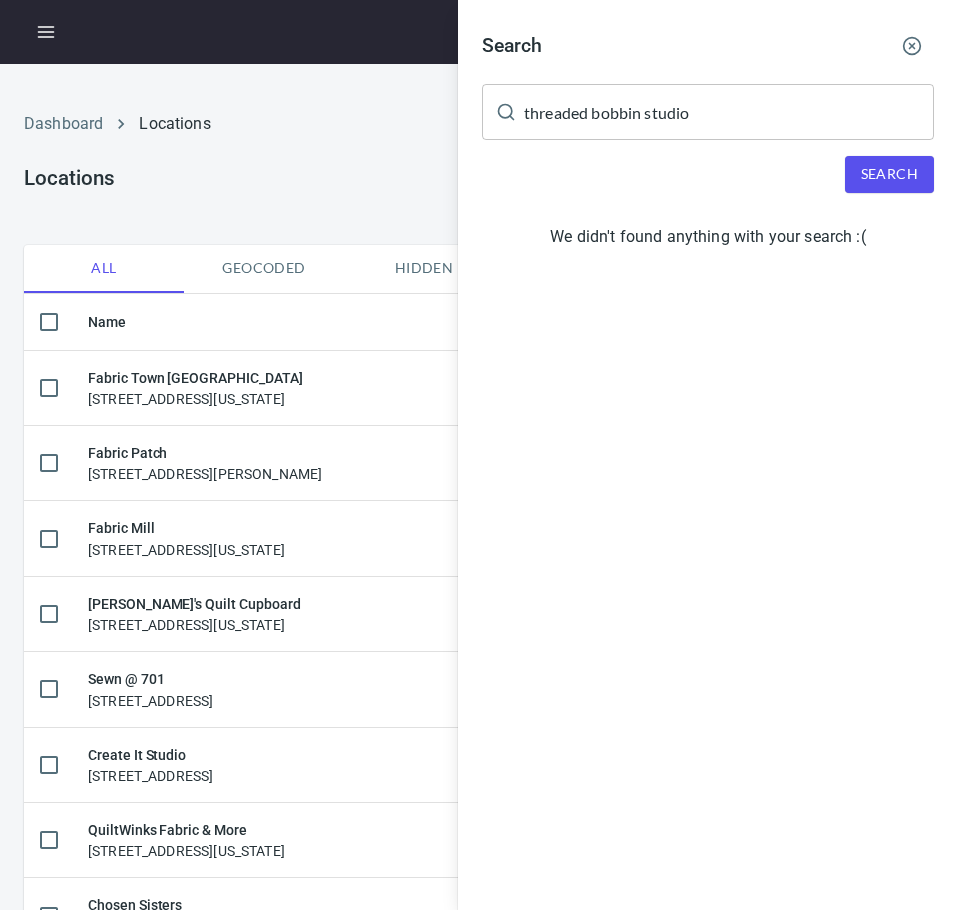 click on "threaded bobbin studio" at bounding box center [729, 112] 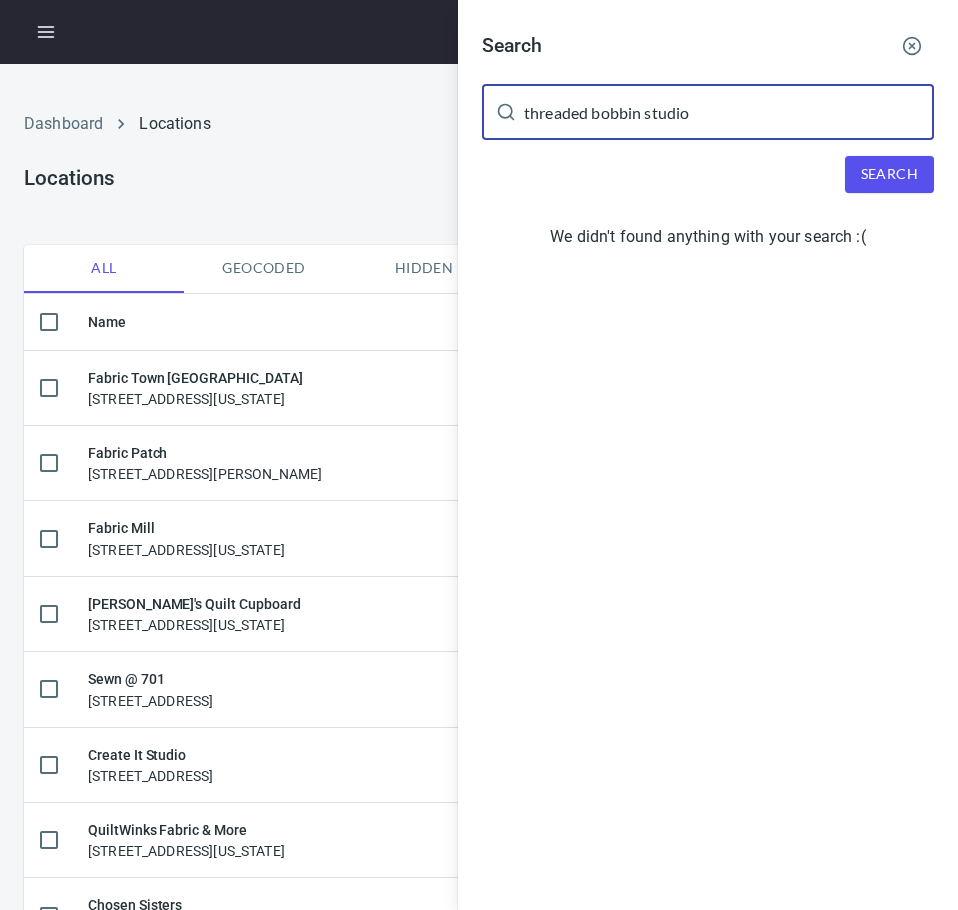 click on "threaded bobbin studio" at bounding box center [729, 112] 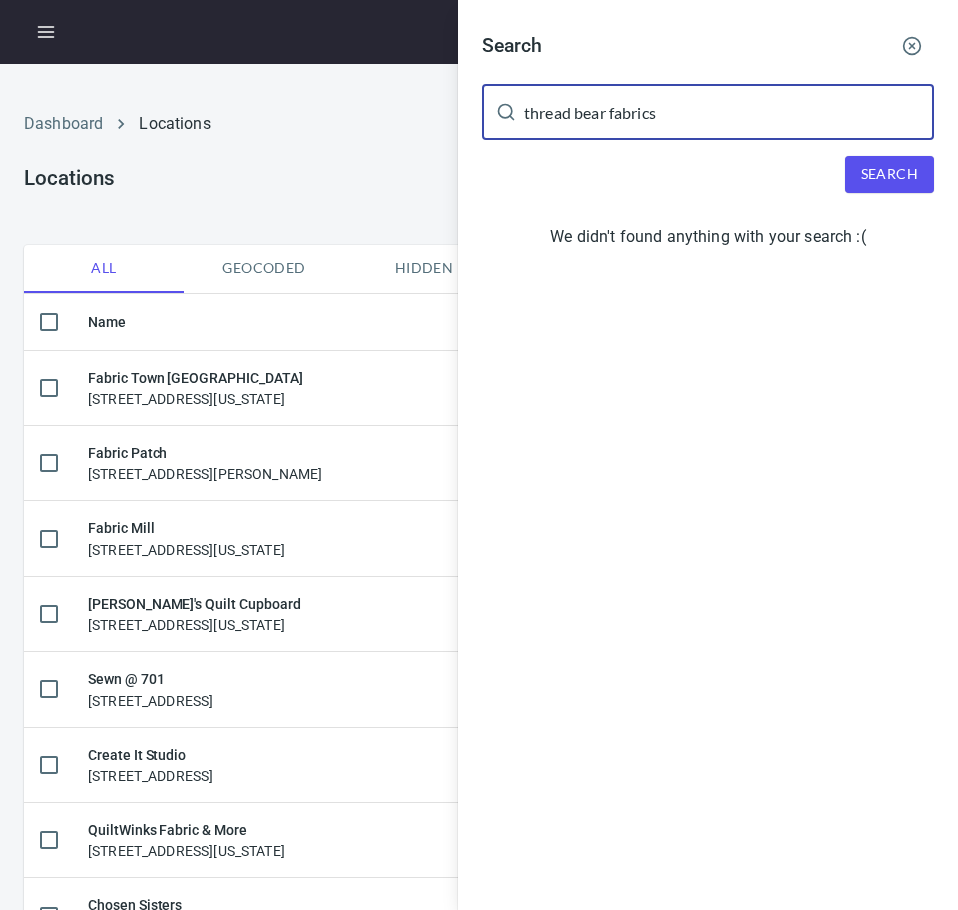 type on "thread bear fabrics" 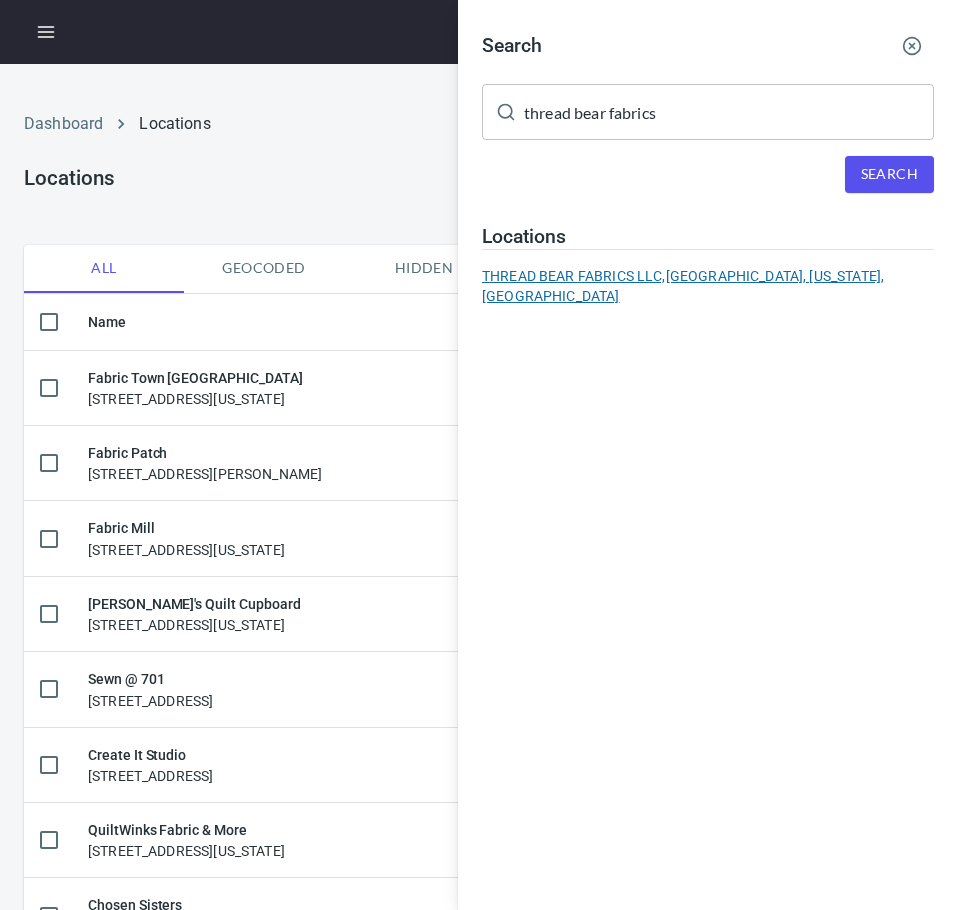 click on "THREAD BEAR FABRICS LLC,  [GEOGRAPHIC_DATA], [US_STATE], [GEOGRAPHIC_DATA]" at bounding box center [708, 286] 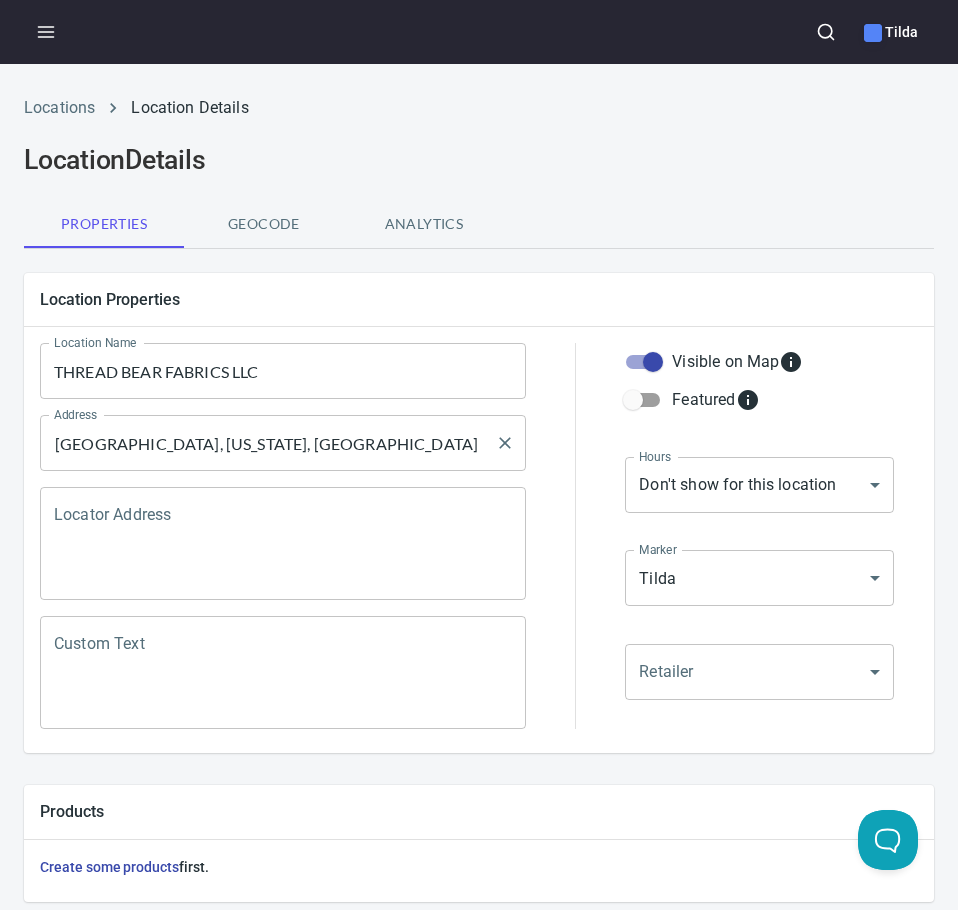 click on "[GEOGRAPHIC_DATA], [US_STATE], [GEOGRAPHIC_DATA]" at bounding box center (268, 443) 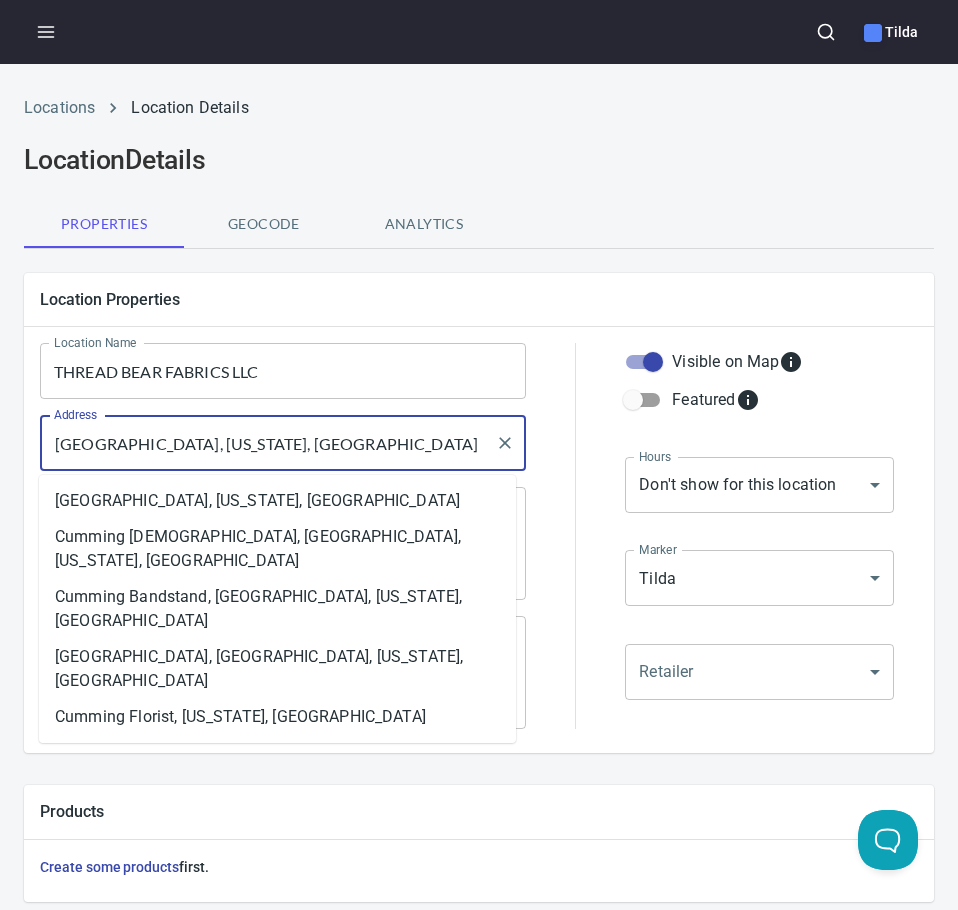 click on "[GEOGRAPHIC_DATA], [US_STATE], [GEOGRAPHIC_DATA]" at bounding box center (268, 443) 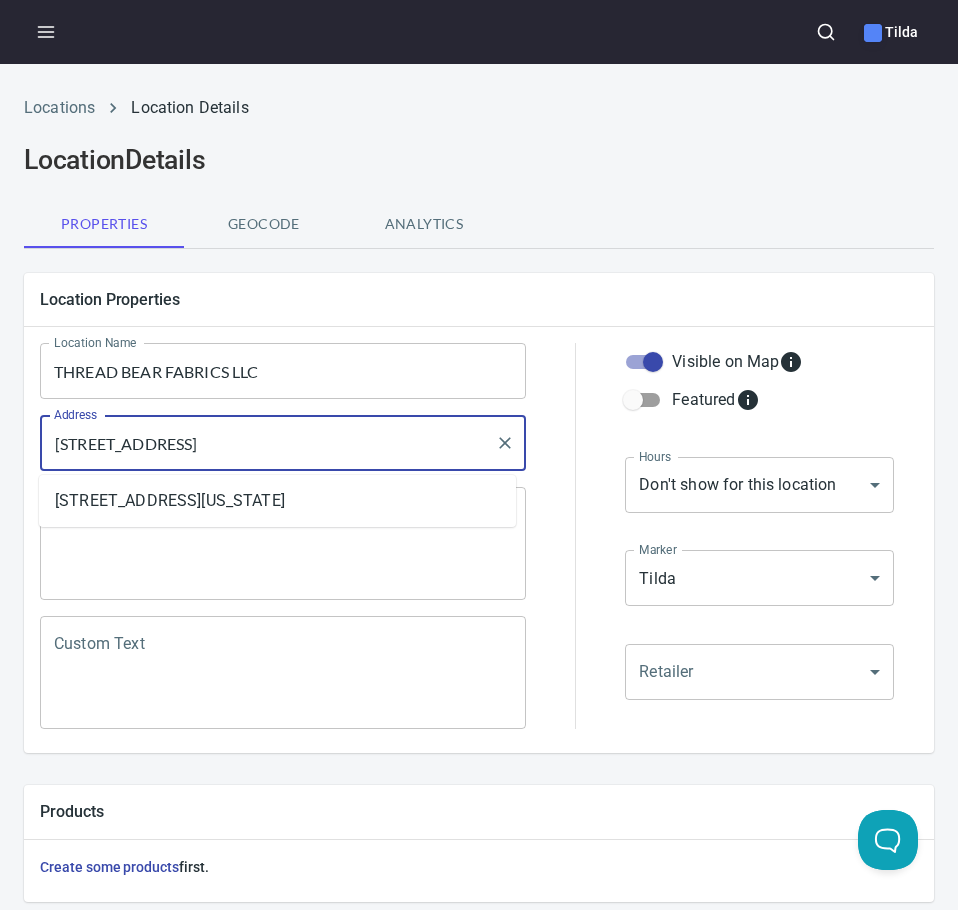 drag, startPoint x: 276, startPoint y: 445, endPoint x: 244, endPoint y: 445, distance: 32 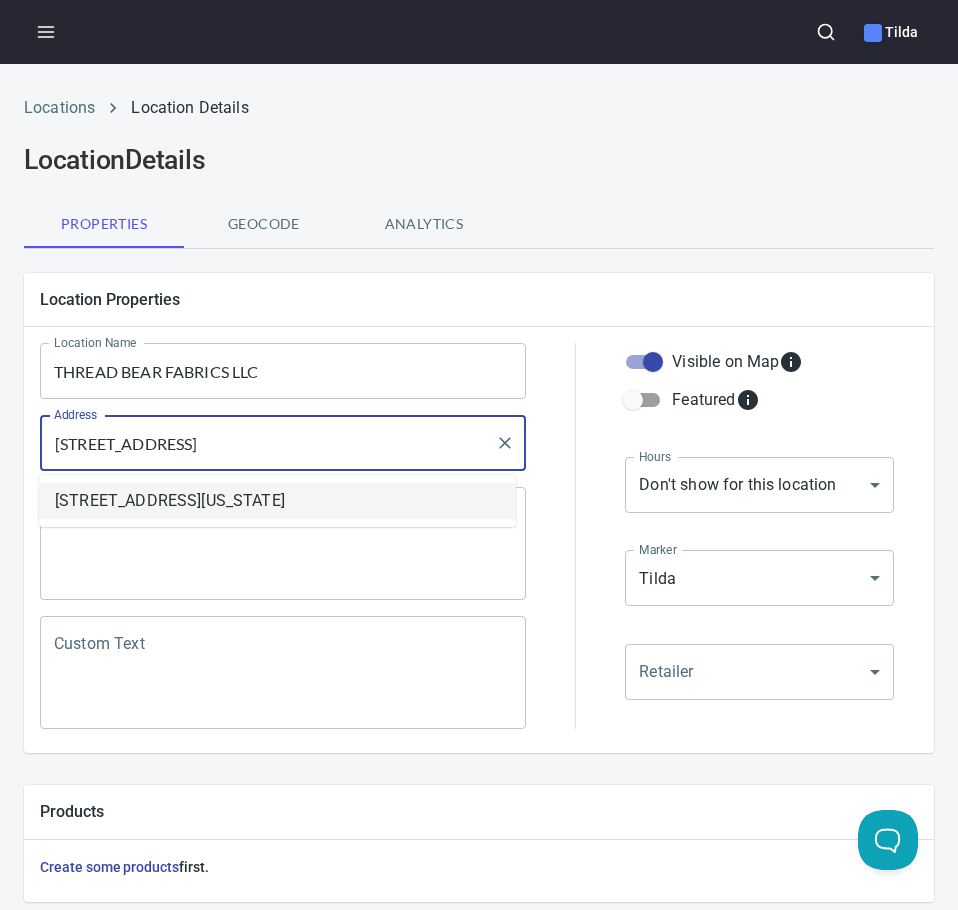 click on "[STREET_ADDRESS][US_STATE]" at bounding box center [277, 501] 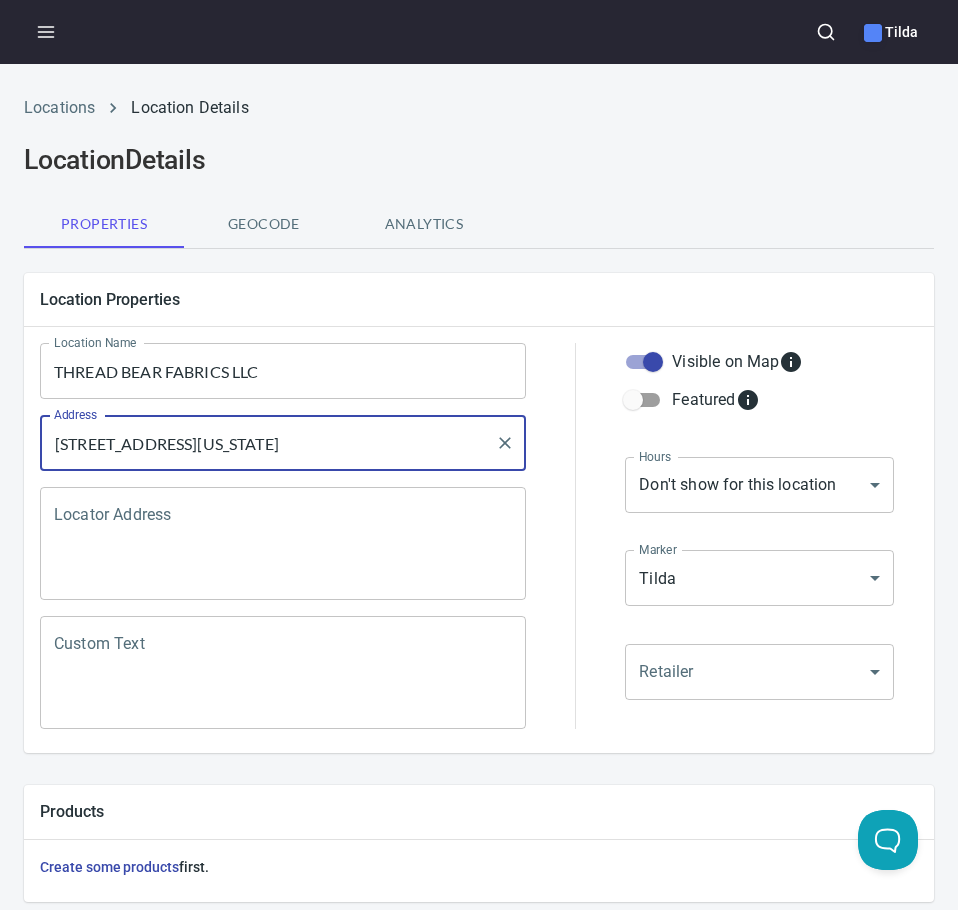 type on "[STREET_ADDRESS][US_STATE]" 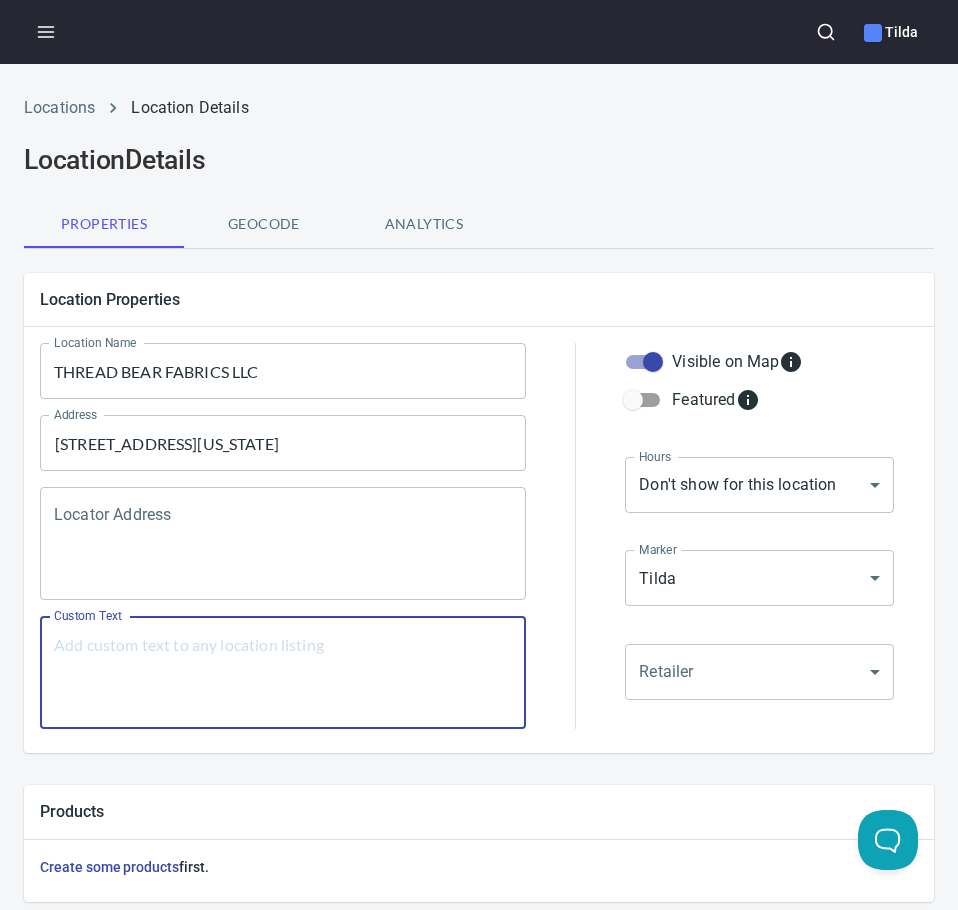 paste on "#500" 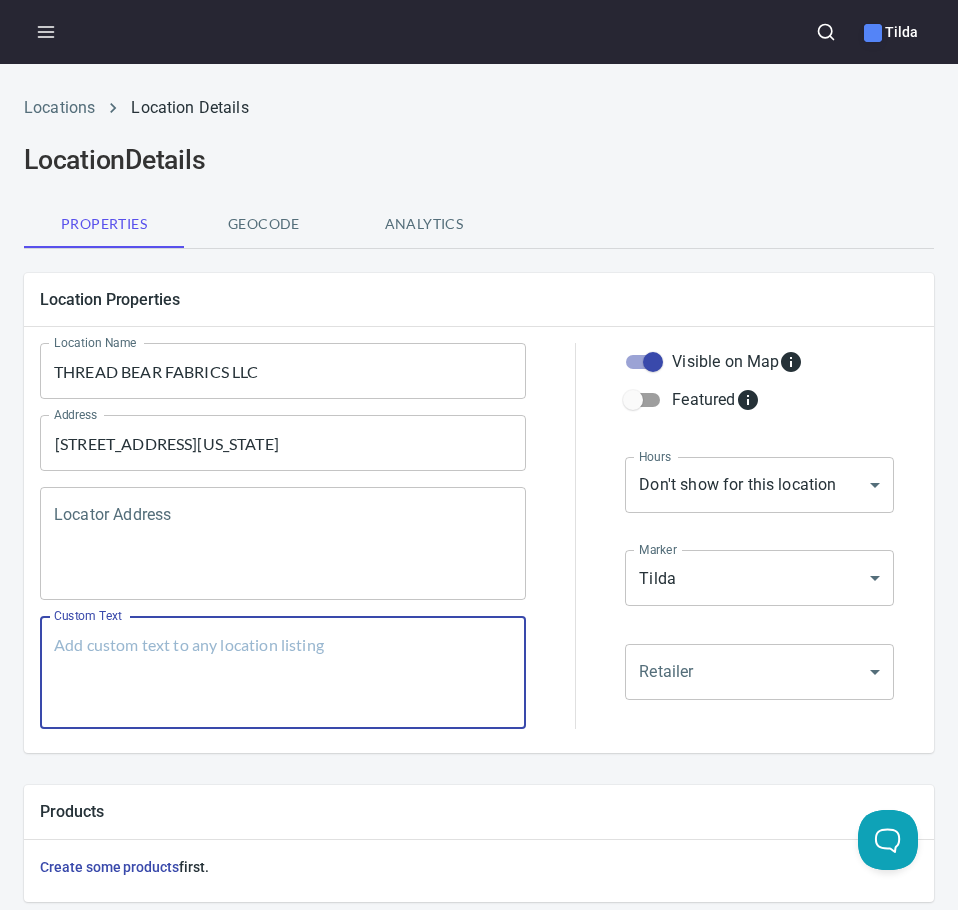 type on "#500" 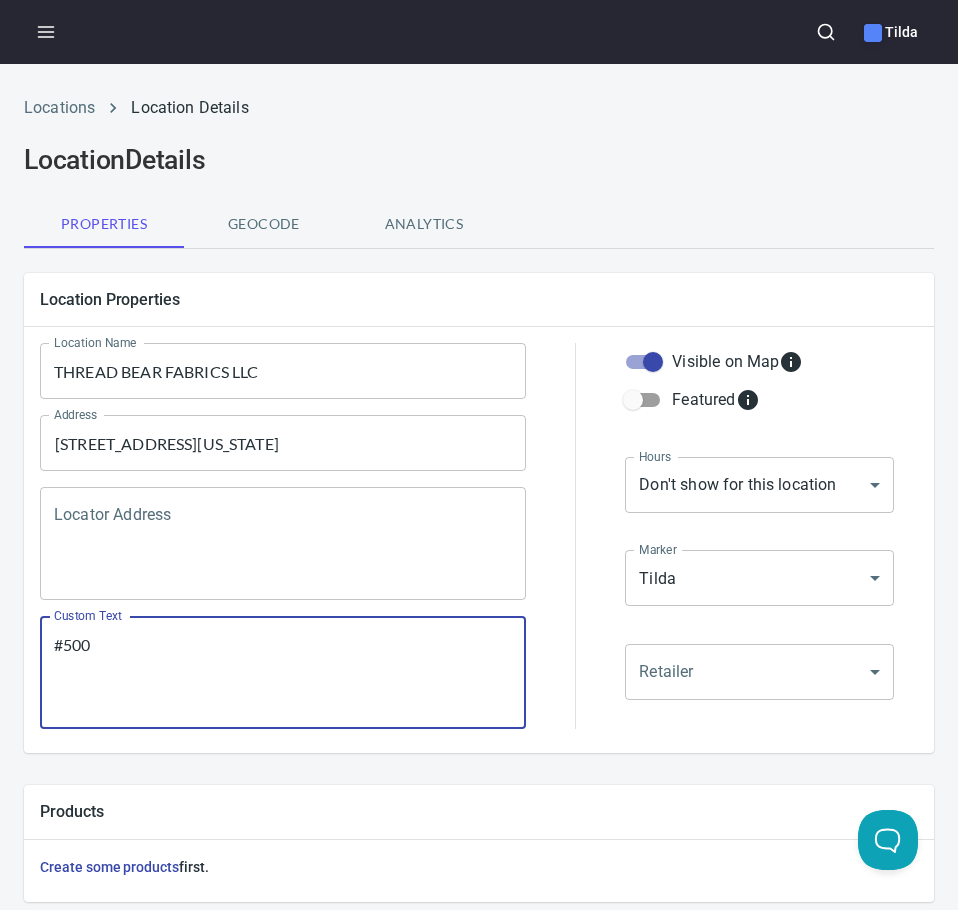 type 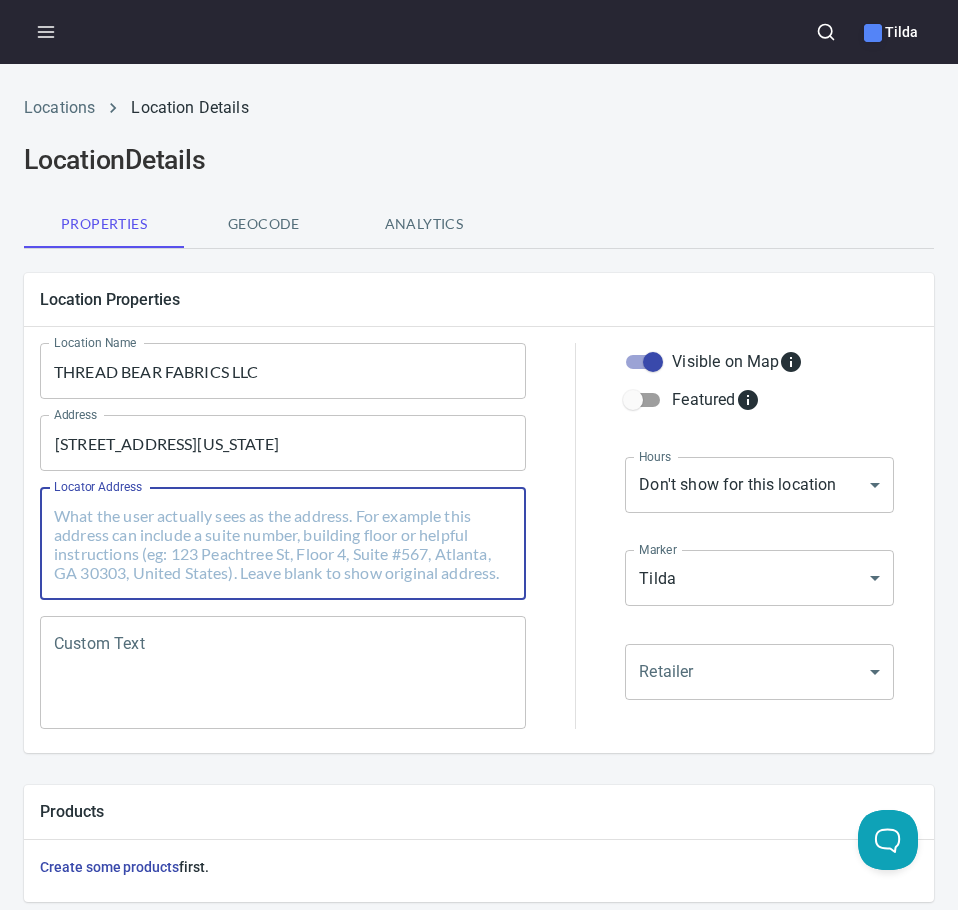 click on "Locator Address" at bounding box center [283, 544] 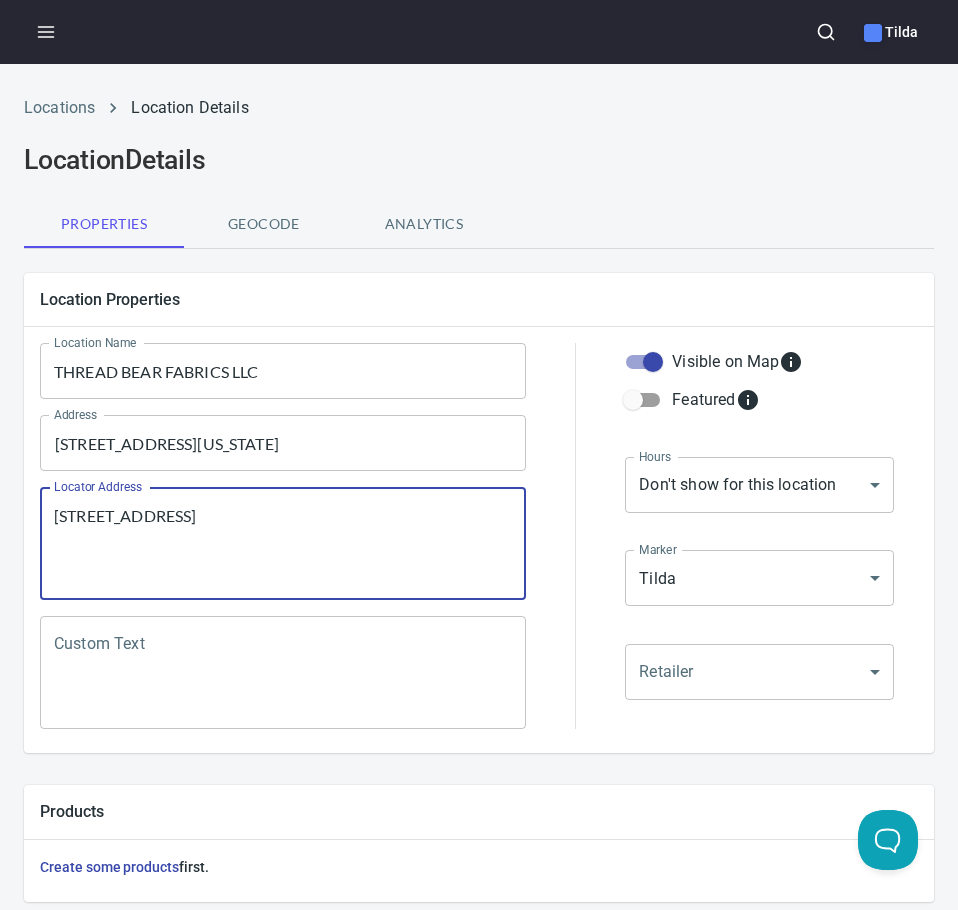 click on "[STREET_ADDRESS]" at bounding box center (283, 544) 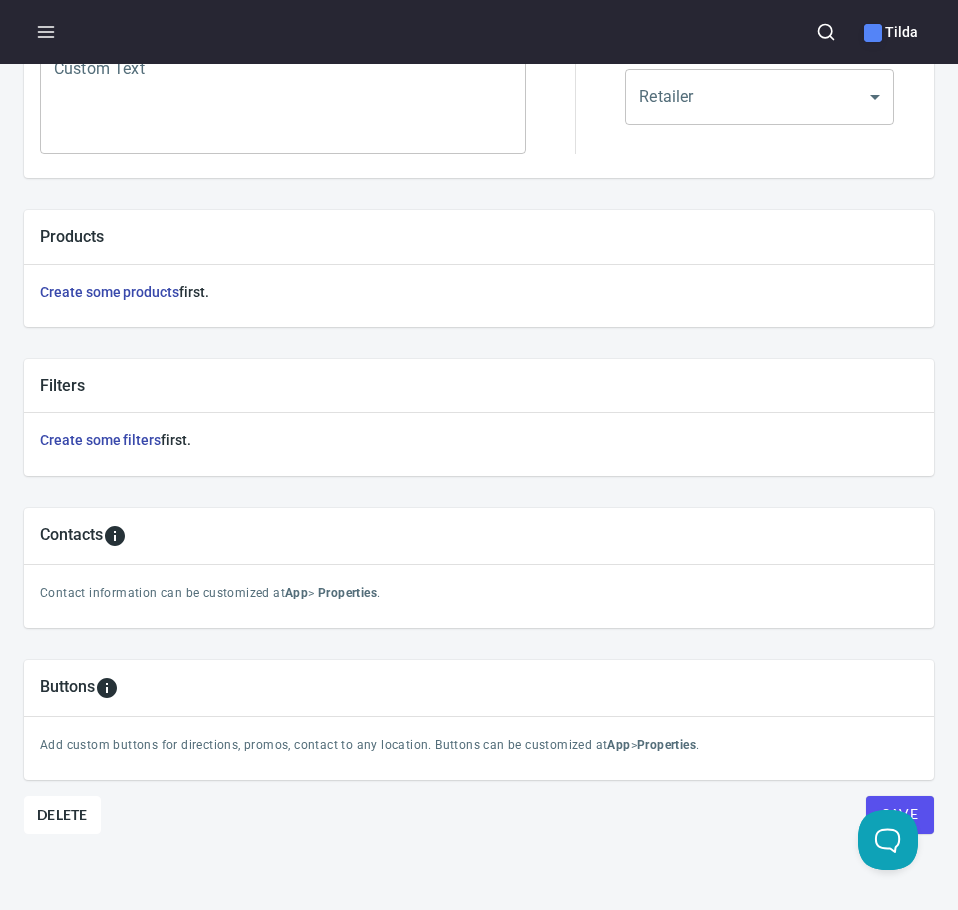 scroll, scrollTop: 602, scrollLeft: 0, axis: vertical 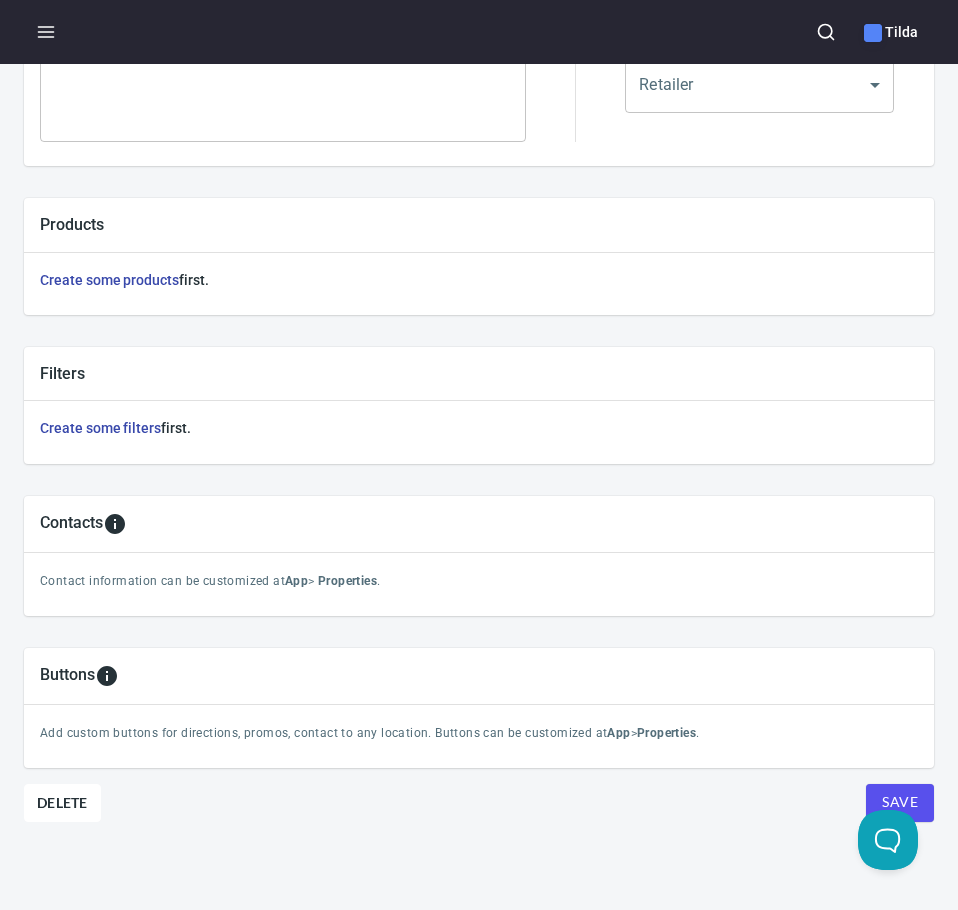 type on "[STREET_ADDRESS]" 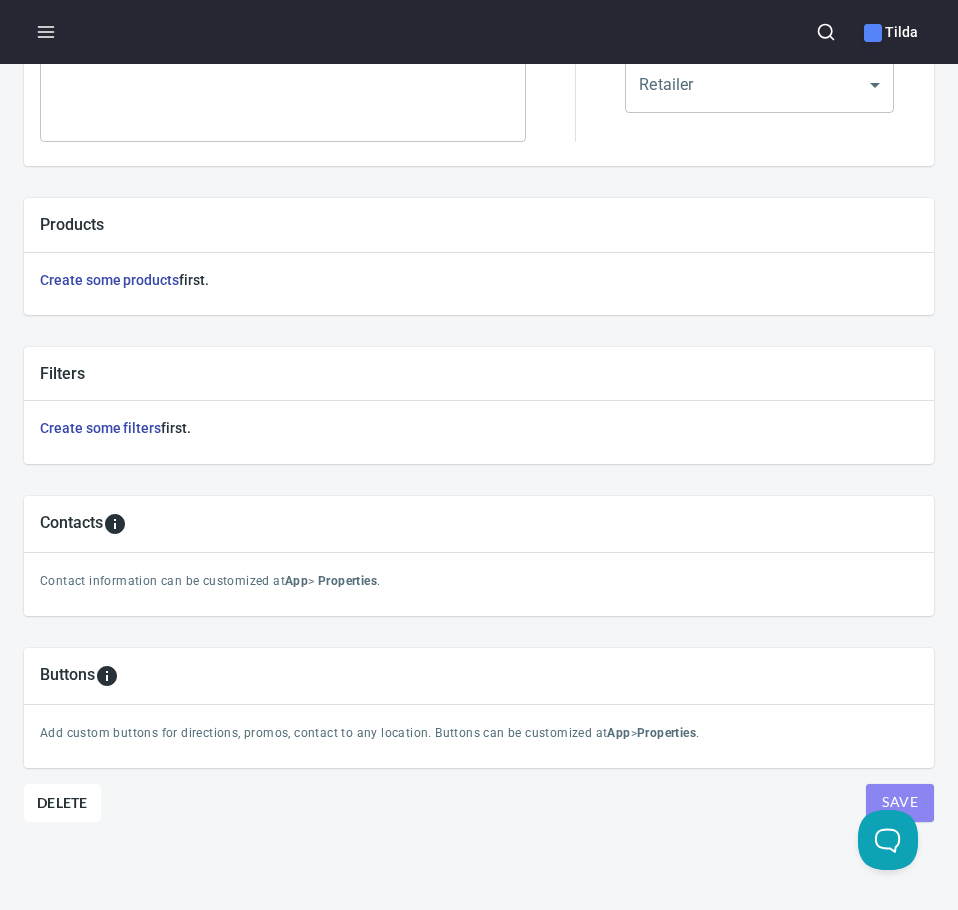 click on "Save" at bounding box center (900, 802) 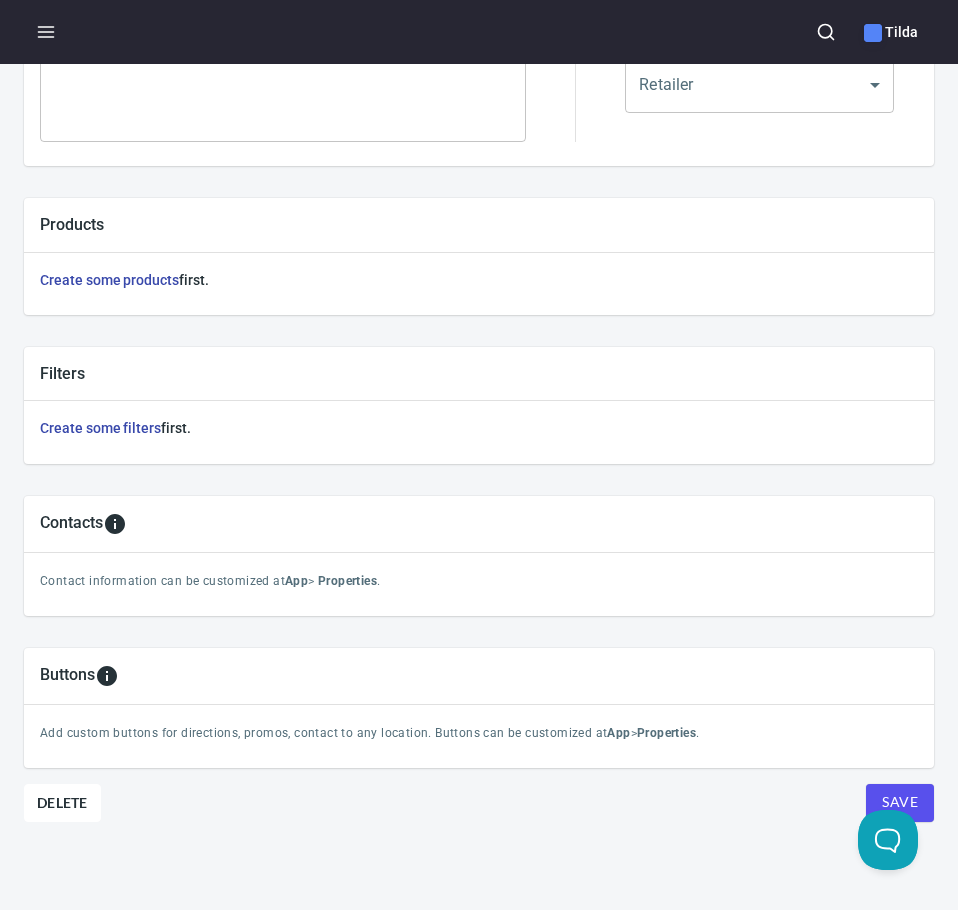 scroll, scrollTop: 0, scrollLeft: 0, axis: both 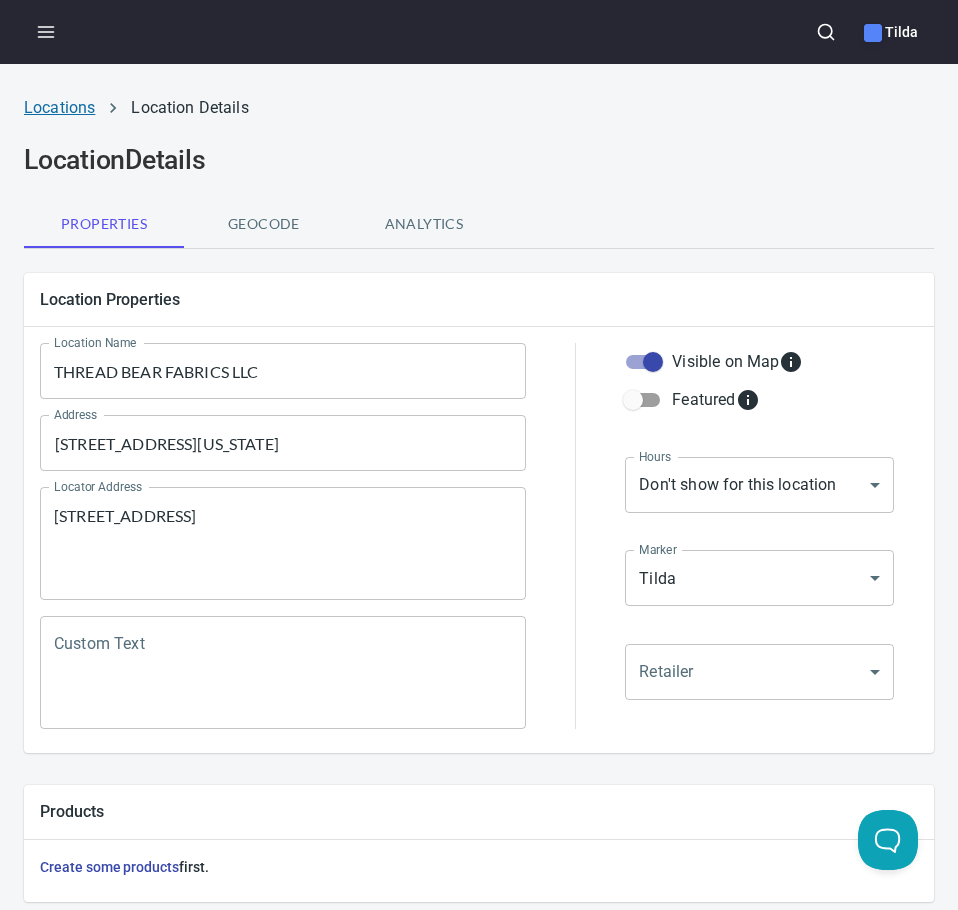 click on "Locations" at bounding box center [59, 107] 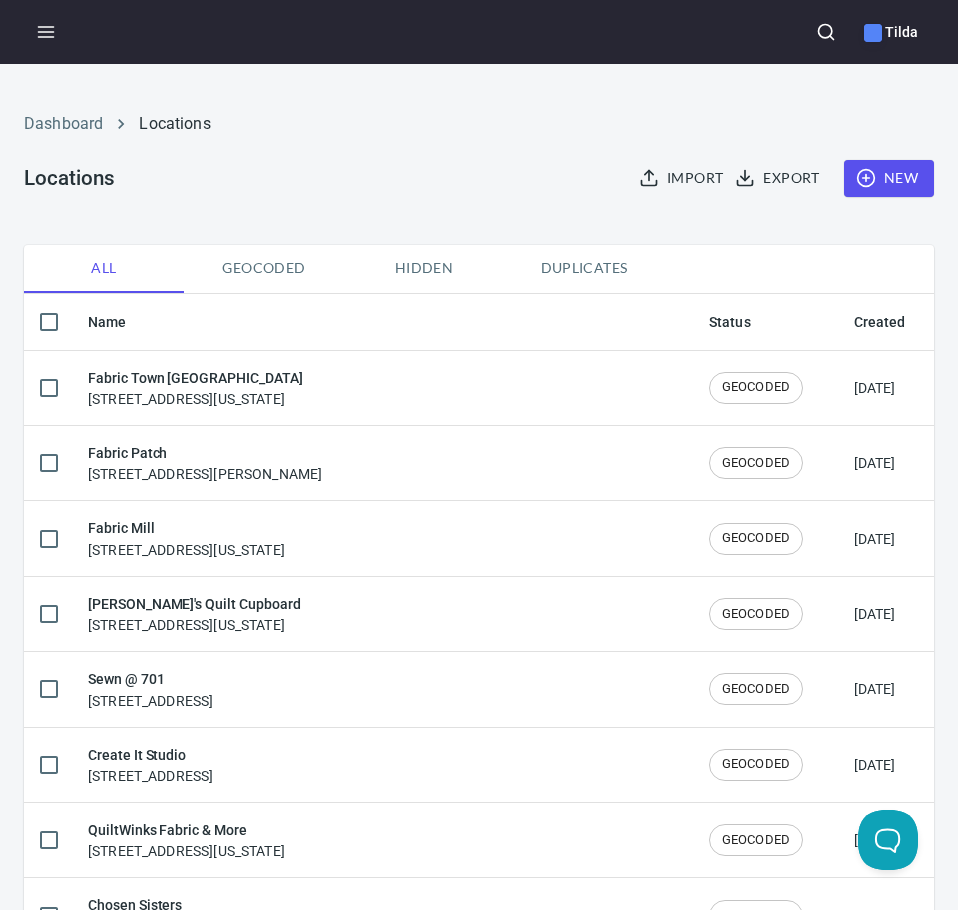 click 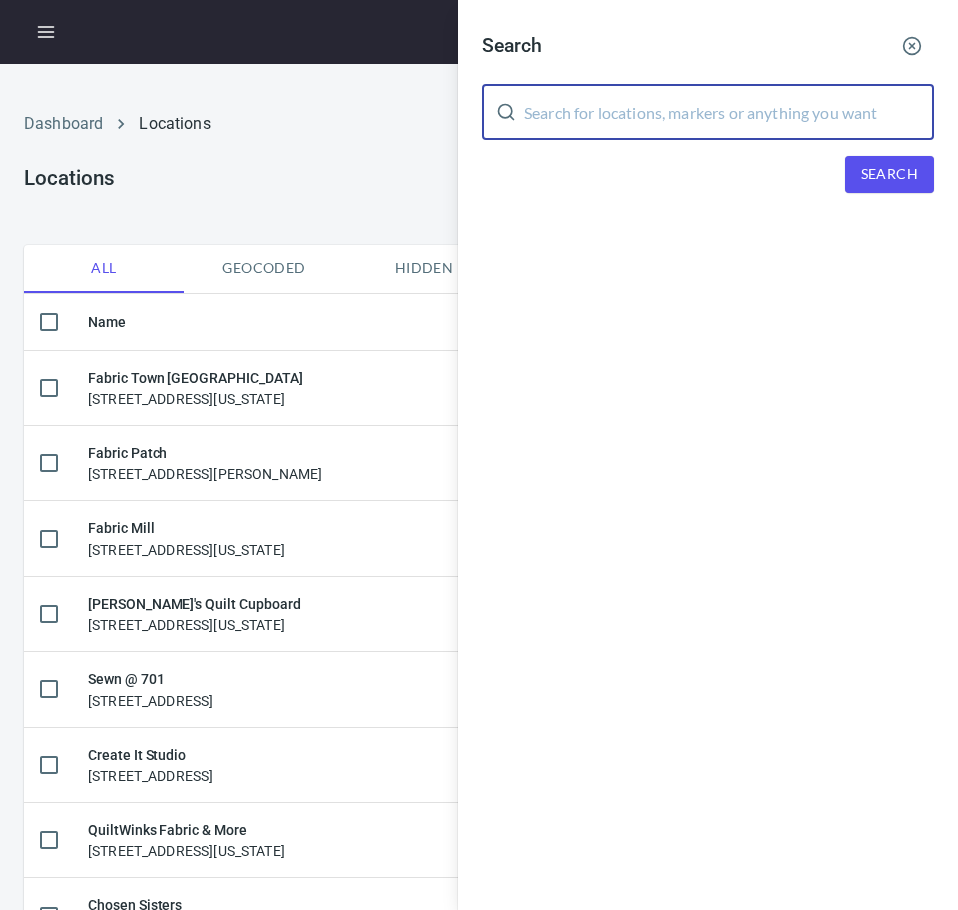 click at bounding box center (729, 112) 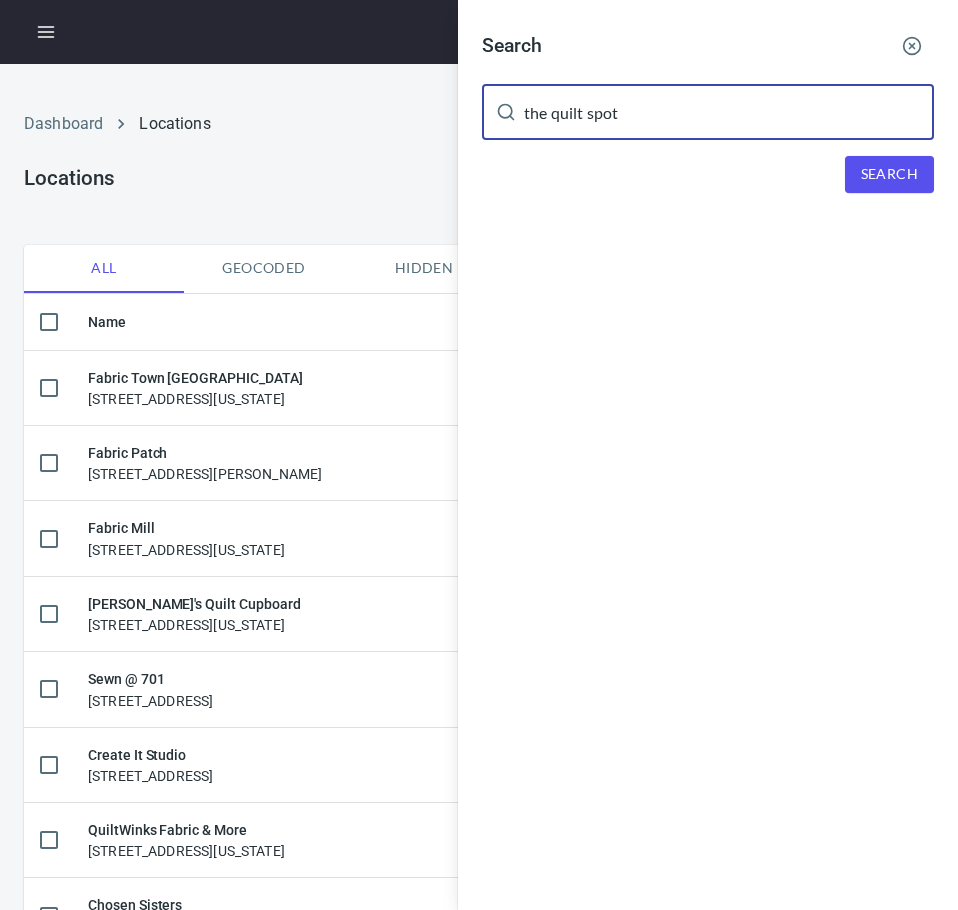 type on "the quilt spot" 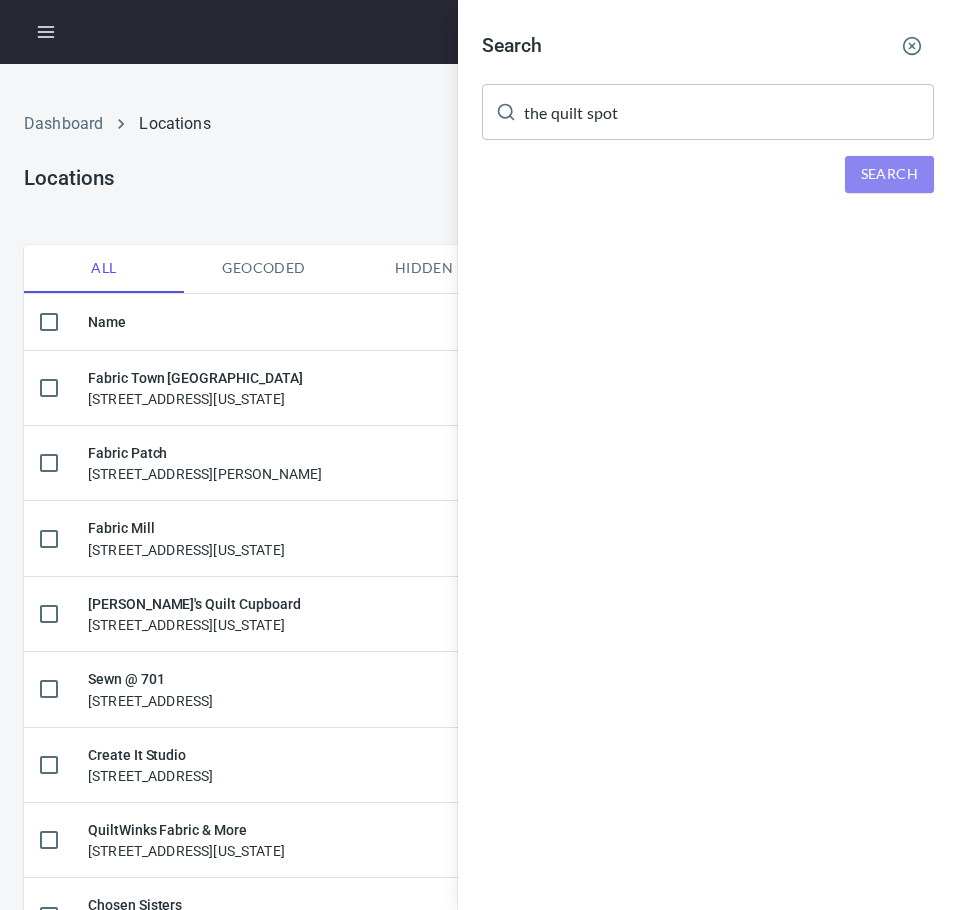 click on "Search" at bounding box center [889, 174] 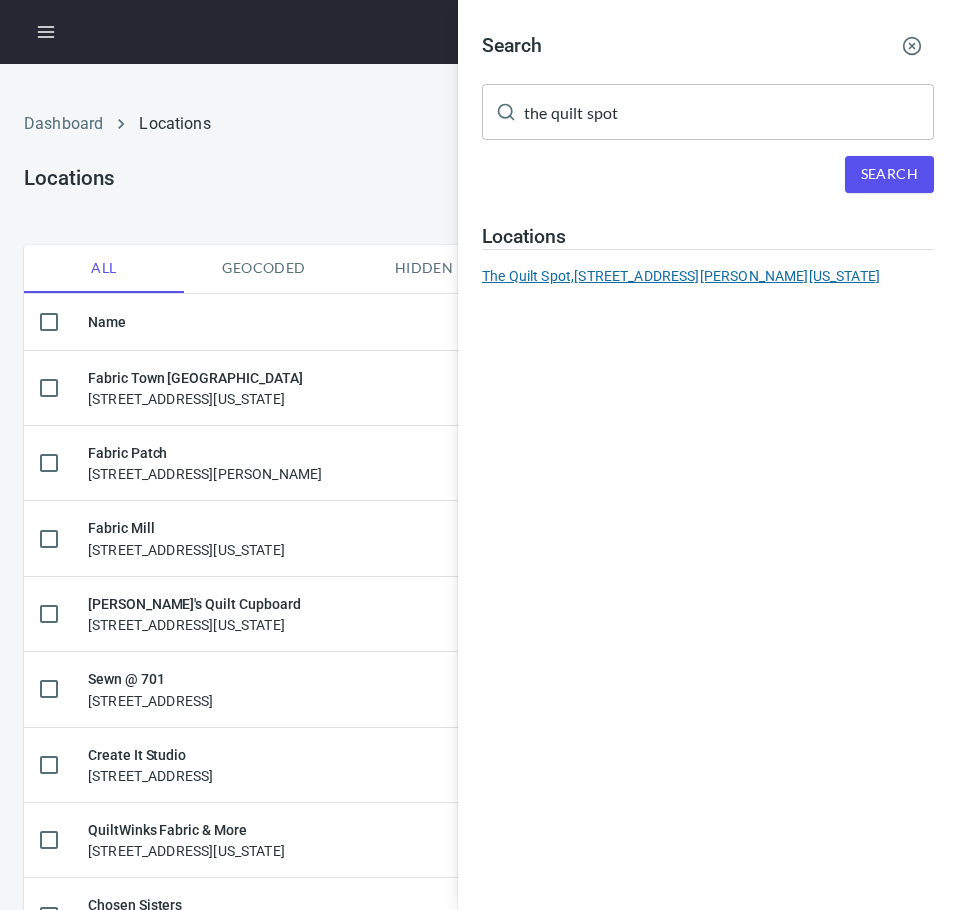 click on "The Quilt Spot,  [STREET_ADDRESS][PERSON_NAME][US_STATE]" at bounding box center [708, 276] 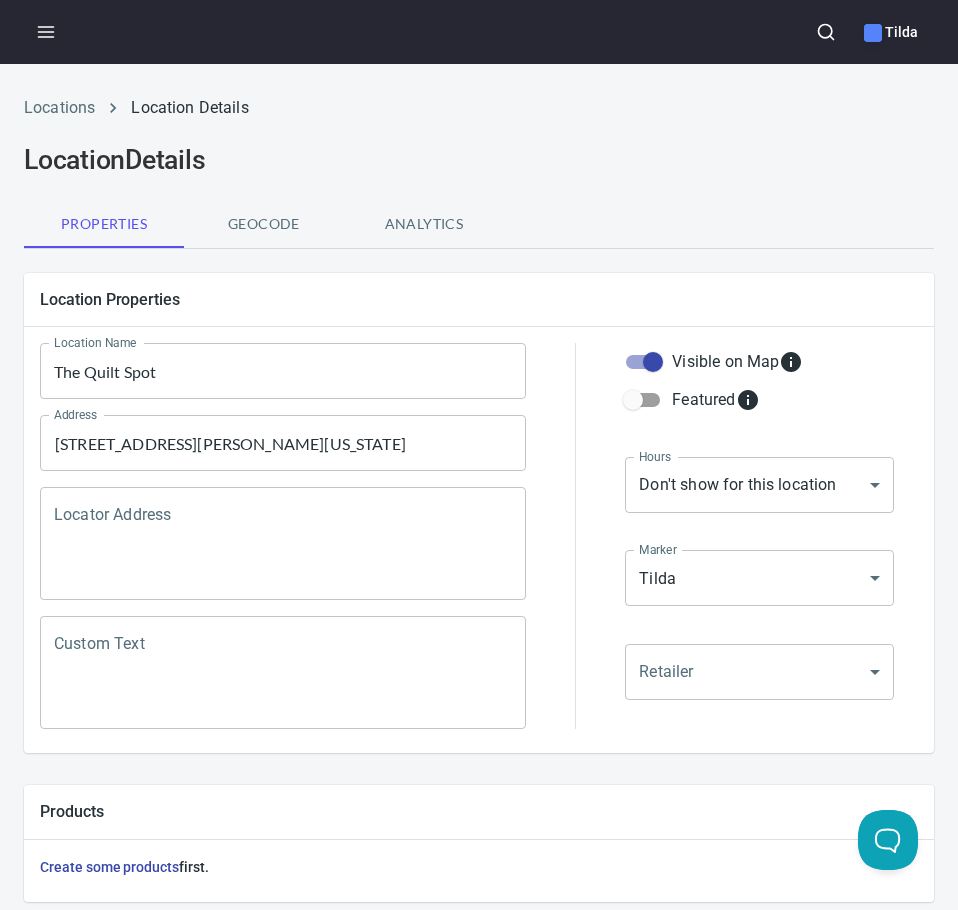 click on "Locator Address" at bounding box center [283, 544] 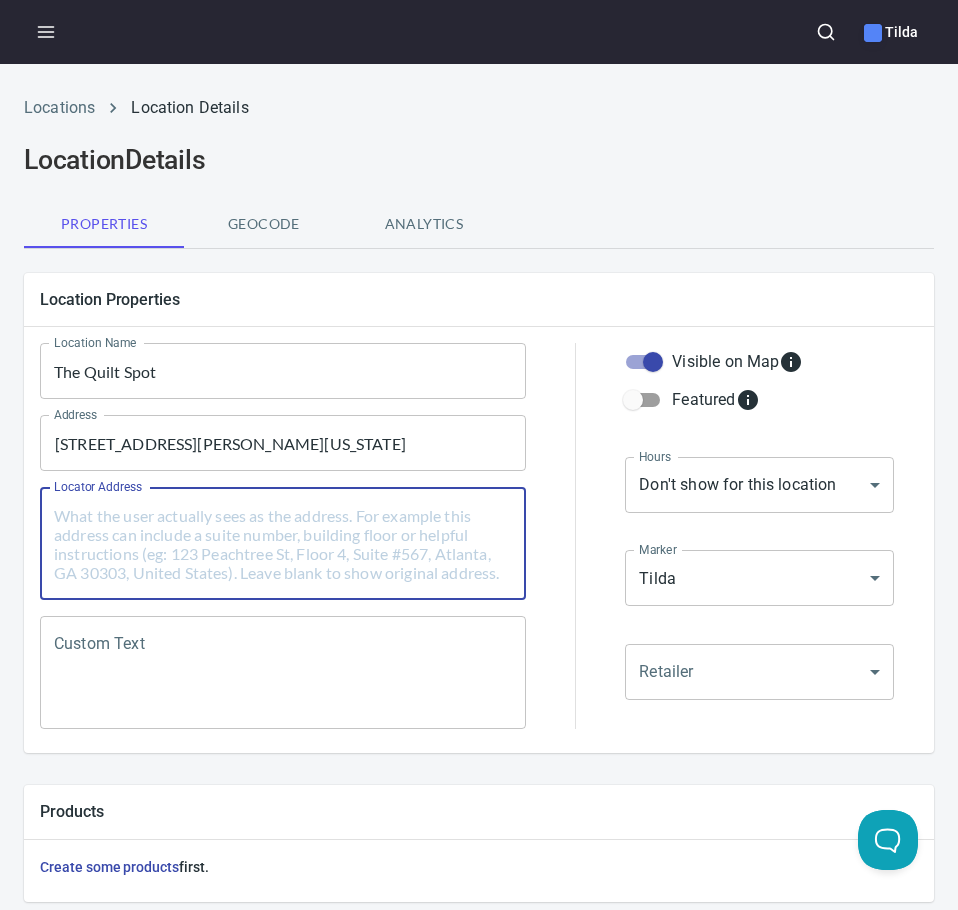 paste on "[STREET_ADDRESS][PERSON_NAME]" 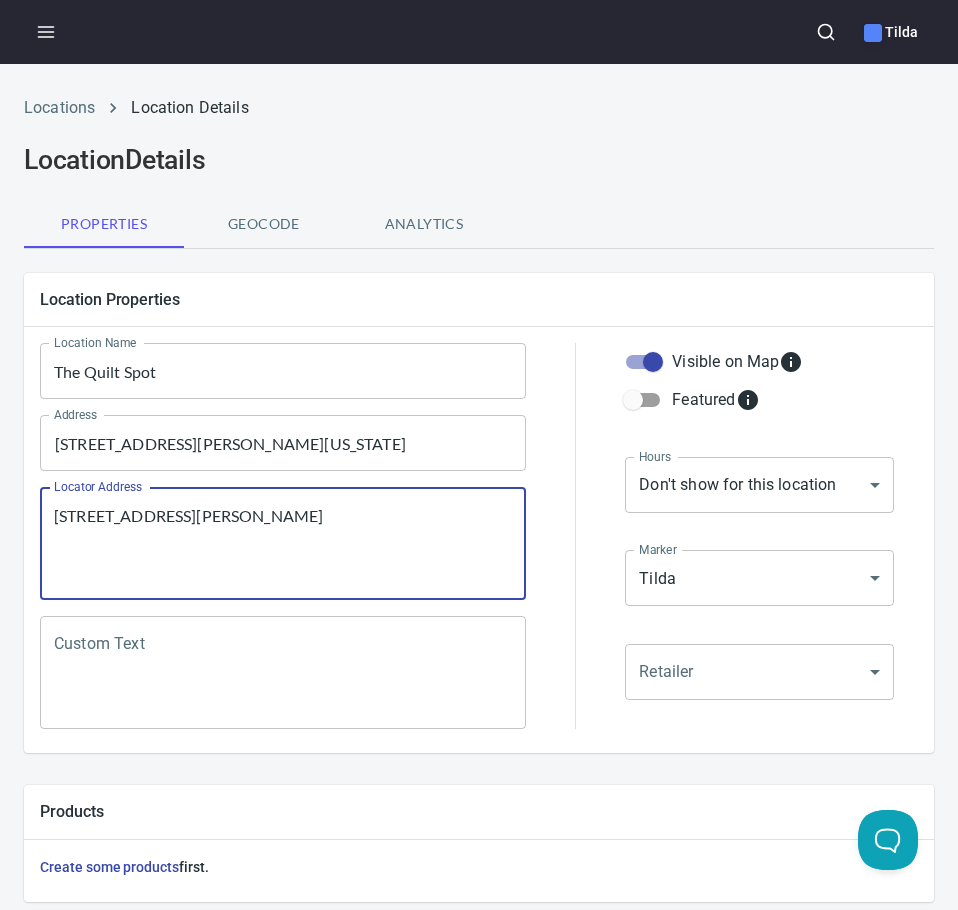 type on "[STREET_ADDRESS][PERSON_NAME]" 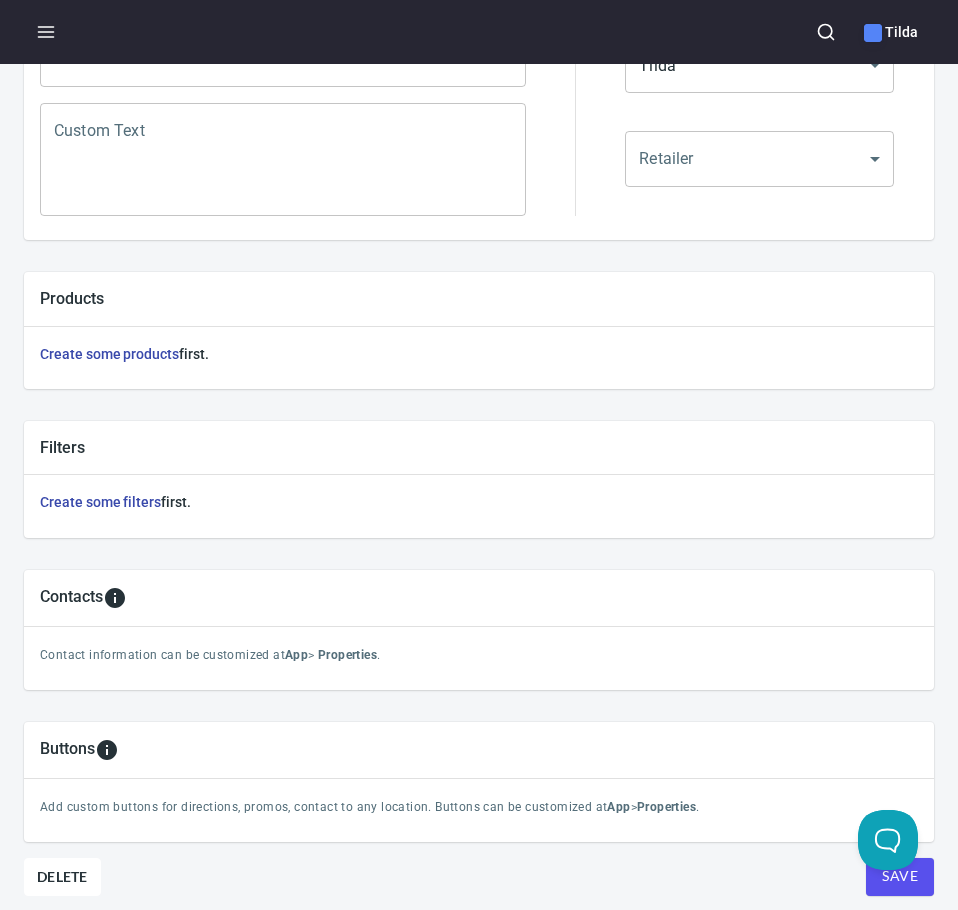 scroll, scrollTop: 602, scrollLeft: 0, axis: vertical 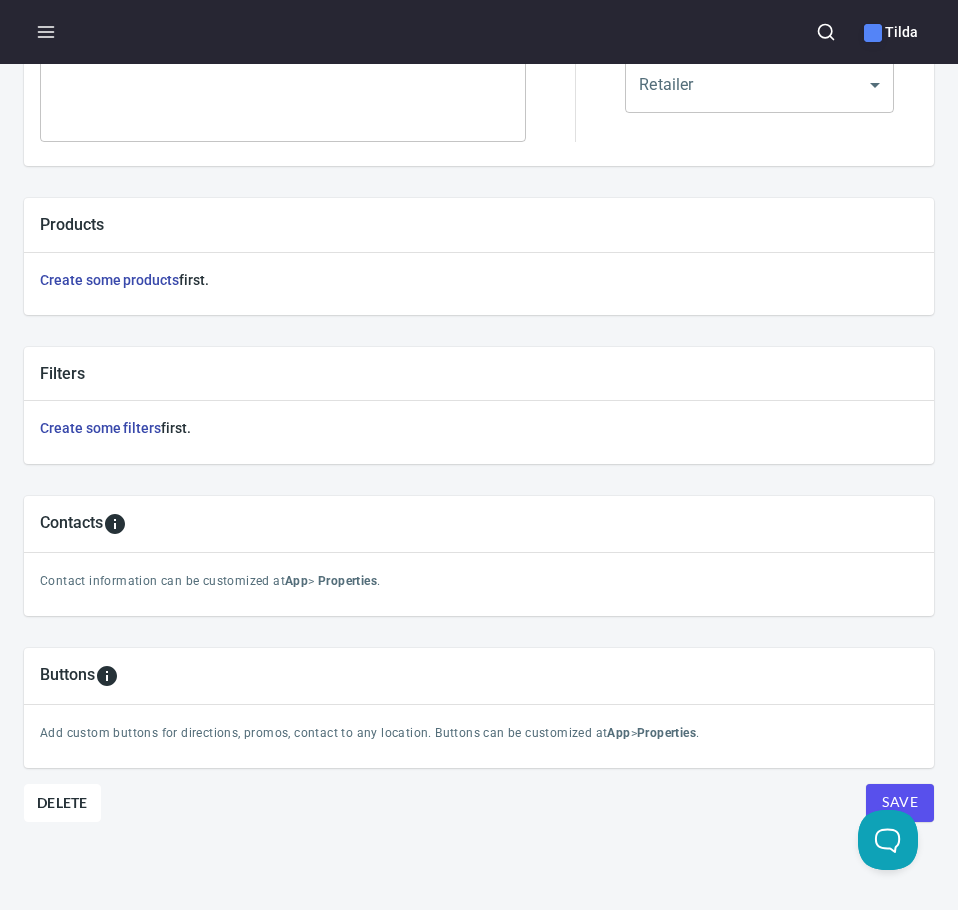 click on "Save" at bounding box center (900, 802) 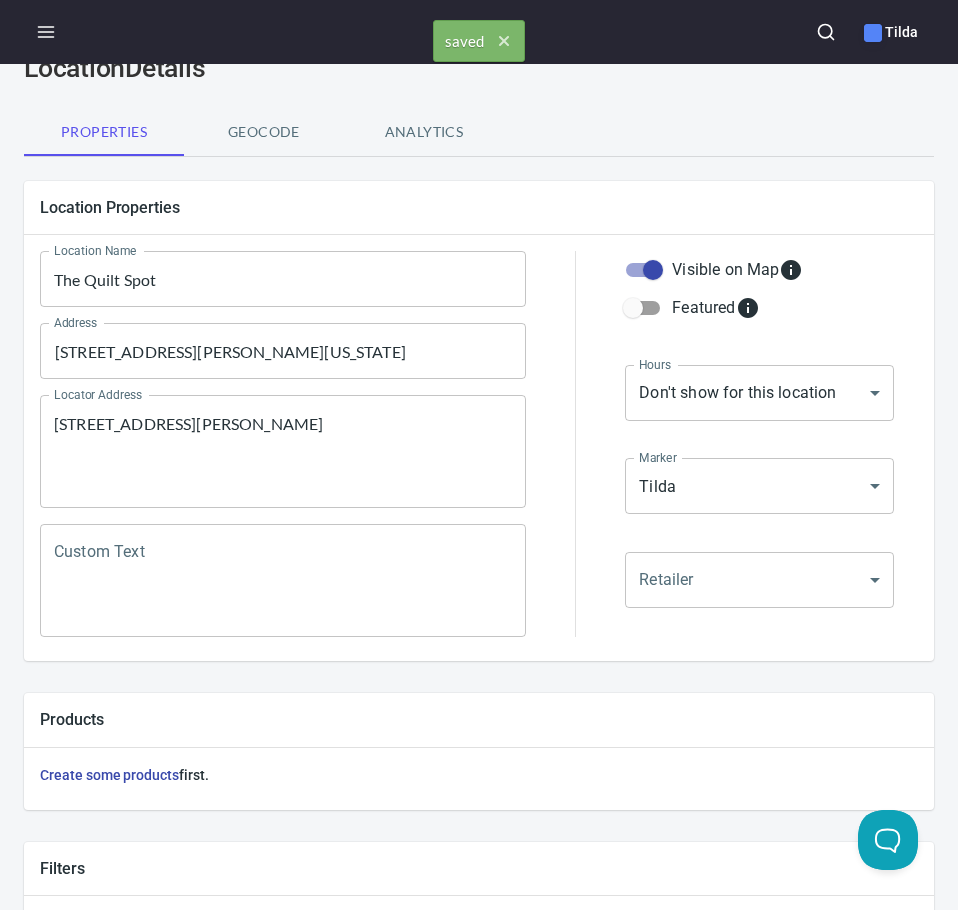 scroll, scrollTop: 0, scrollLeft: 0, axis: both 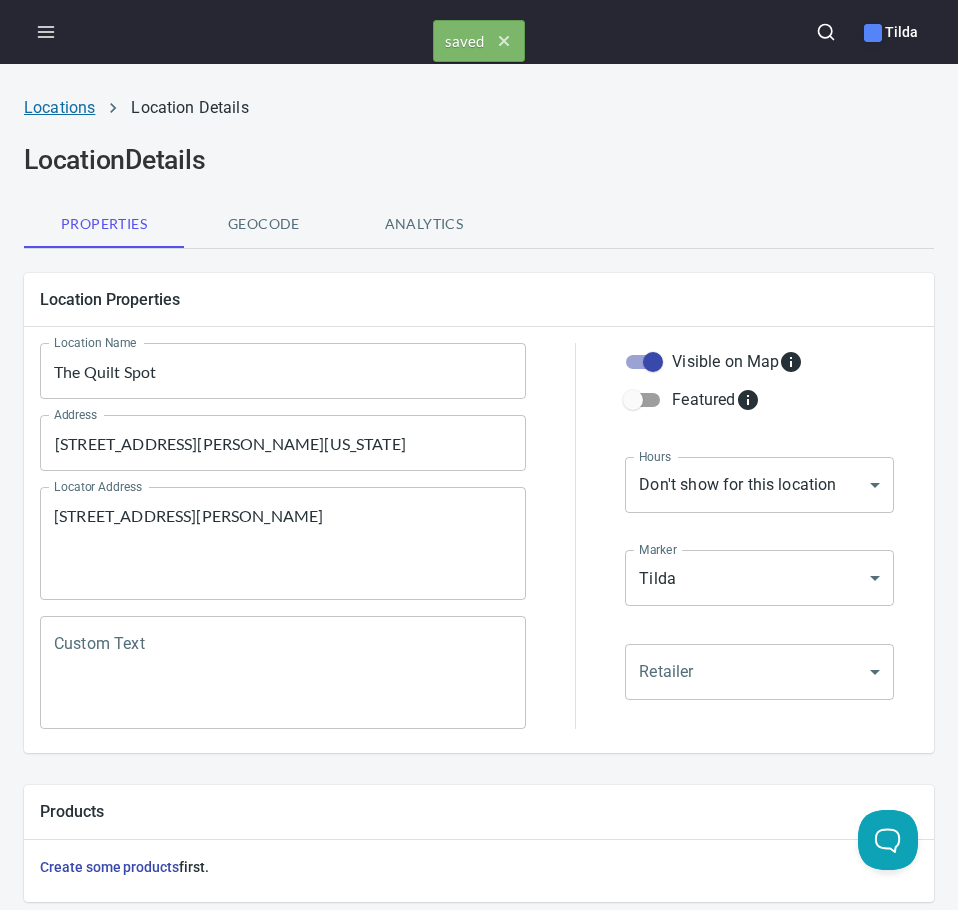 click on "Locations" at bounding box center (59, 107) 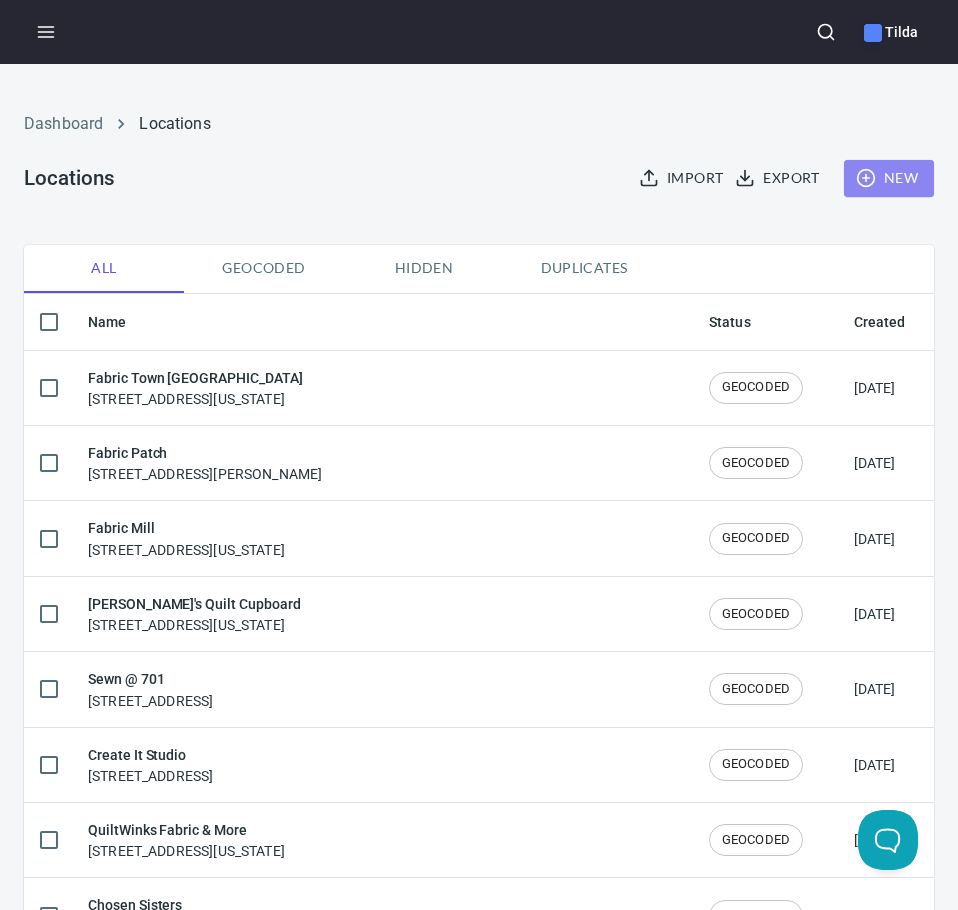 click on "New" at bounding box center (889, 178) 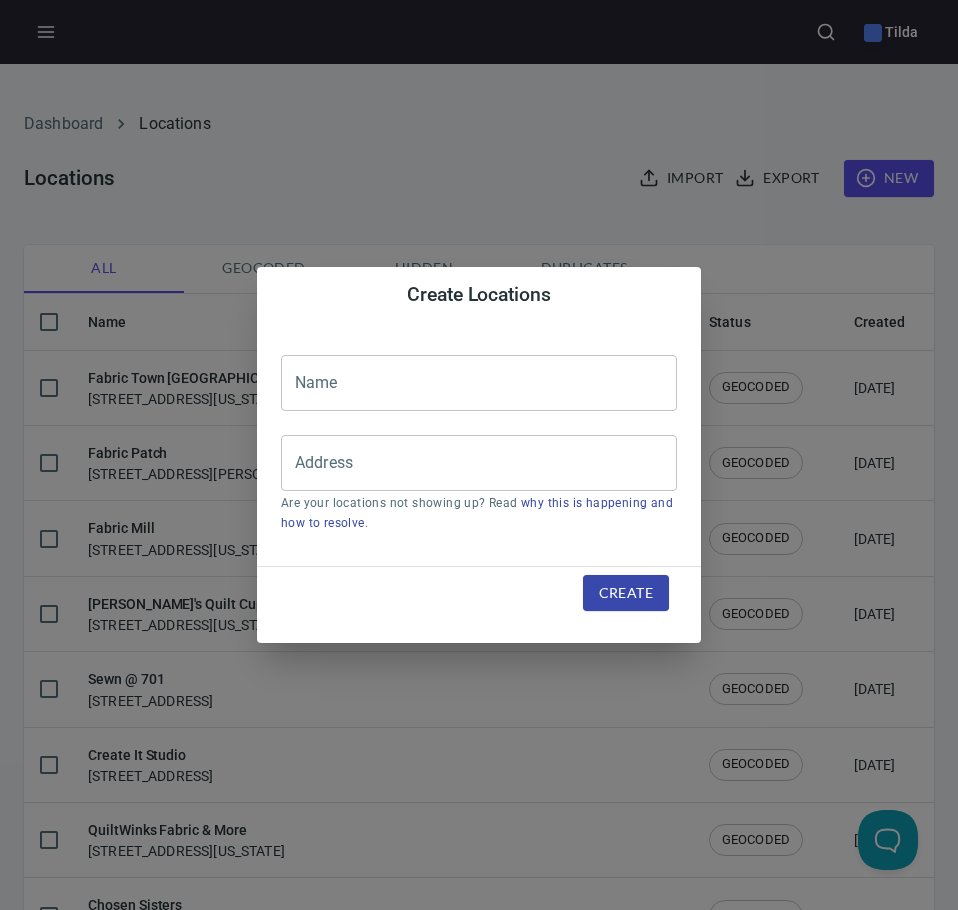 click on "Create Locations Name Name Address Address Are your locations not showing up? Read   why this is happening and how to resolve . Create" at bounding box center (479, 455) 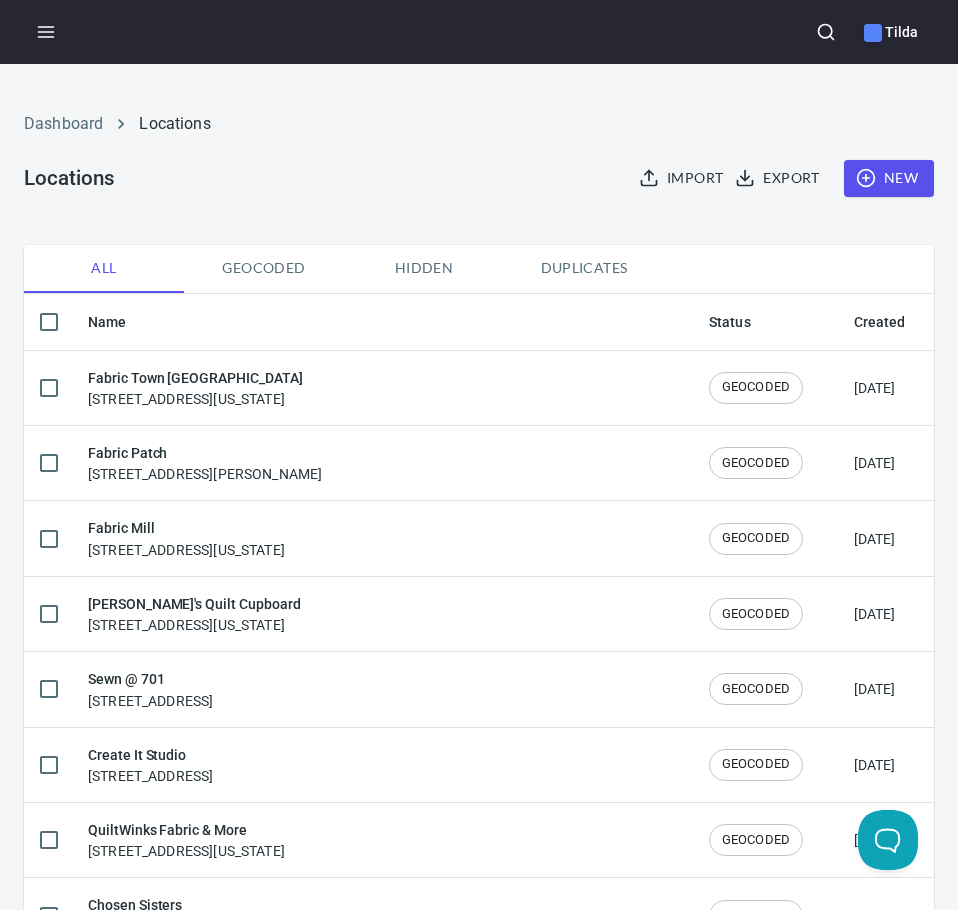 click 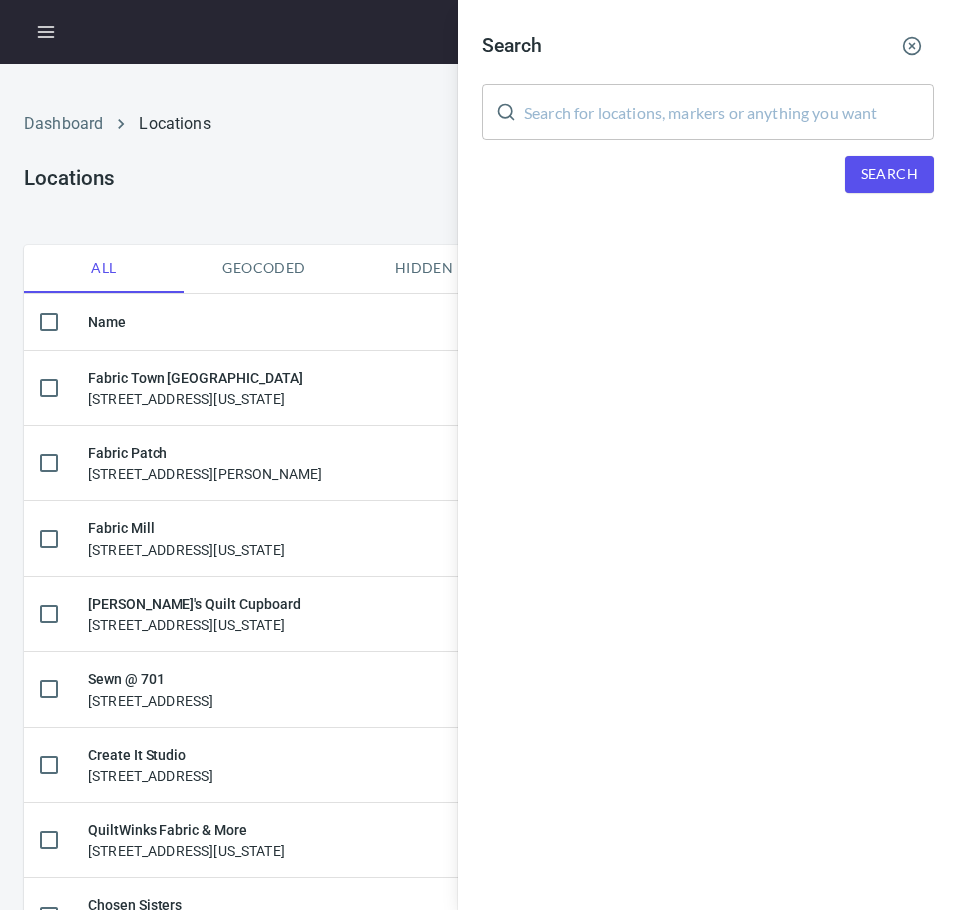 click at bounding box center [729, 112] 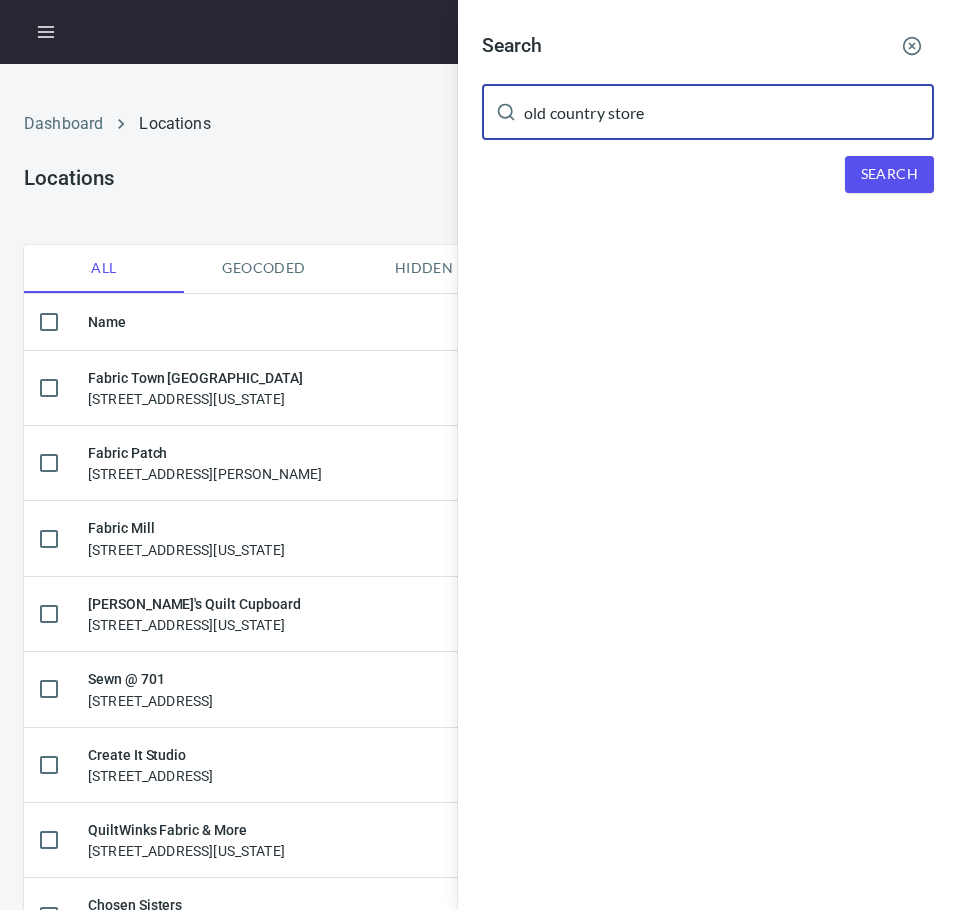 type on "old country store" 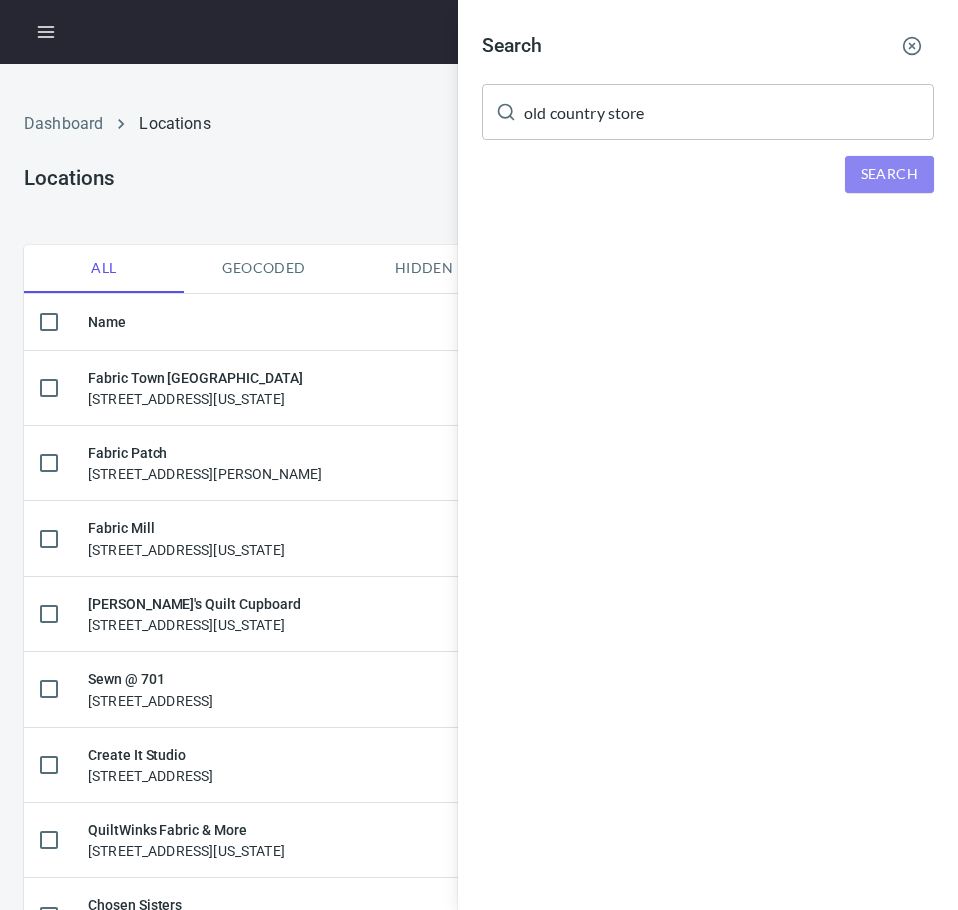 click on "Search" at bounding box center [889, 174] 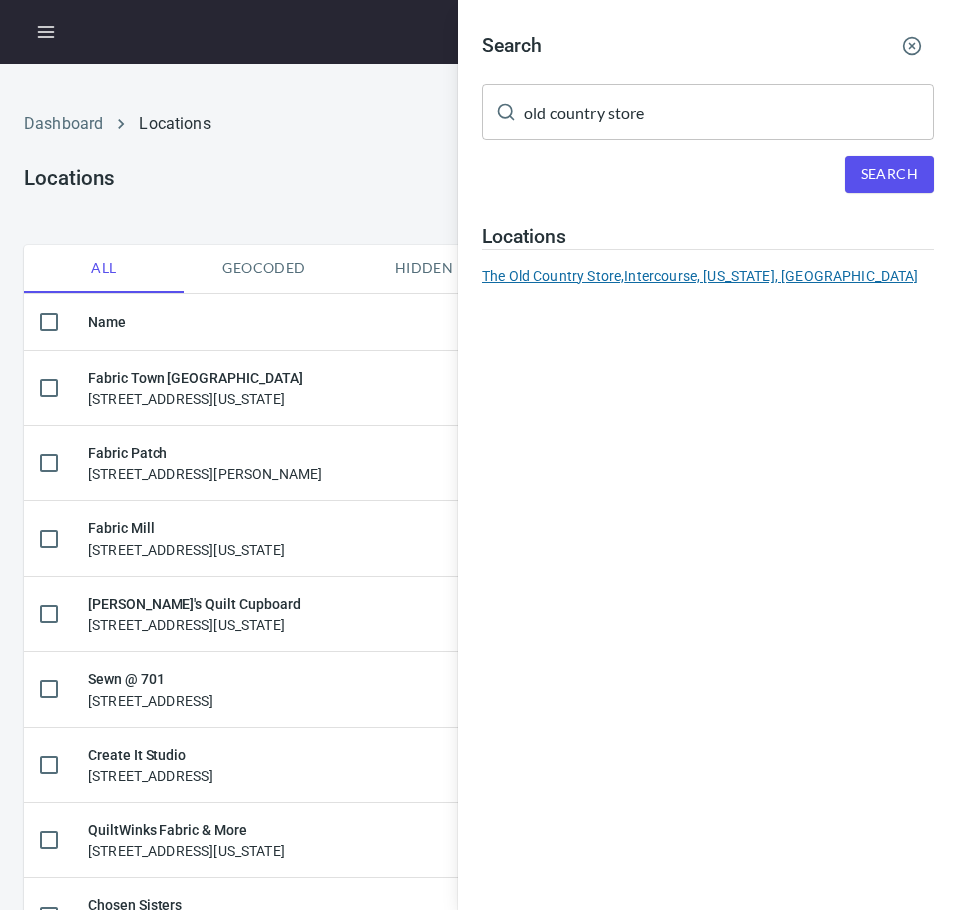 type 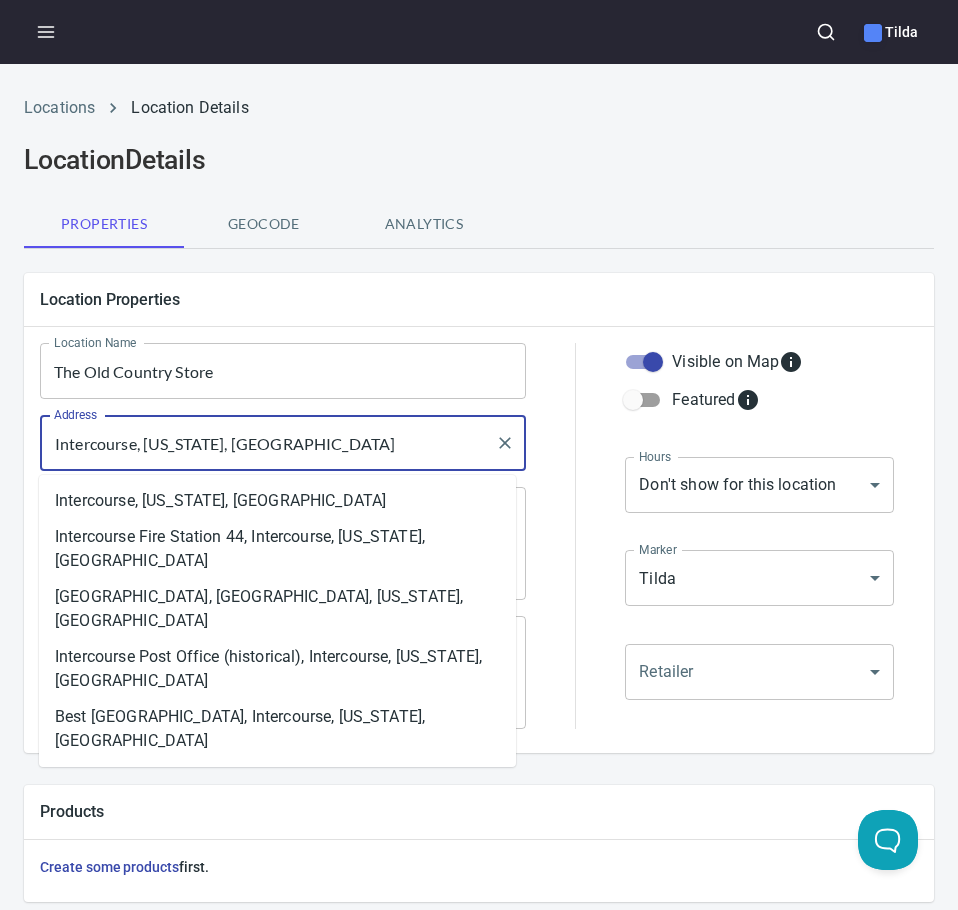 click on "Intercourse, [US_STATE], [GEOGRAPHIC_DATA]" at bounding box center [268, 443] 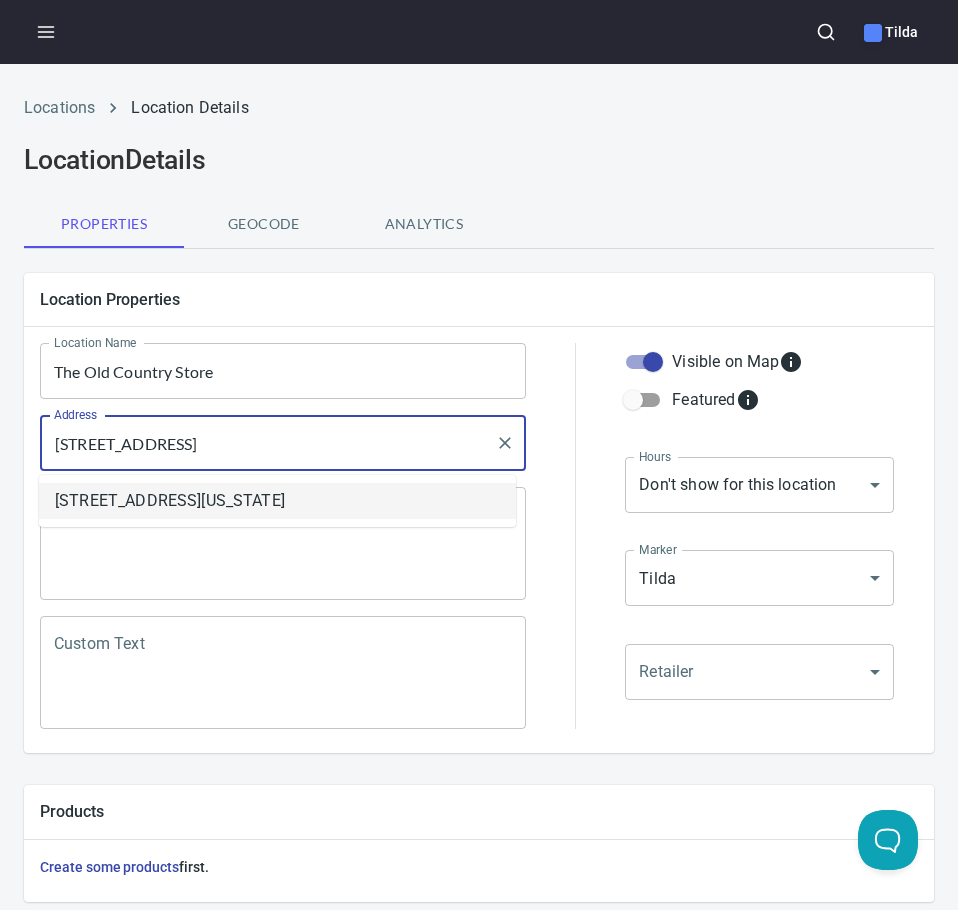 click on "[STREET_ADDRESS][US_STATE]" at bounding box center (277, 501) 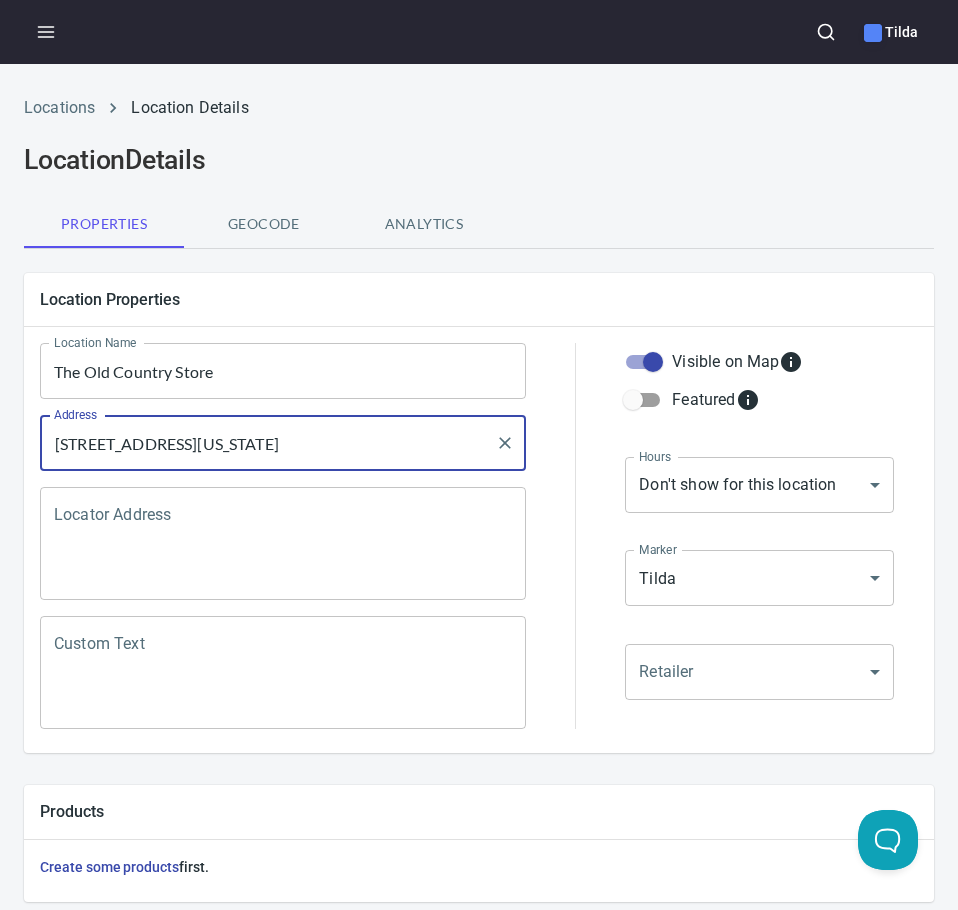 type on "[STREET_ADDRESS][US_STATE]" 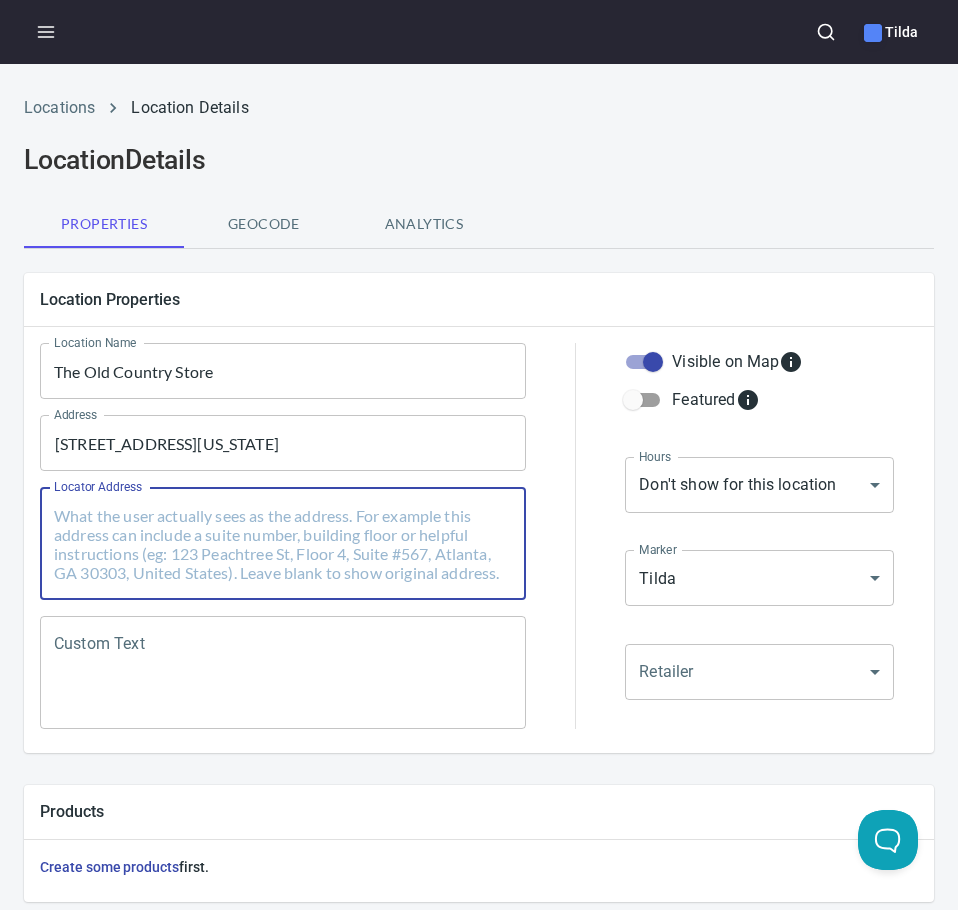 click on "Locator Address" at bounding box center (283, 544) 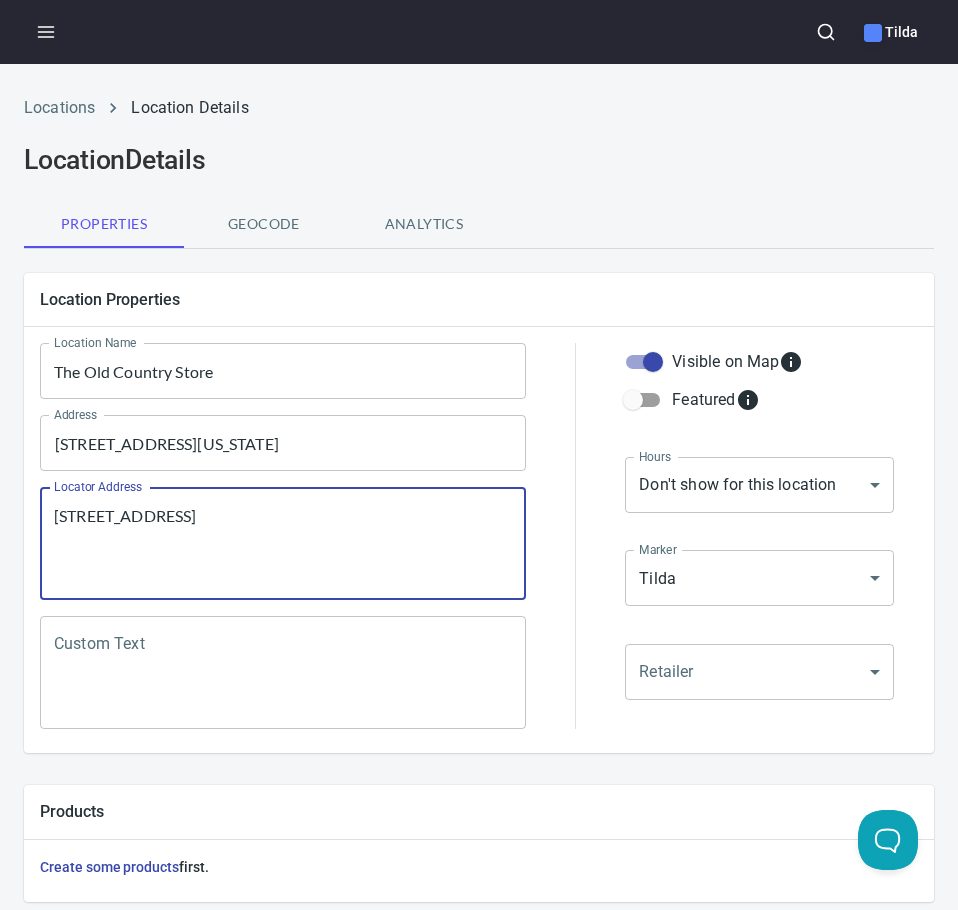 click on "[STREET_ADDRESS]" at bounding box center (283, 544) 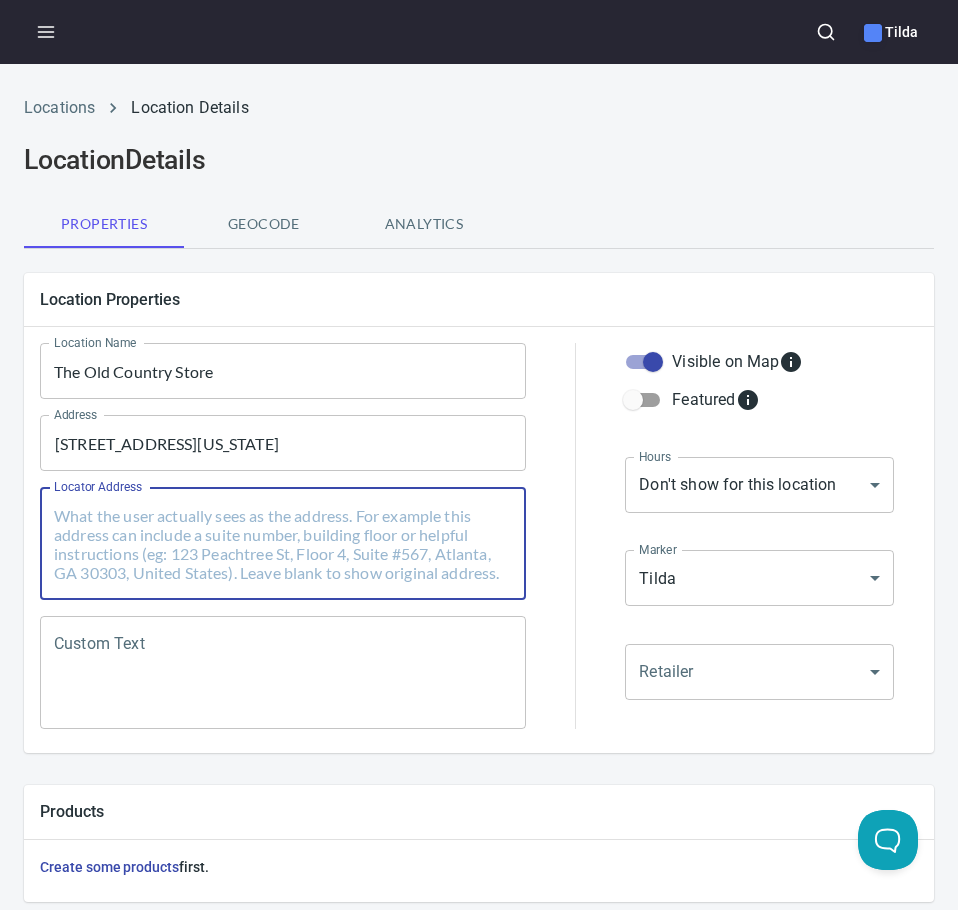 click at bounding box center (575, 536) 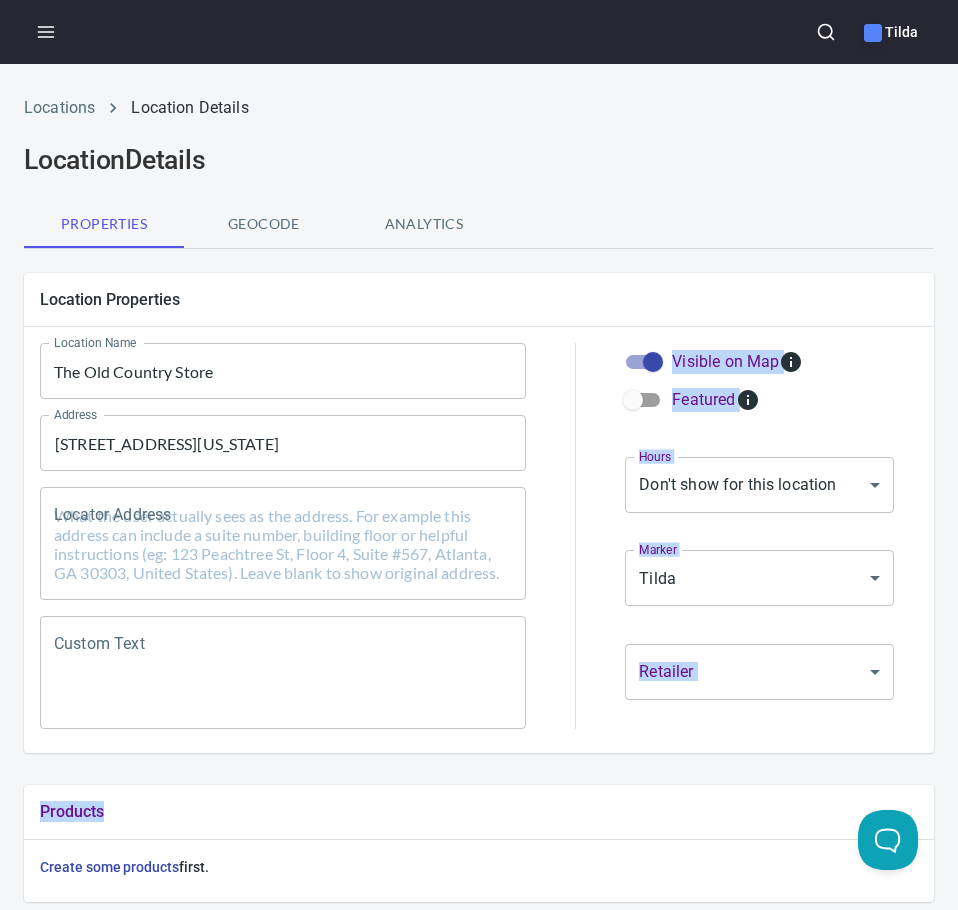 drag, startPoint x: 555, startPoint y: 642, endPoint x: 552, endPoint y: 757, distance: 115.03912 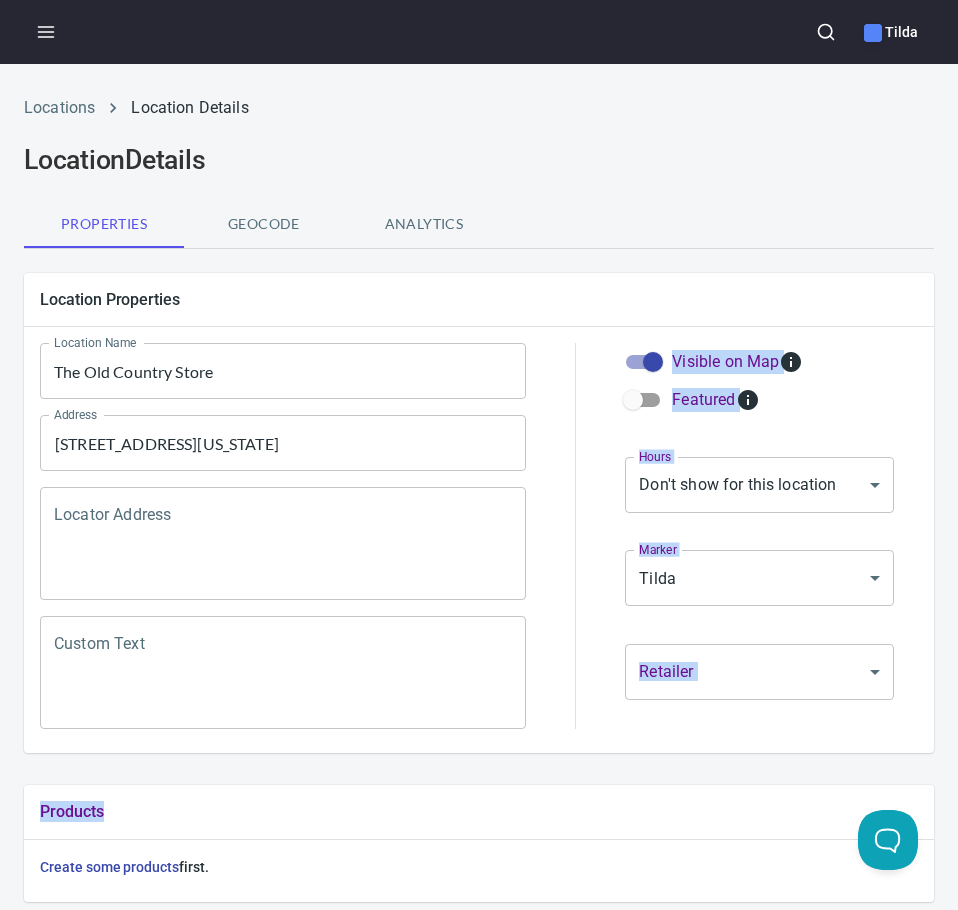 click on "Location Properties Location Name The Old Country Store Location Name Address [STREET_ADDRESS][US_STATE] Address Locator Address Locator Address Custom Text Custom Text Visible on Map   Featured   Hours Don't show for this location NONE Hours Marker Tilda mrk_2qwwpzve Marker Retailer ​ Retailer Products Create some products  first. Filters Create some filters  first. Contacts   Contact information can be customized at  App  >   Properties . Buttons   Add custom buttons for directions, promos, contact to any location. Buttons can be customized at  App  >  Properties ." at bounding box center [479, 814] 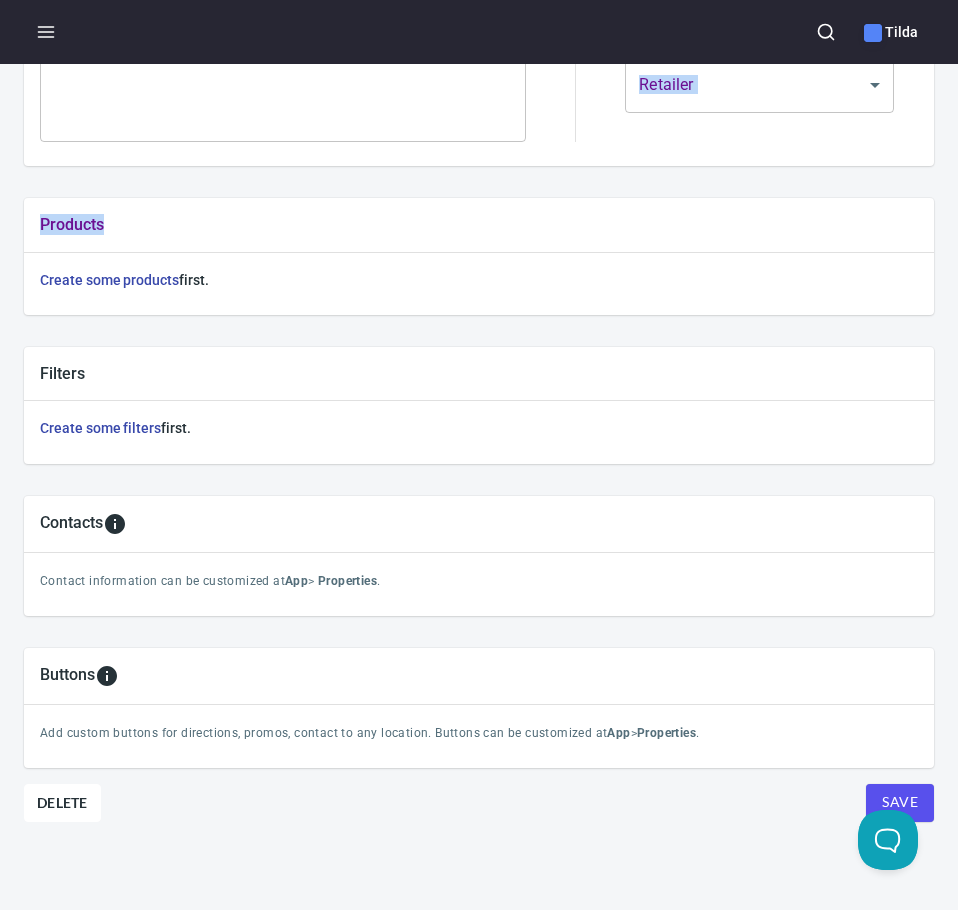 click on "Save" at bounding box center [900, 802] 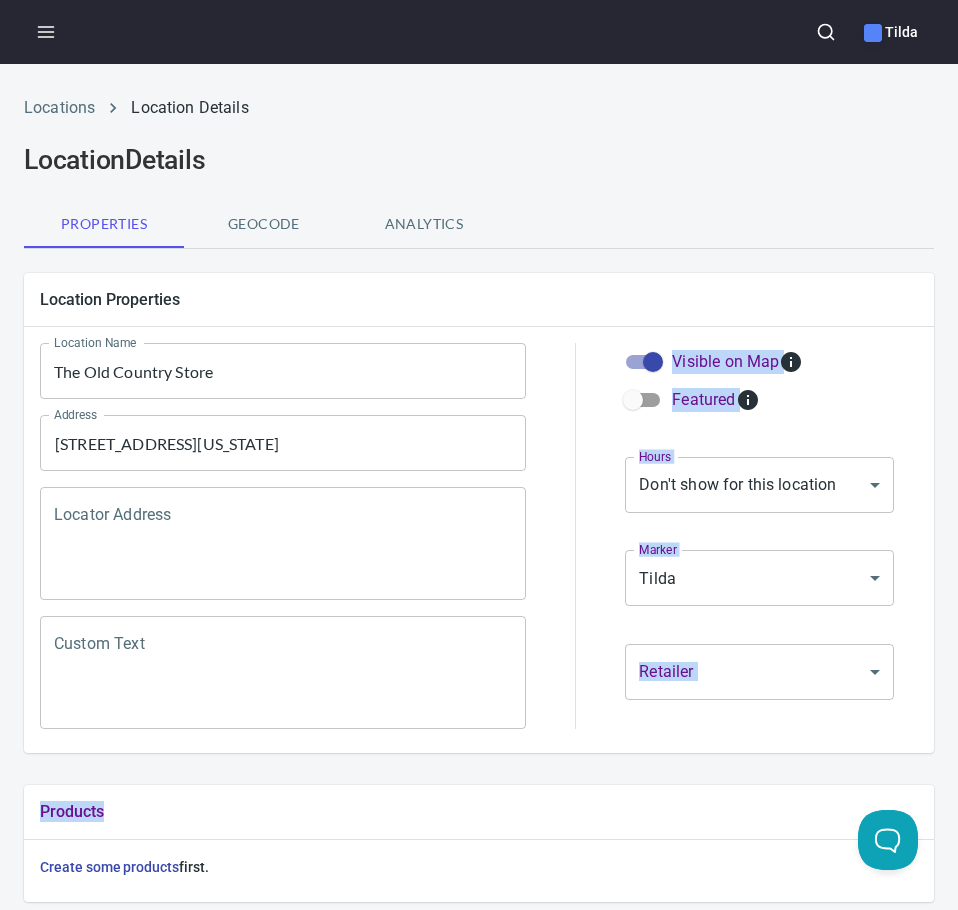 scroll, scrollTop: 602, scrollLeft: 0, axis: vertical 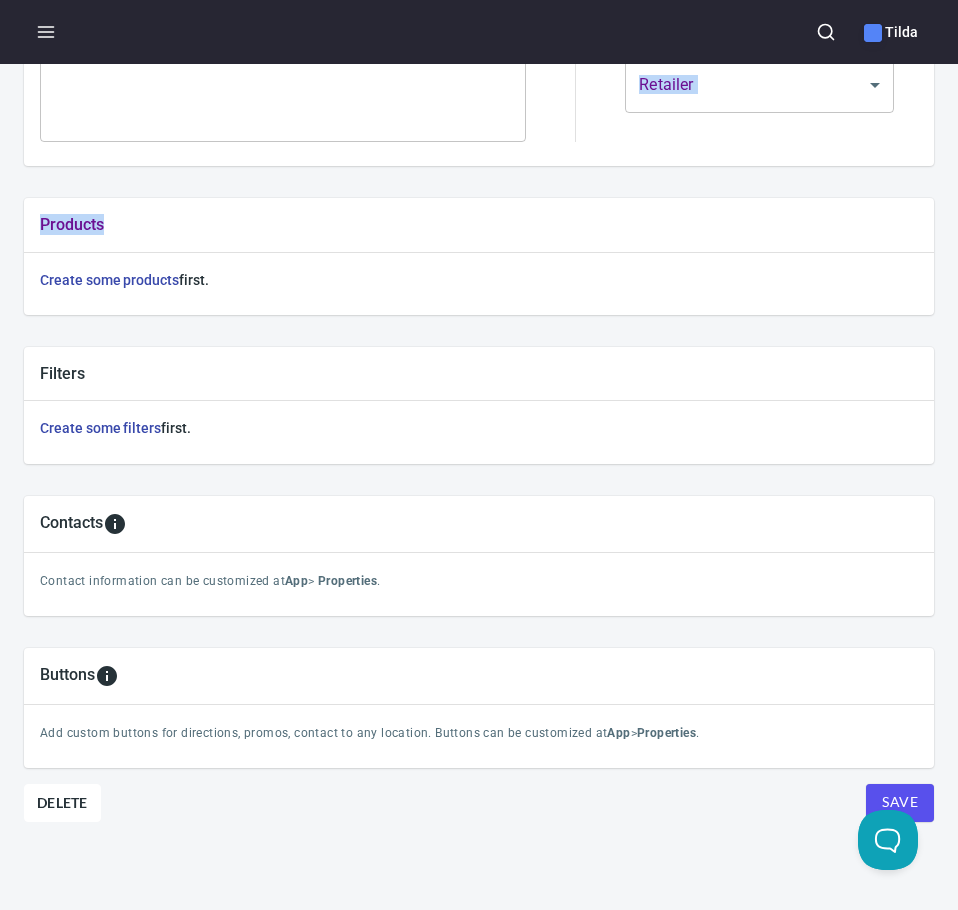 click on "Save" at bounding box center [900, 802] 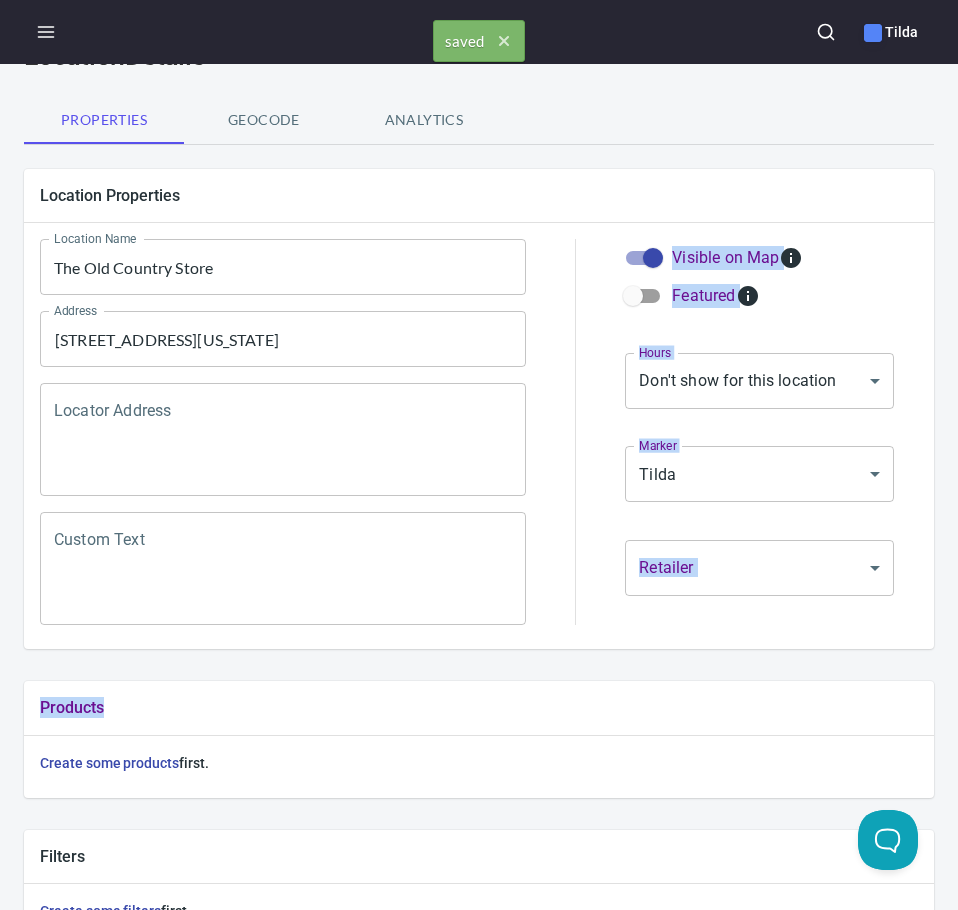 scroll, scrollTop: 0, scrollLeft: 0, axis: both 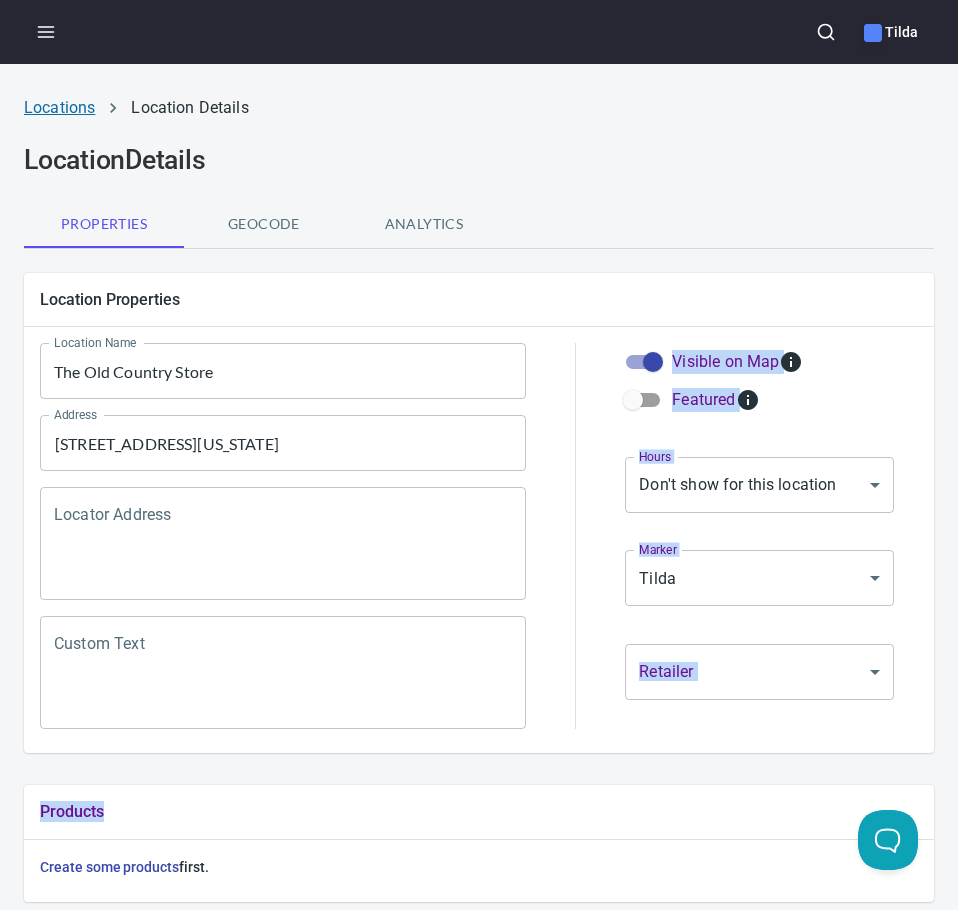 click on "Locations" at bounding box center [59, 107] 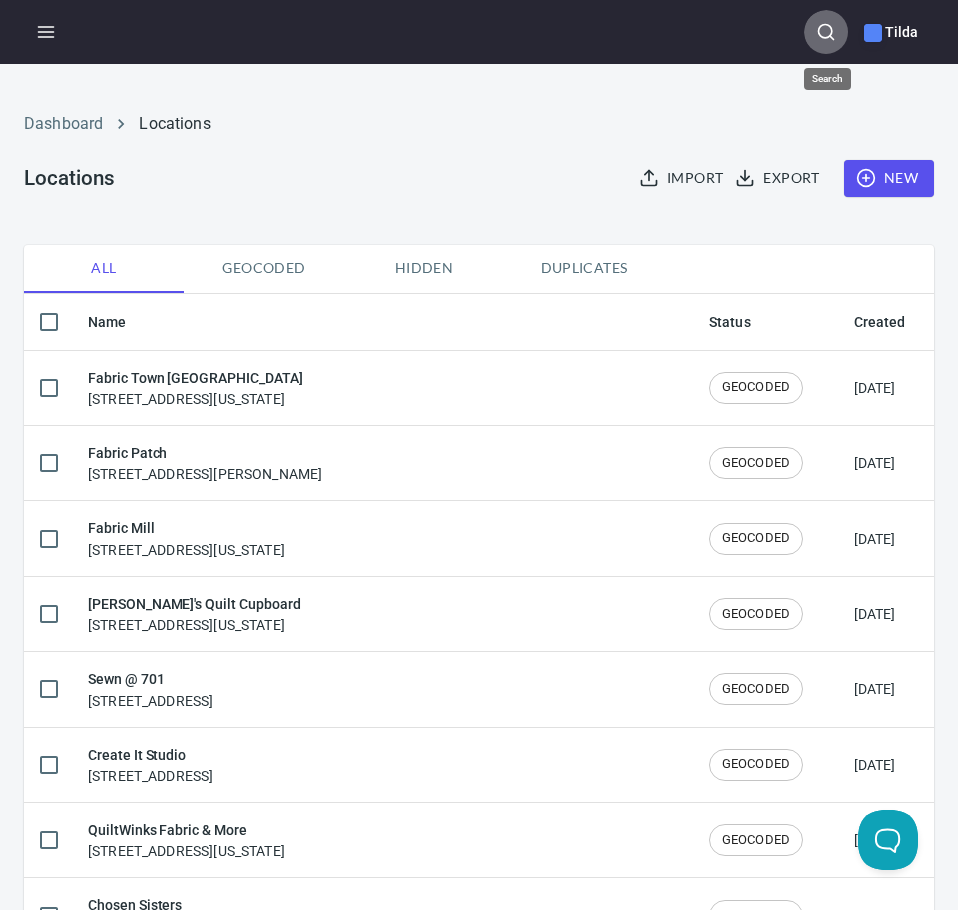 click at bounding box center (826, 32) 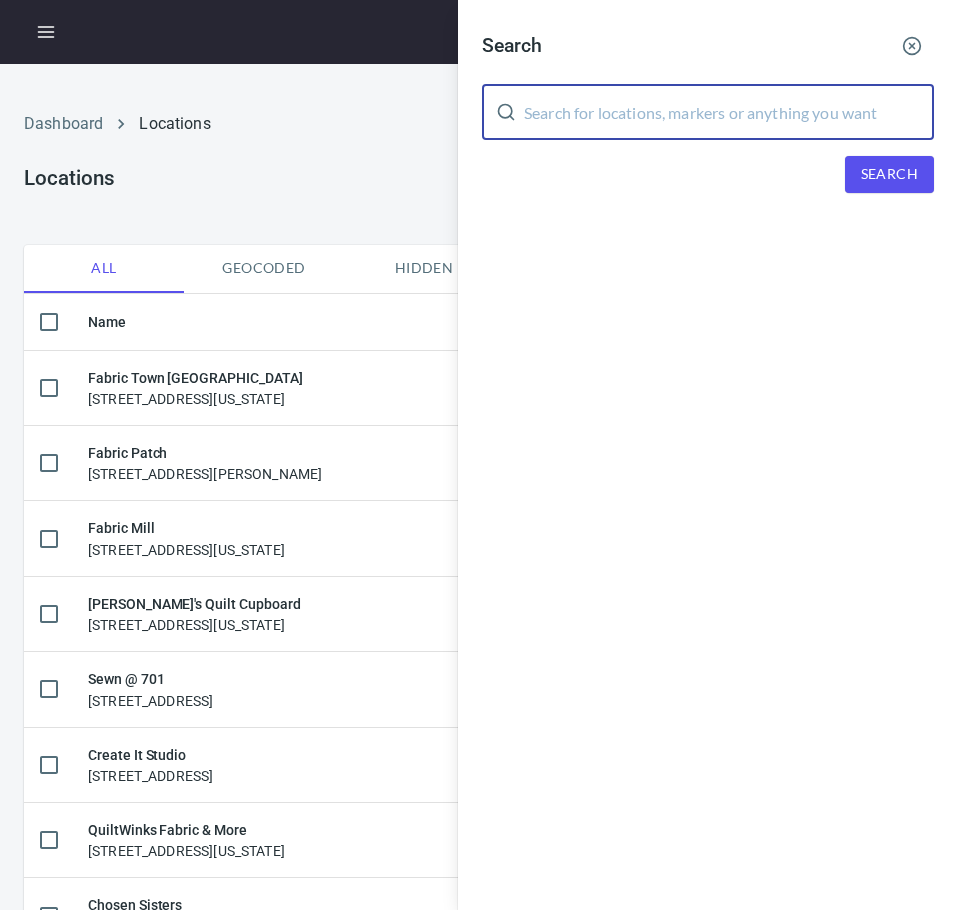 click at bounding box center (729, 112) 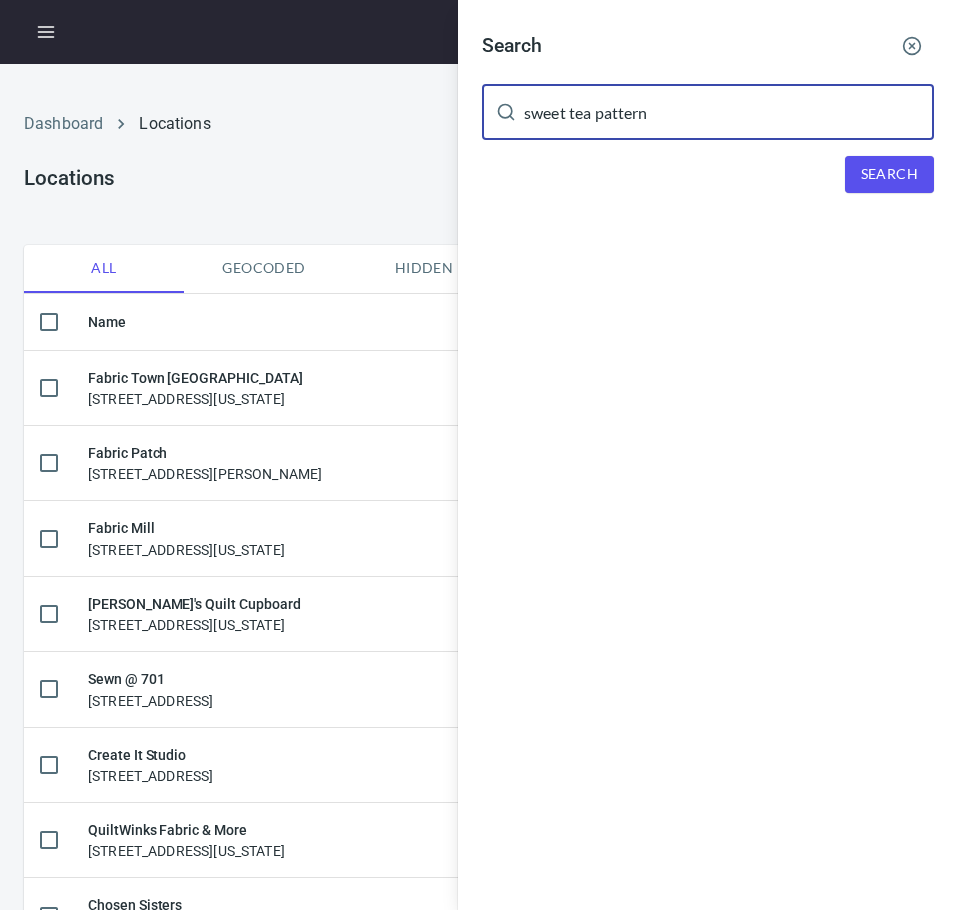 type on "sweet tea pattern" 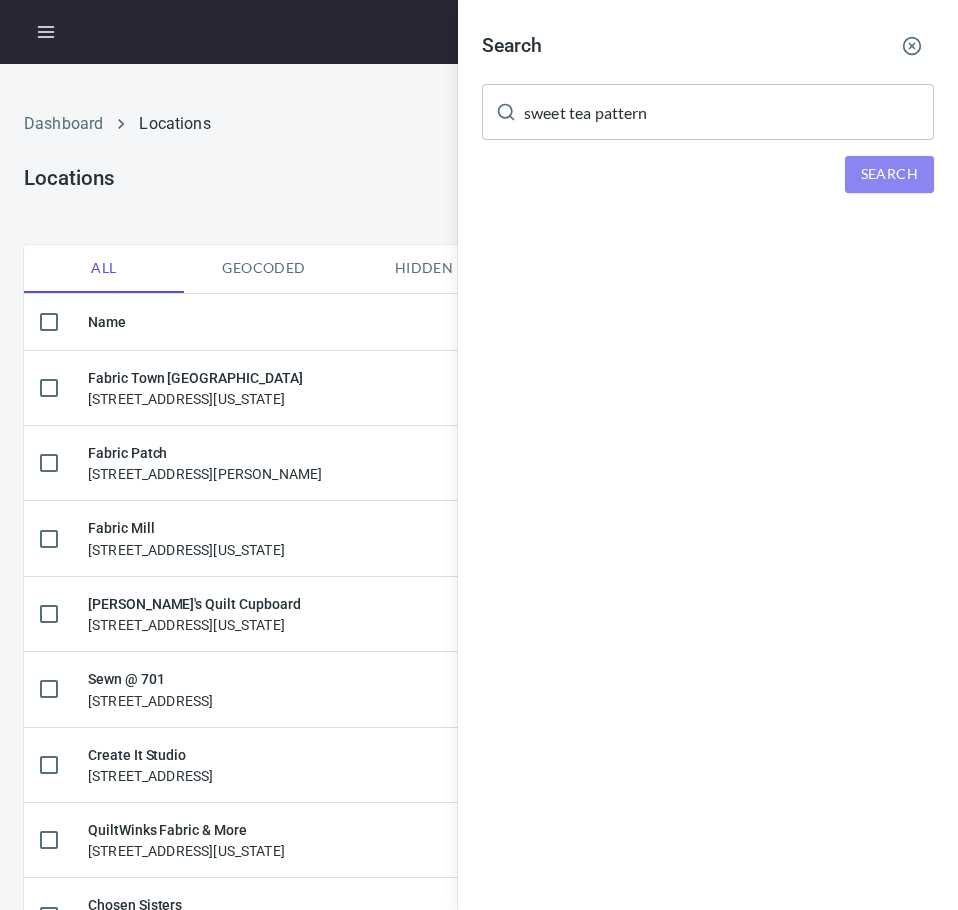 click on "Search" at bounding box center [889, 174] 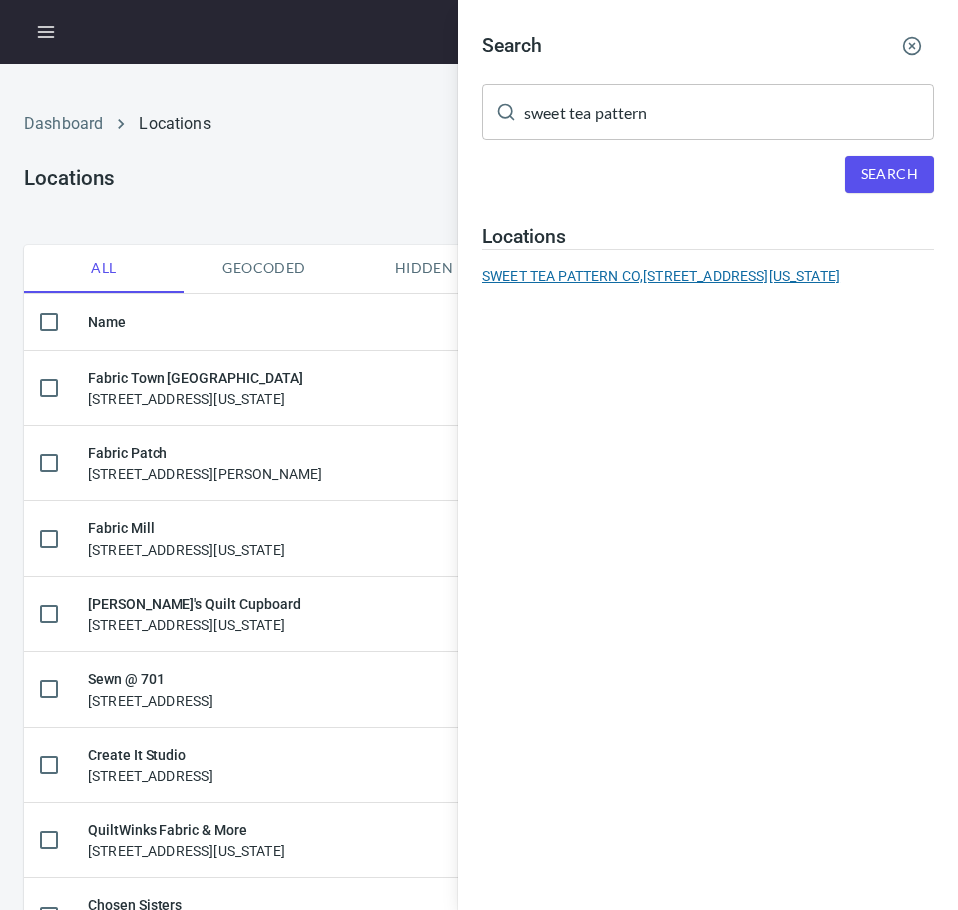 click on "SWEET TEA PATTERN CO,  [STREET_ADDRESS][US_STATE]" at bounding box center [708, 276] 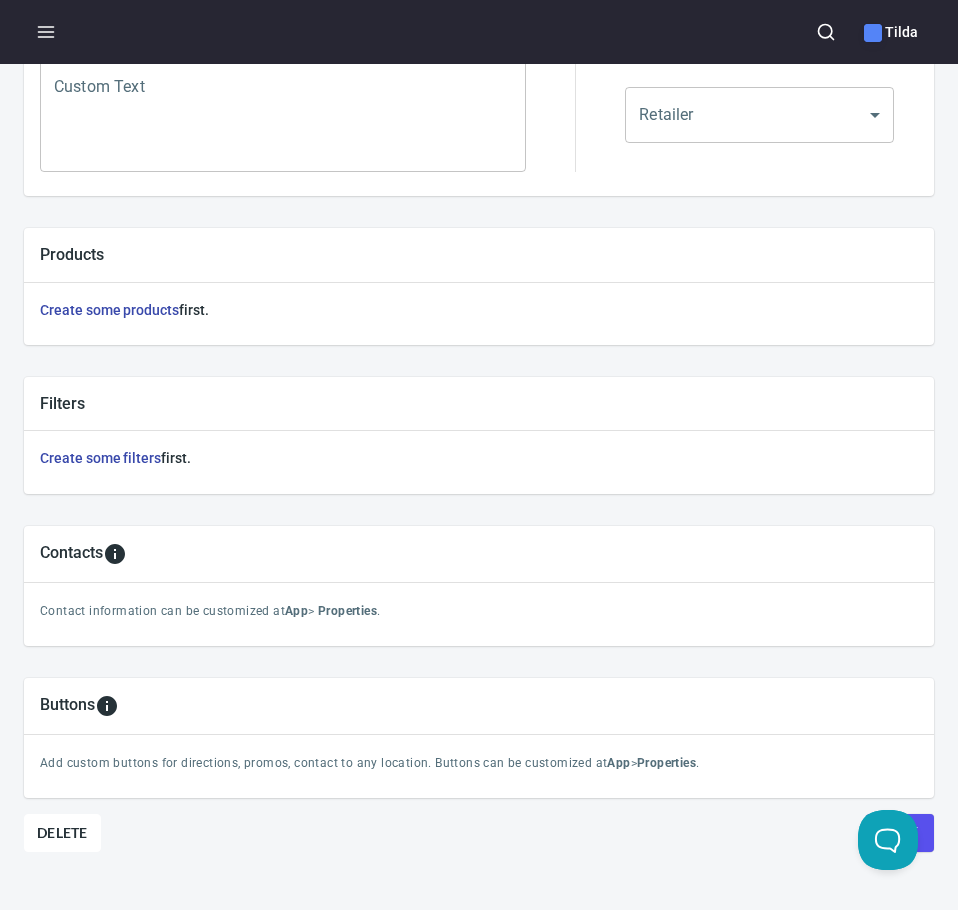 scroll, scrollTop: 602, scrollLeft: 0, axis: vertical 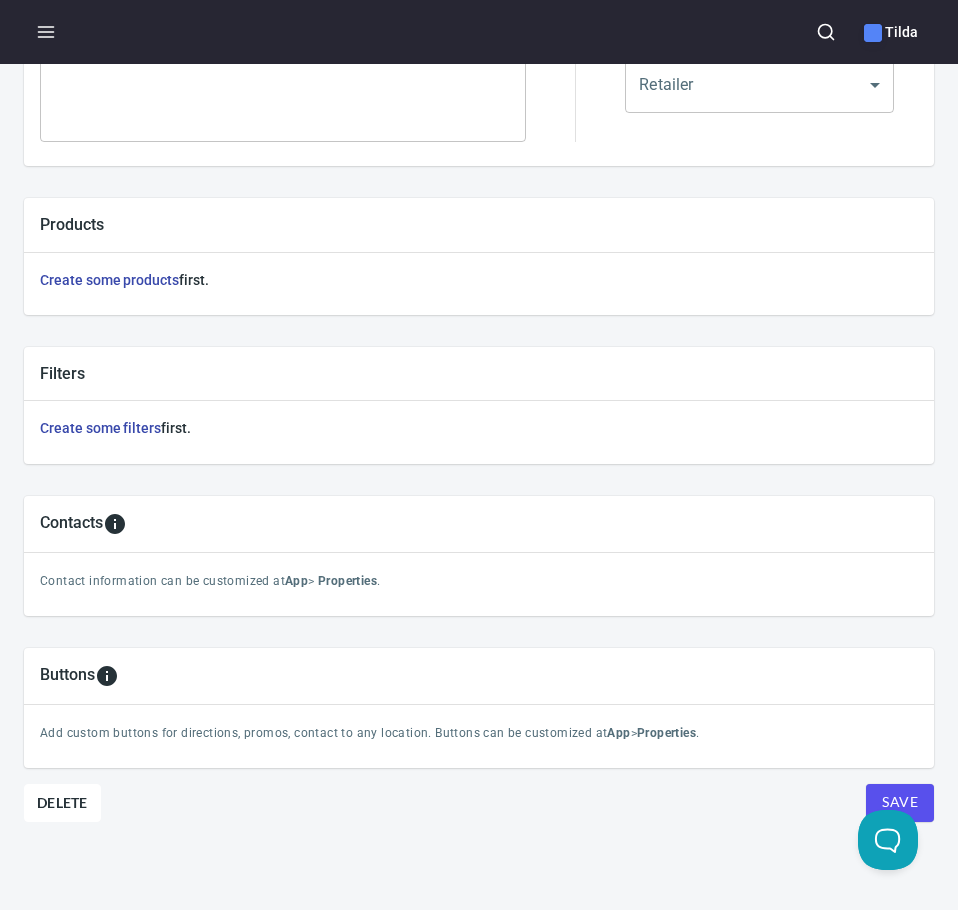 click on "Location Properties Location Name SWEET TEA PATTERN CO Location Name Address [STREET_ADDRESS][US_STATE] Address Locator Address Locator Address Custom Text Custom Text Visible on Map   Featured   Hours Don't show for this location NONE Hours Marker Tilda mrk_2qwwpzve Marker Retailer ​ Retailer Products Create some products  first. Filters Create some filters  first. Contacts   Contact information can be customized at  App  >   Properties . Buttons   Add custom buttons for directions, promos, contact to any location. Buttons can be customized at  App  >  Properties . Delete Save" at bounding box center [479, 290] 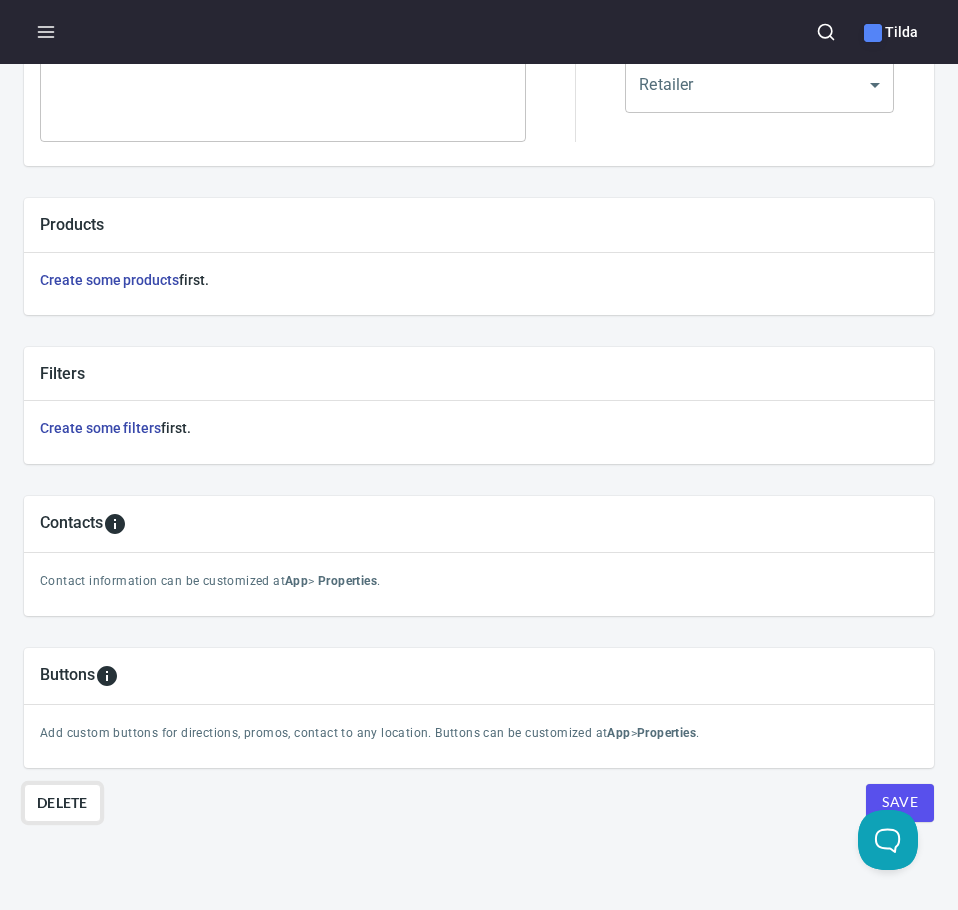 click on "Delete" at bounding box center (62, 803) 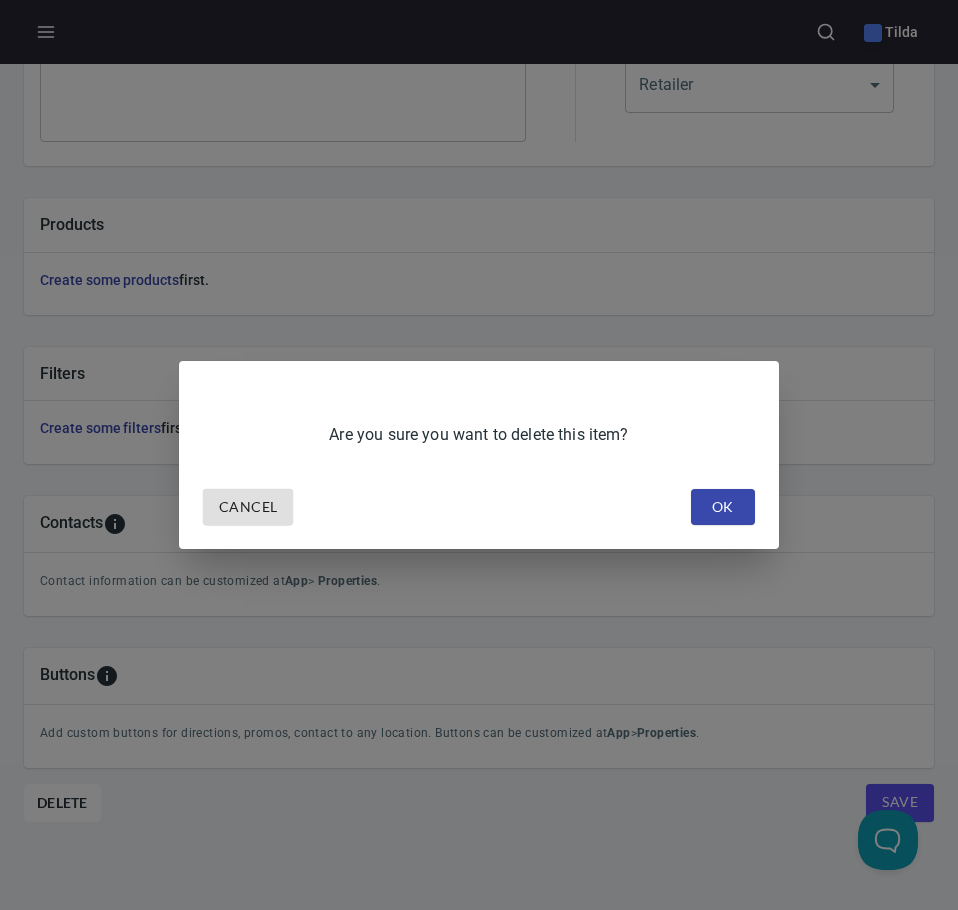 click on "OK" at bounding box center [723, 507] 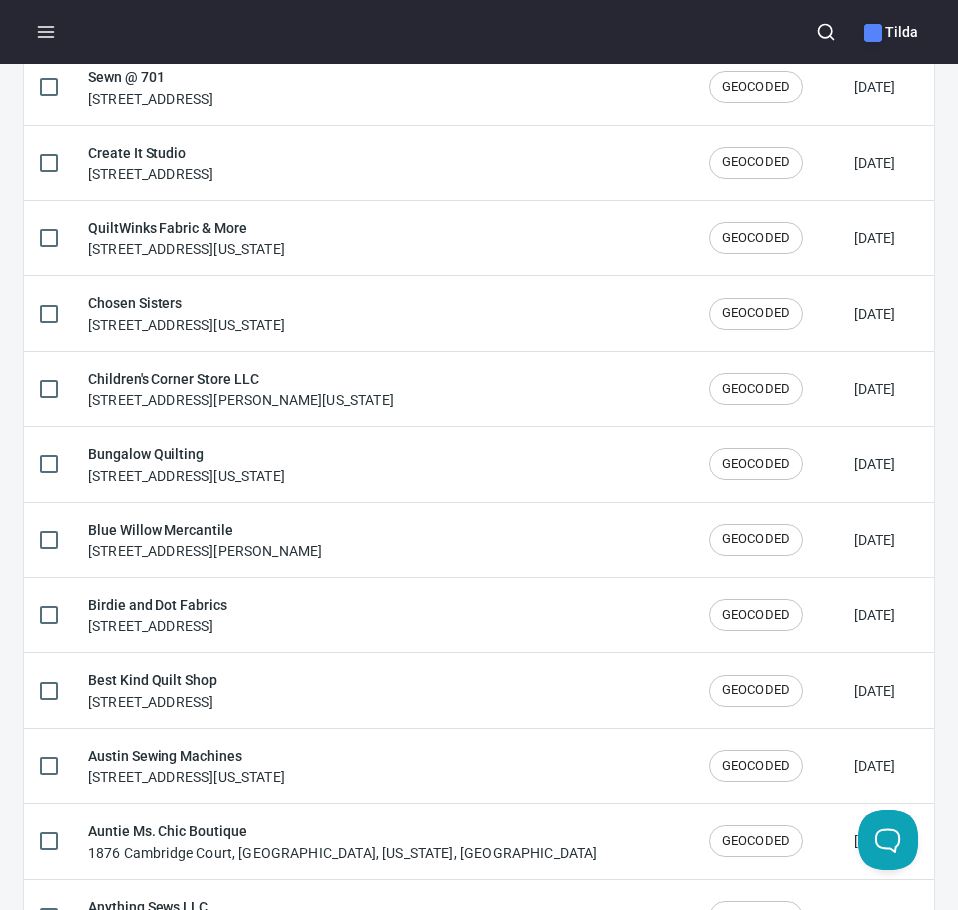 scroll, scrollTop: 0, scrollLeft: 0, axis: both 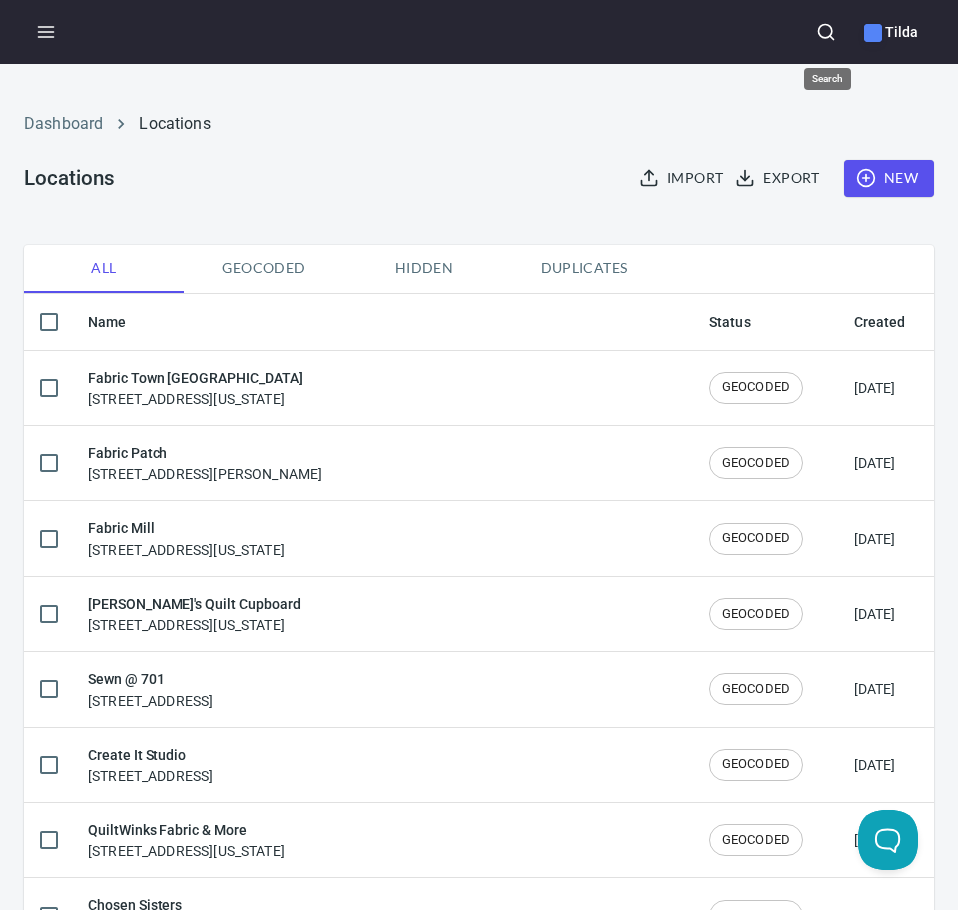 click 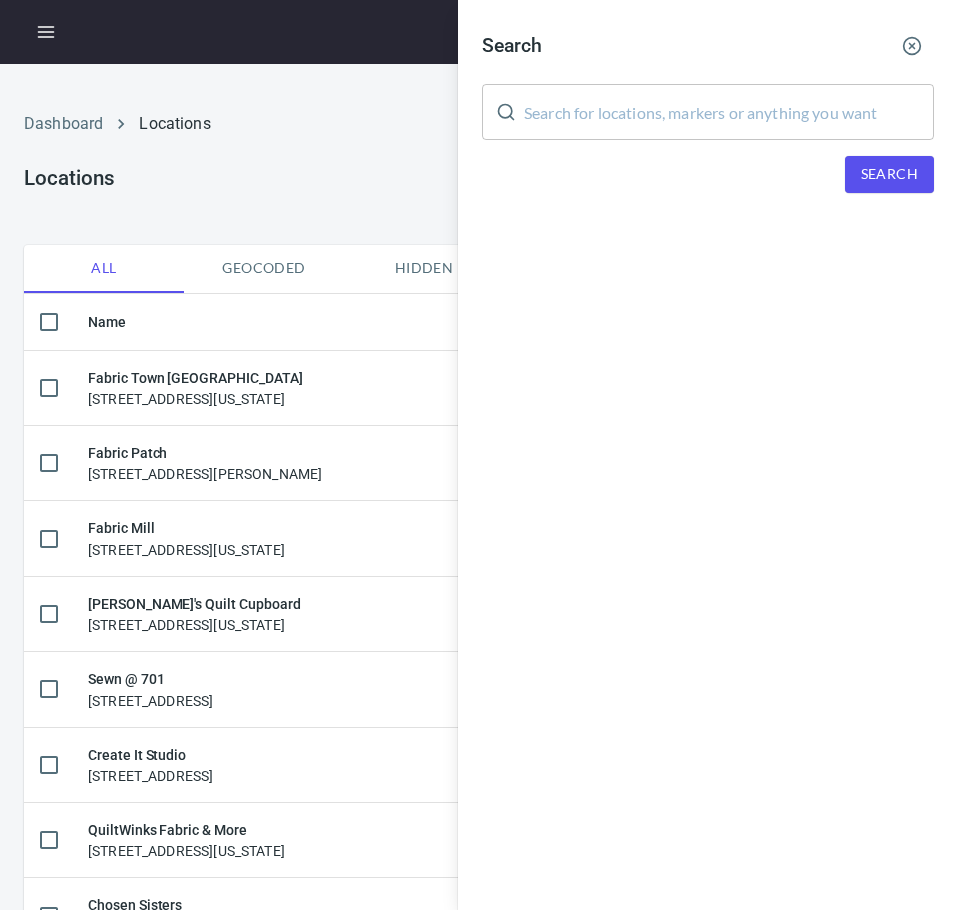 click at bounding box center (729, 112) 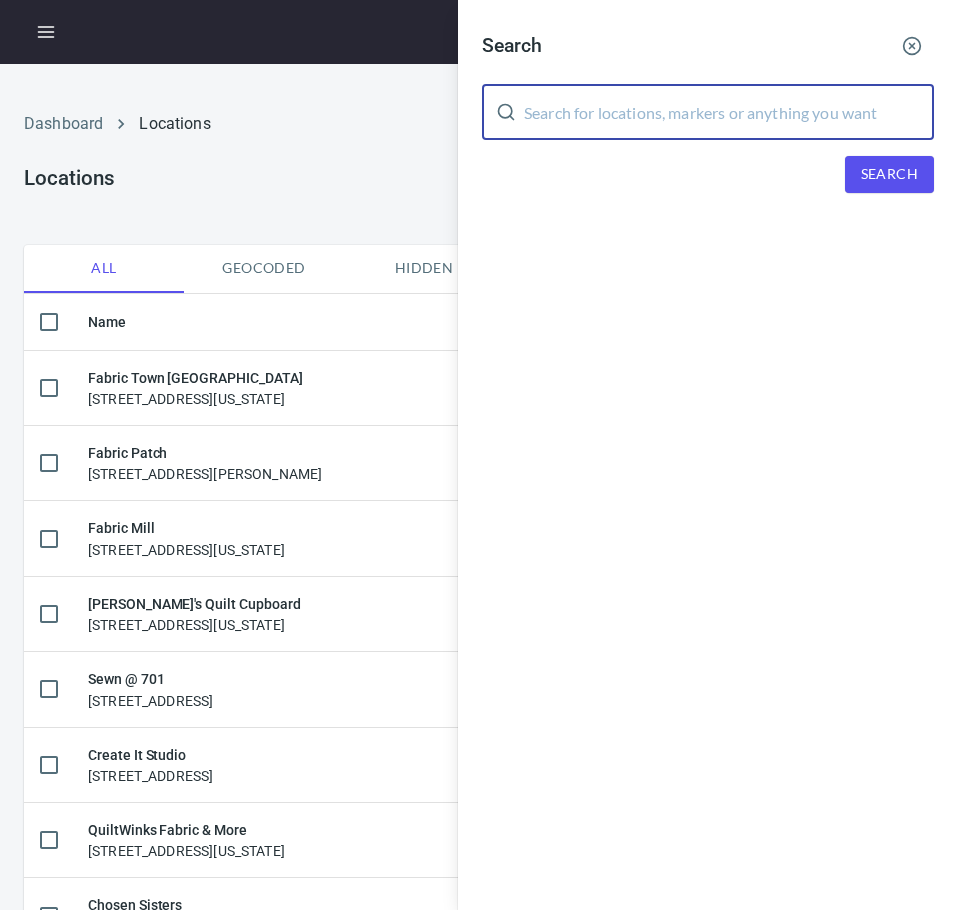 click at bounding box center [729, 112] 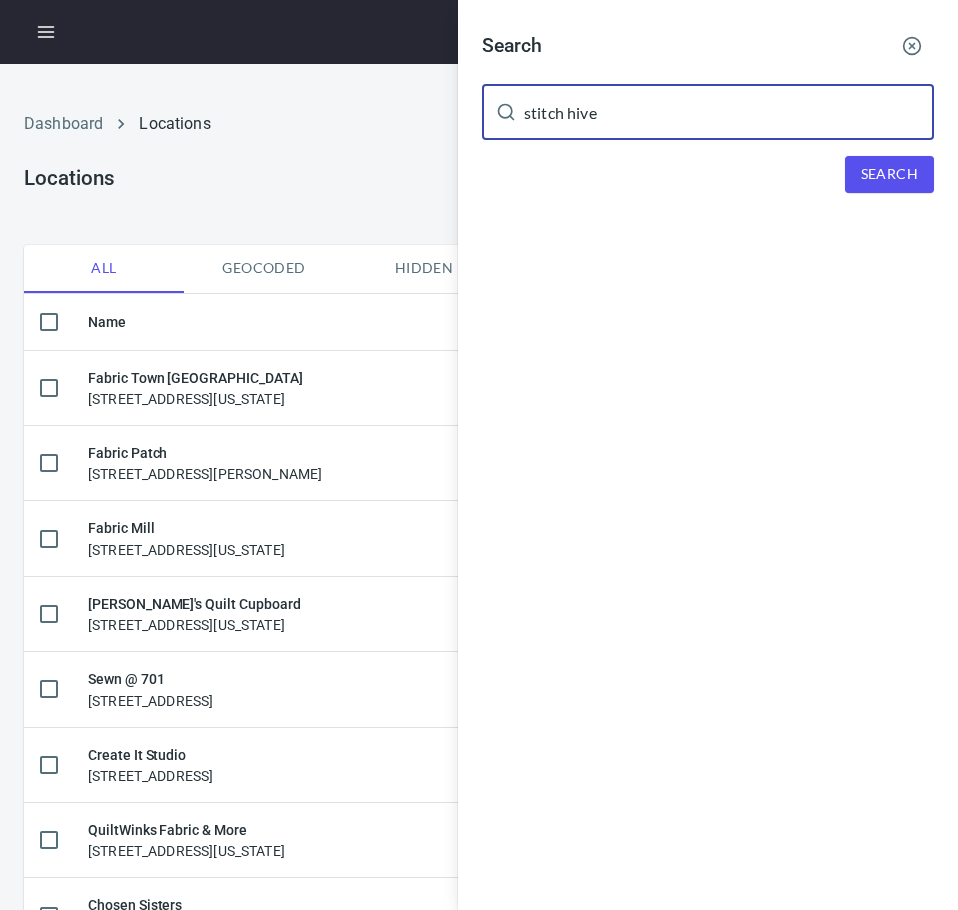 type on "stitch hive" 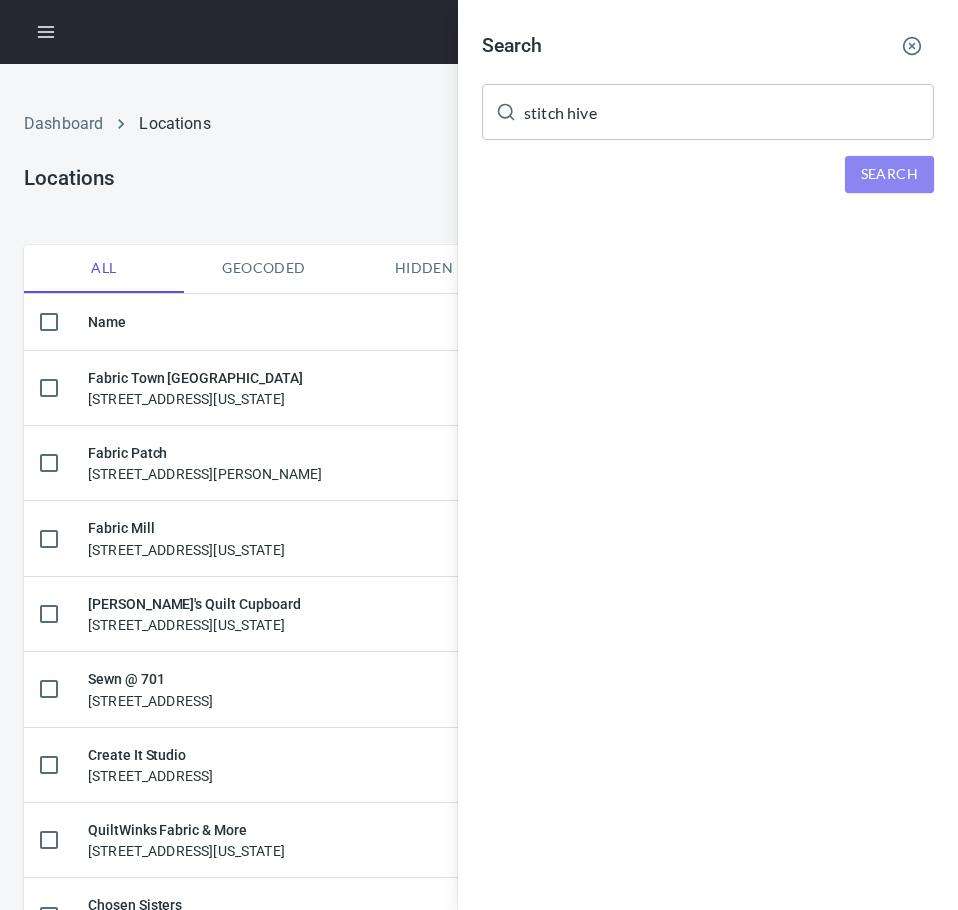 click on "Search" at bounding box center (889, 174) 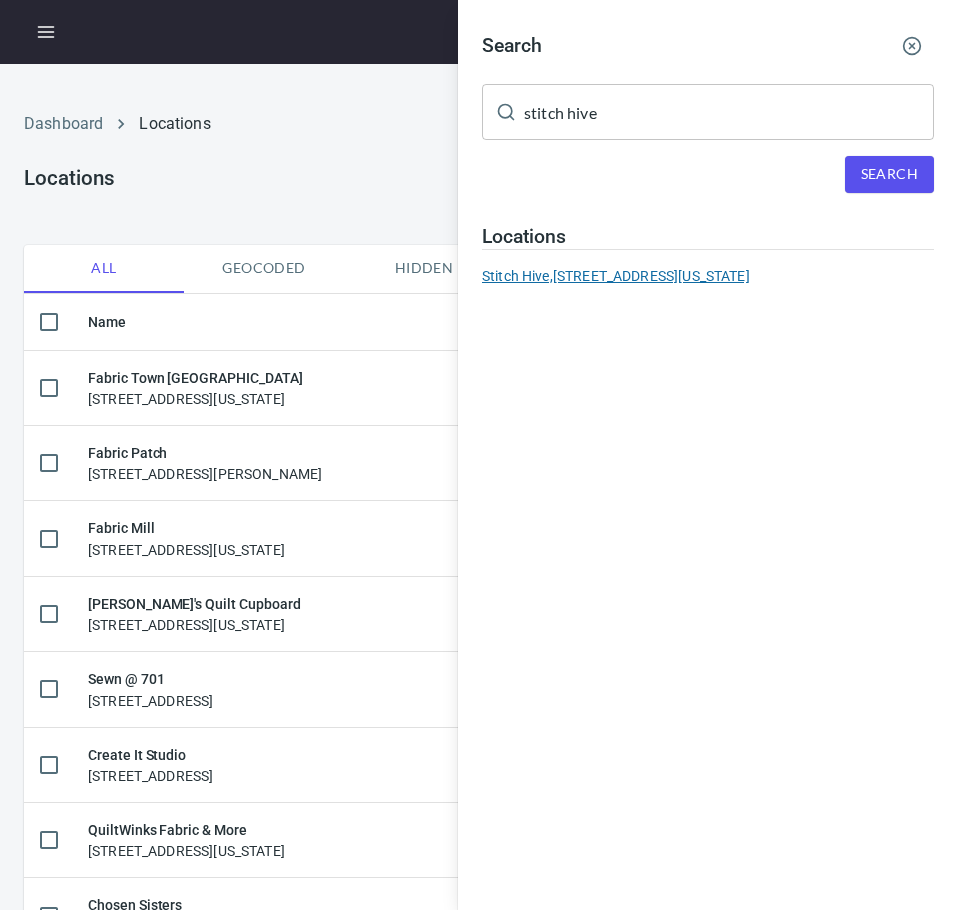 click on "Stitch Hive,  [STREET_ADDRESS][US_STATE]" at bounding box center [708, 276] 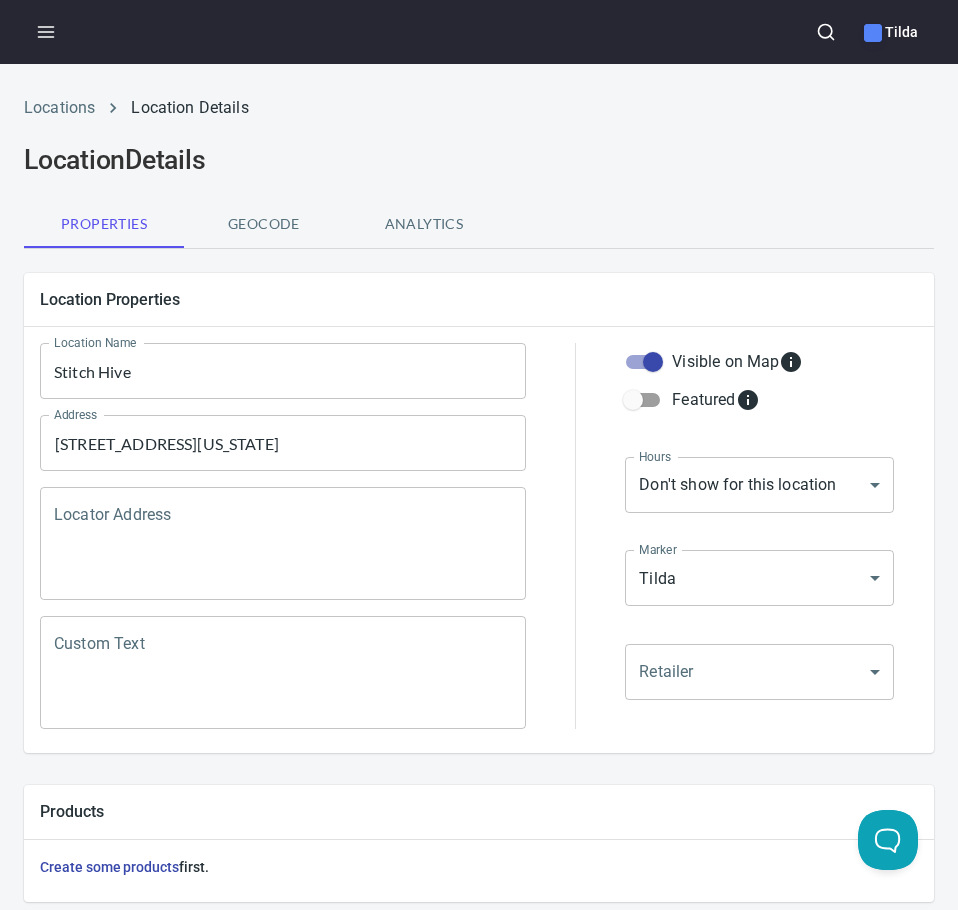 click on "Stitch Hive" at bounding box center [283, 371] 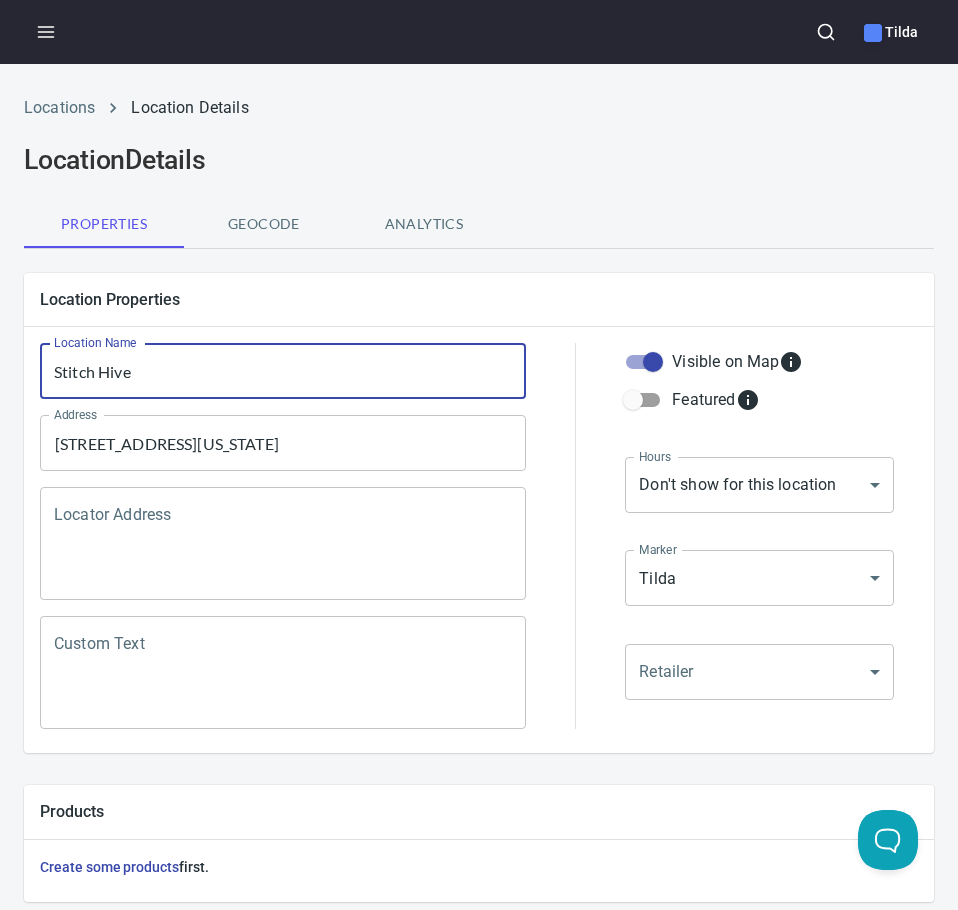 click on "Stitch Hive" at bounding box center [283, 371] 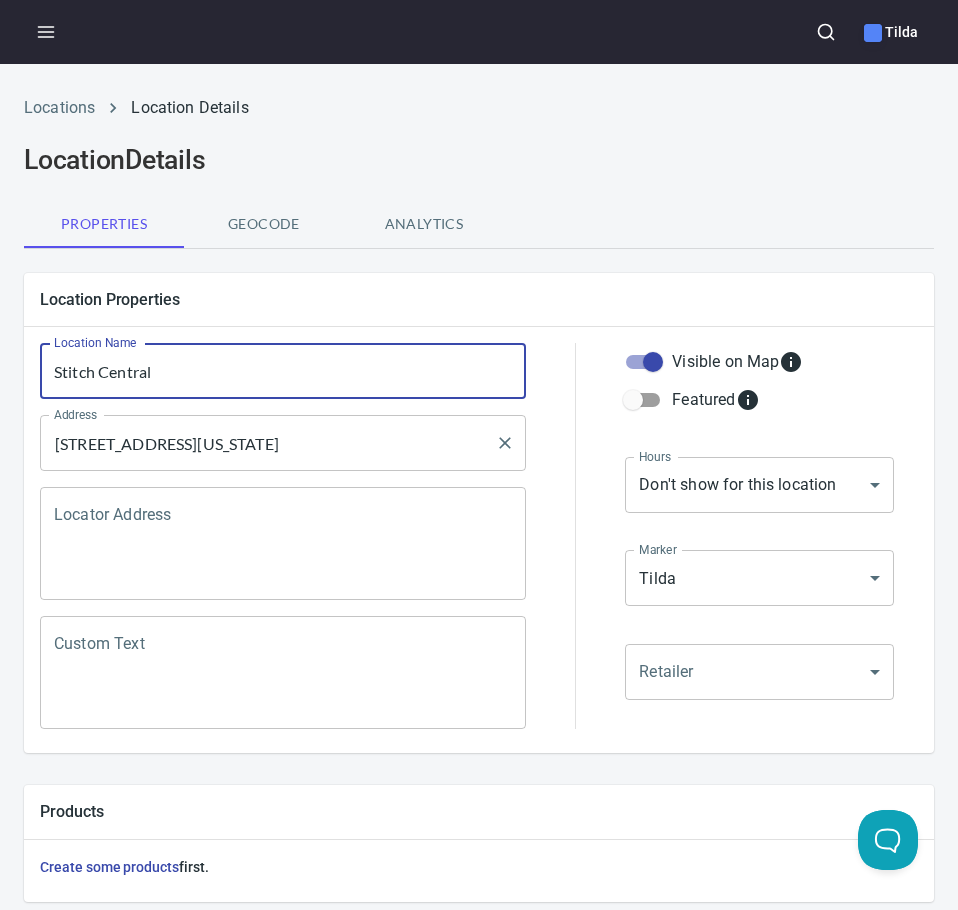 type on "Stitch Central" 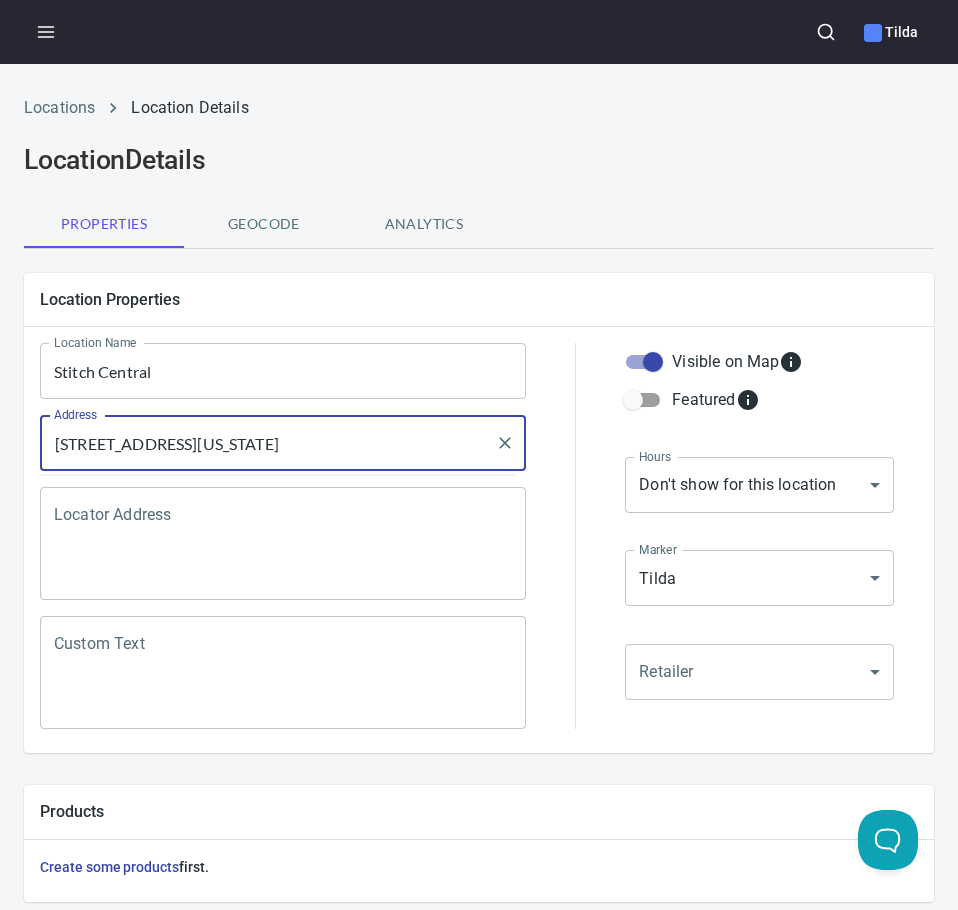 click on "[STREET_ADDRESS][US_STATE]" at bounding box center [268, 443] 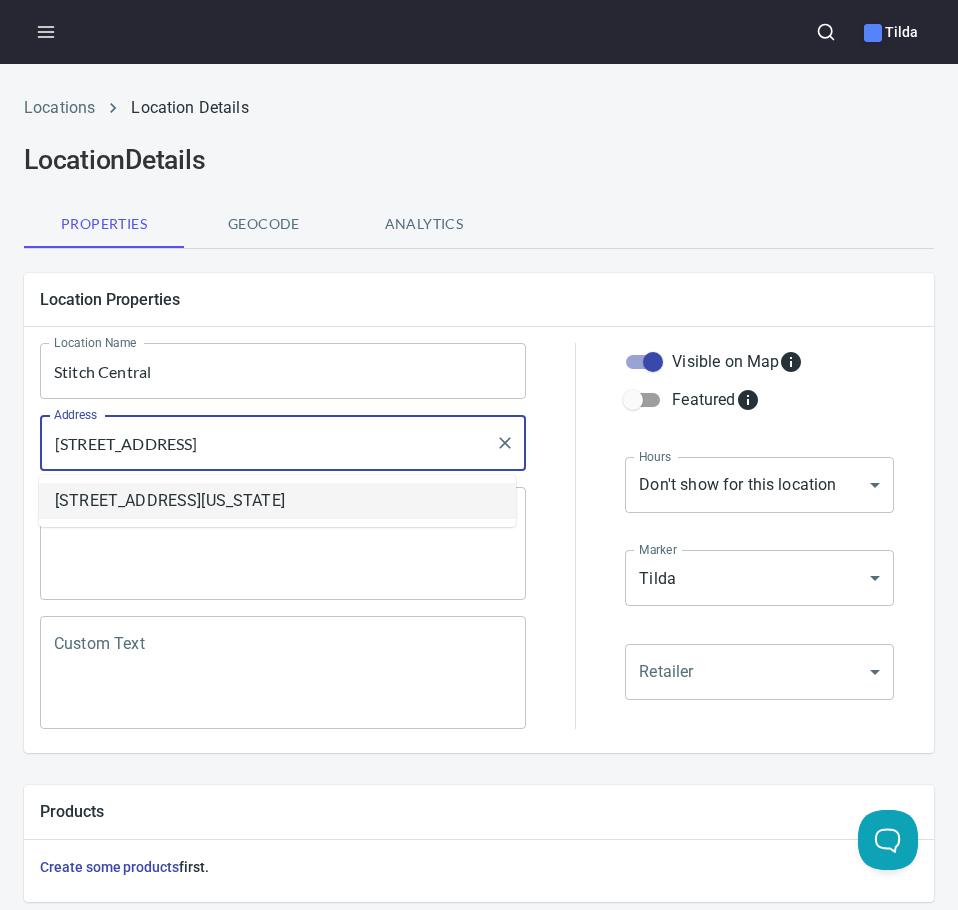click on "[STREET_ADDRESS][US_STATE]" at bounding box center [277, 501] 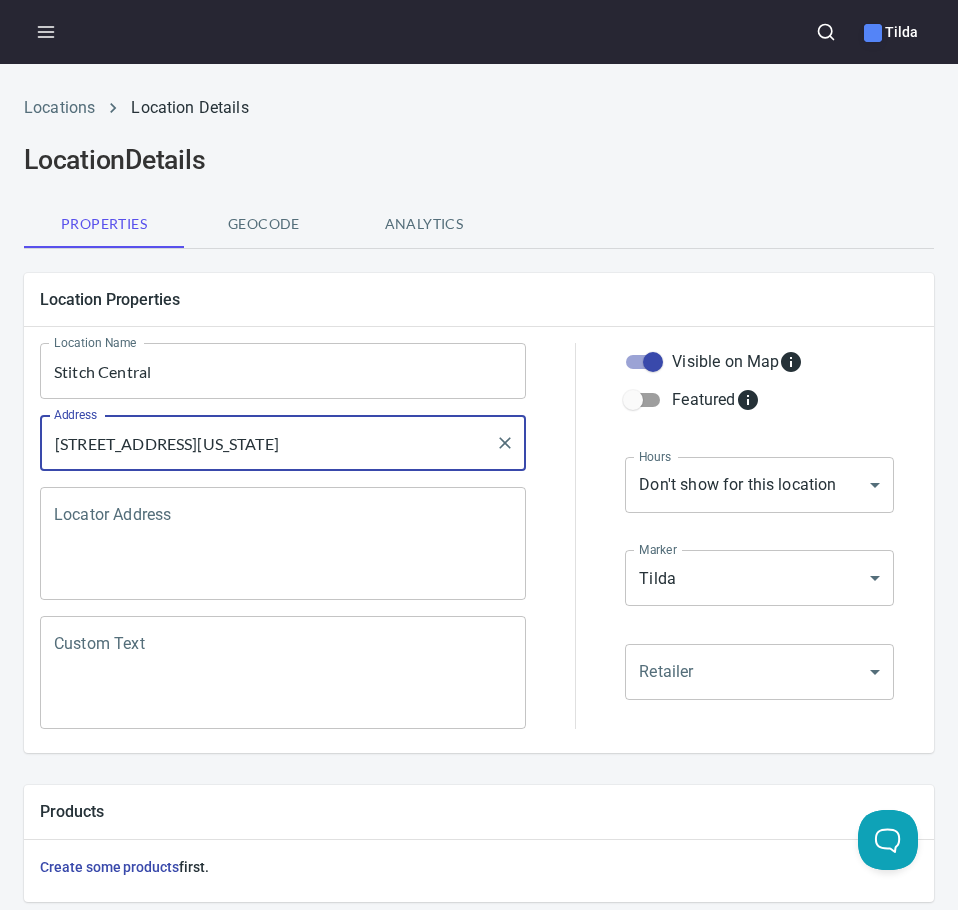 scroll, scrollTop: 602, scrollLeft: 0, axis: vertical 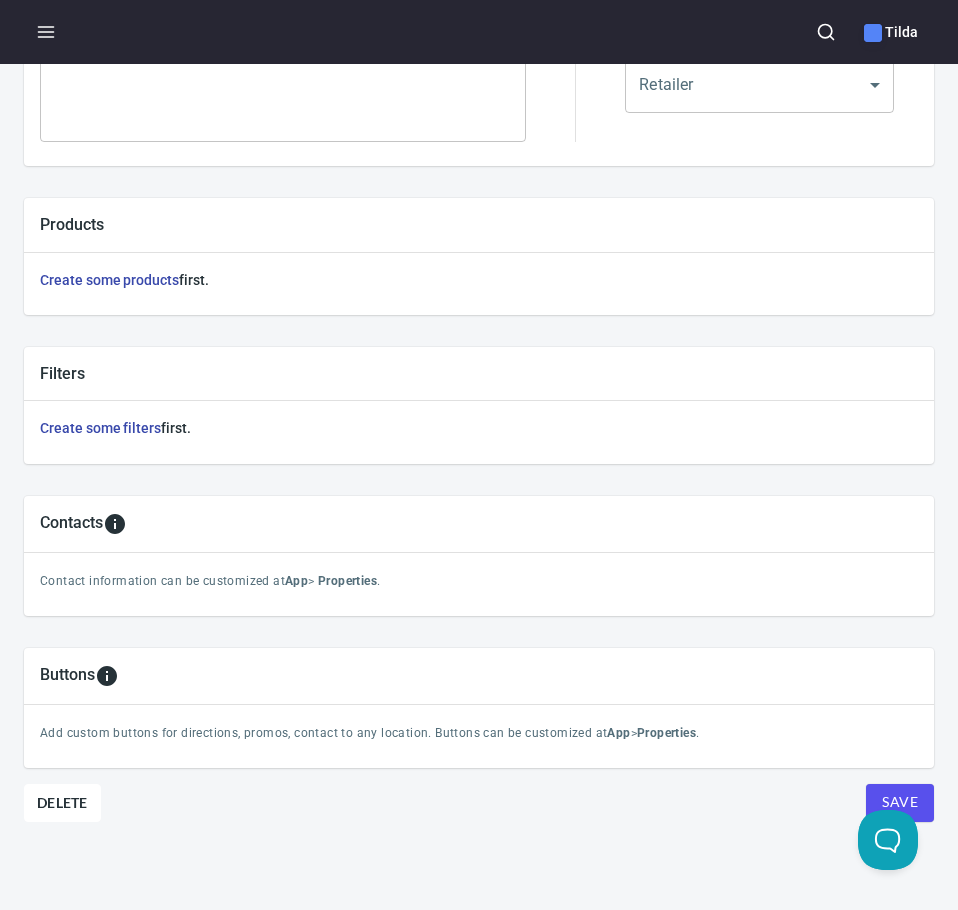 type on "[STREET_ADDRESS][US_STATE]" 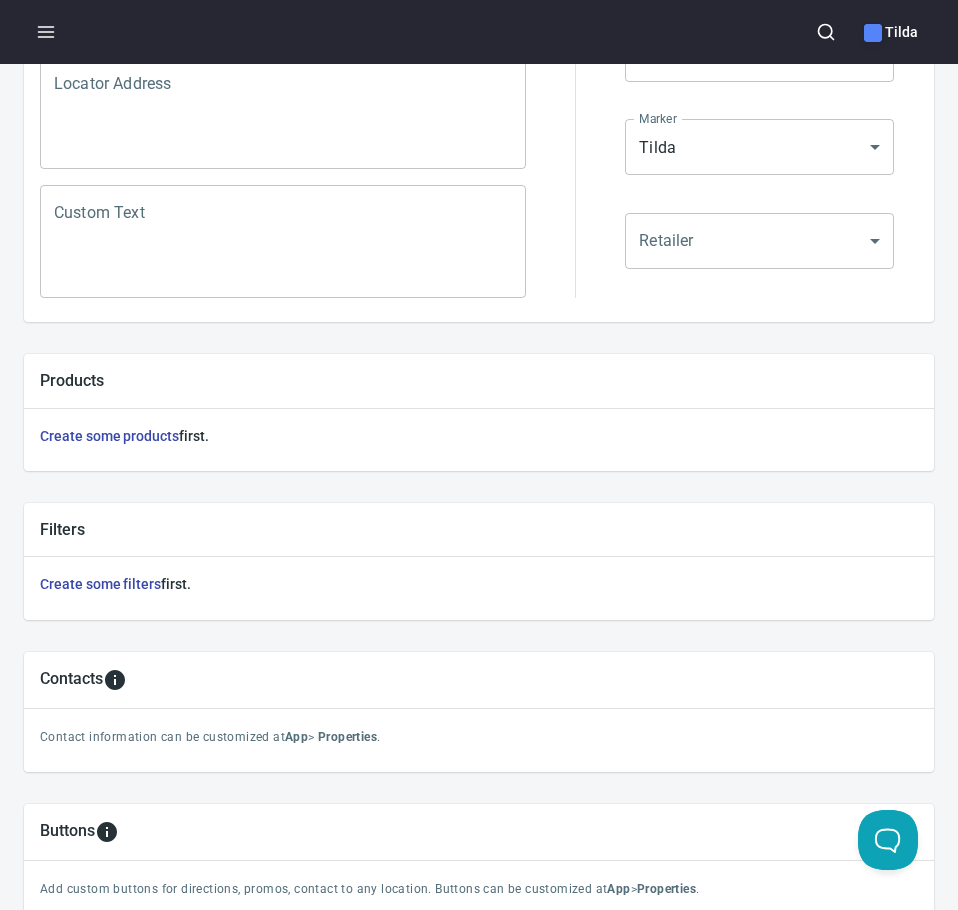 scroll, scrollTop: 427, scrollLeft: 0, axis: vertical 